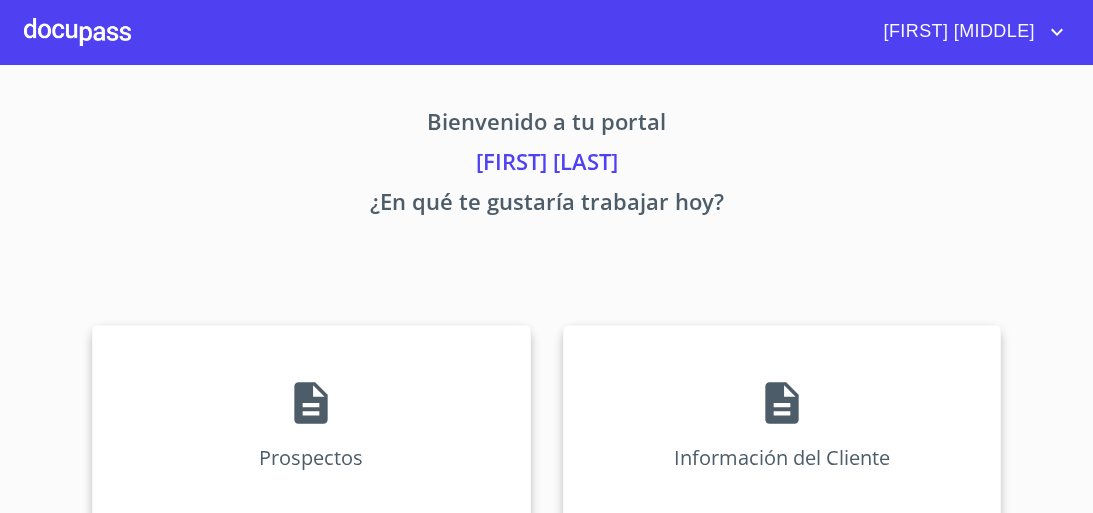scroll, scrollTop: 0, scrollLeft: 0, axis: both 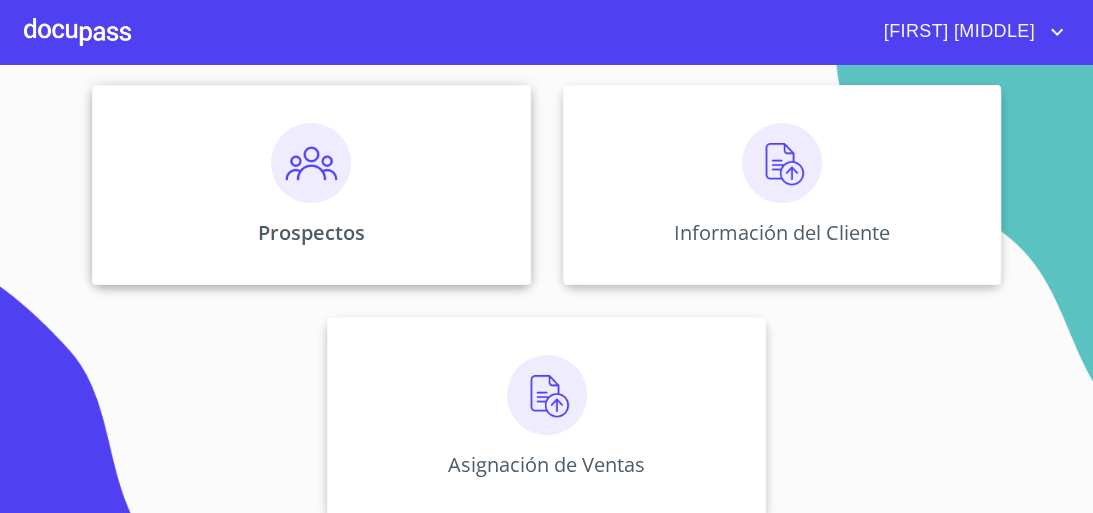 click on "Prospectos" at bounding box center (311, 185) 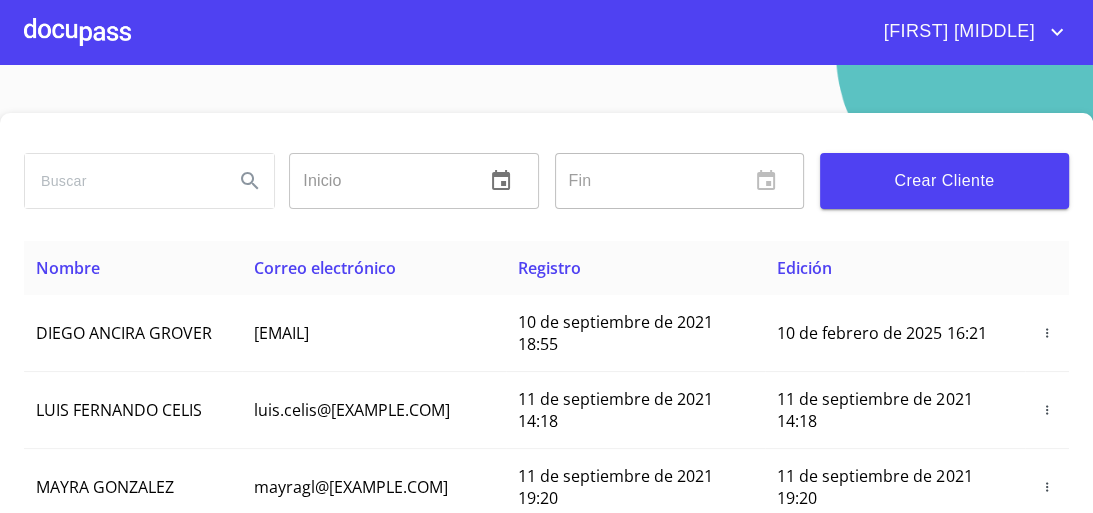 click at bounding box center [121, 181] 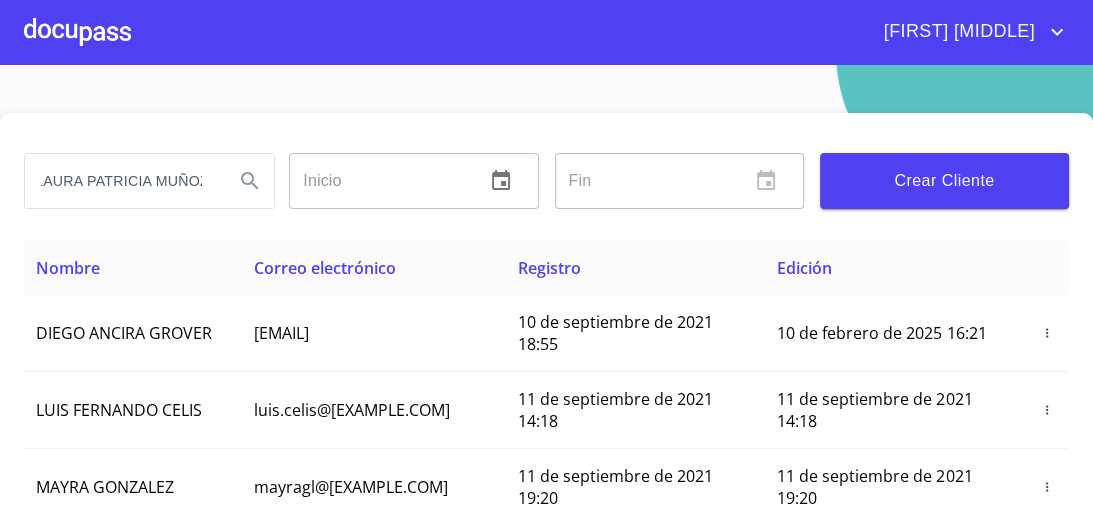 scroll, scrollTop: 0, scrollLeft: 15, axis: horizontal 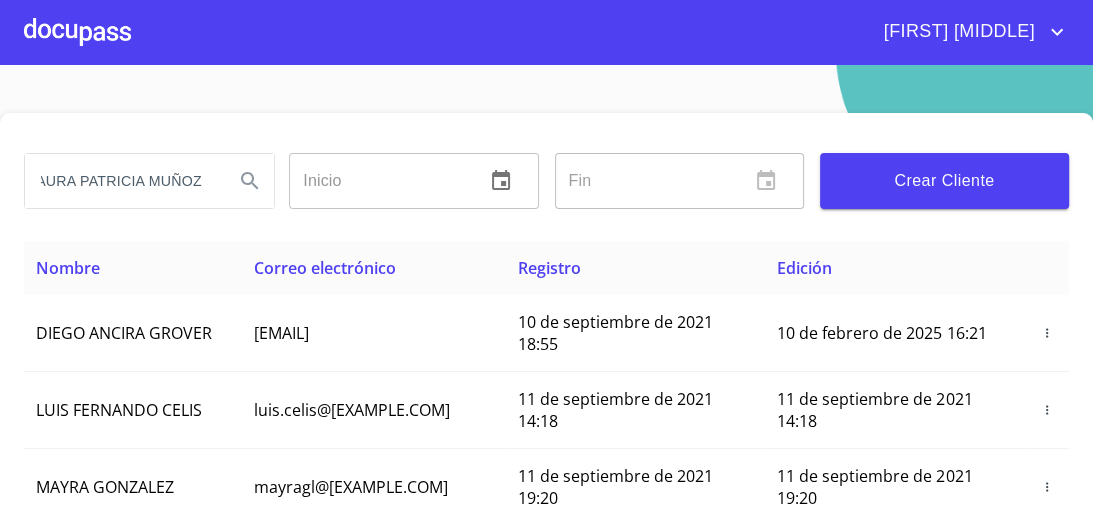 type on "LAURA PATRICIA MUÑOZ" 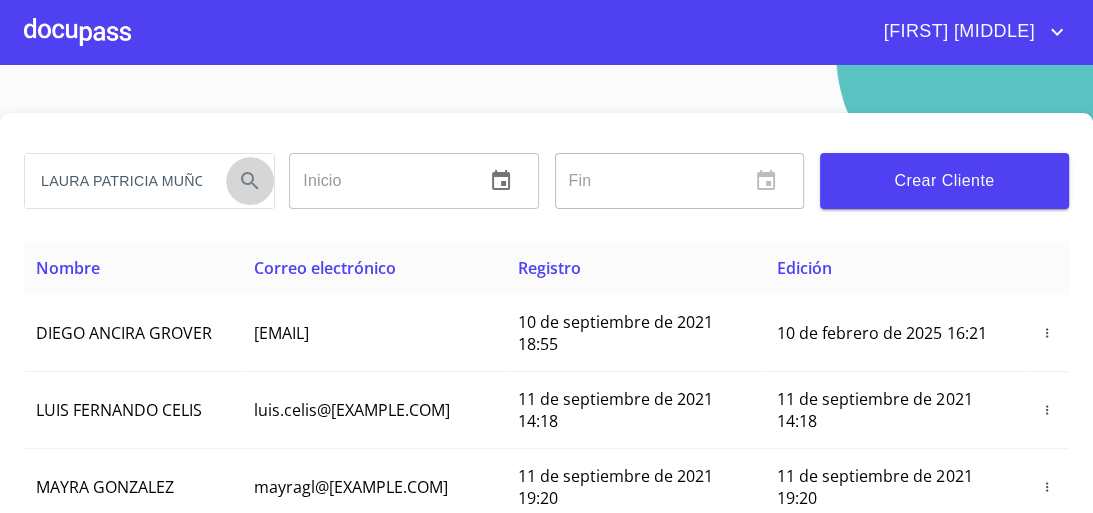 click on "LAURA PATRICIA MUÑOZ" at bounding box center [121, 181] 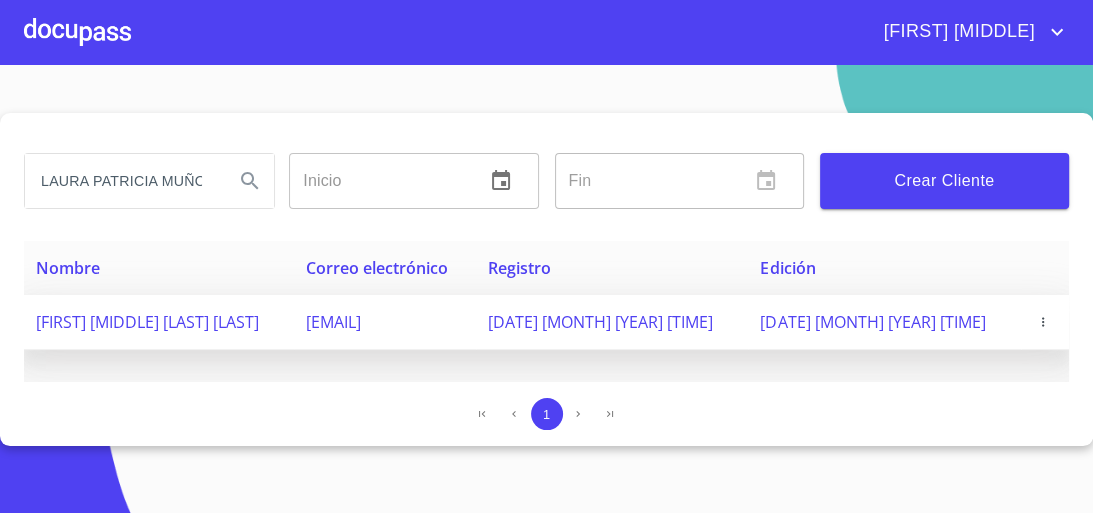 click on "[FIRST] [MIDDLE] [LAST] [LAST]" at bounding box center [147, 322] 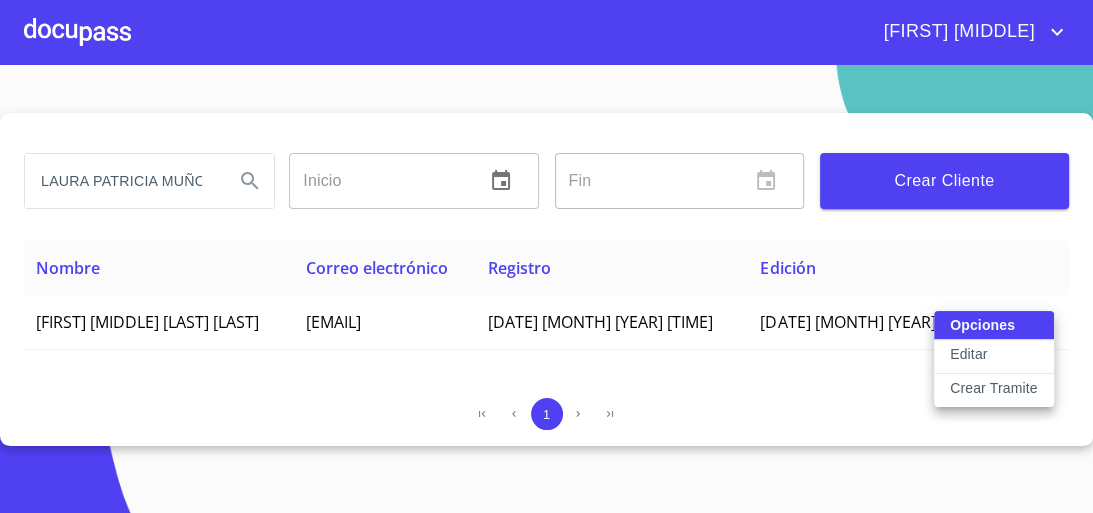 click on "Opciones Editar Crear Tramite" at bounding box center (994, 359) 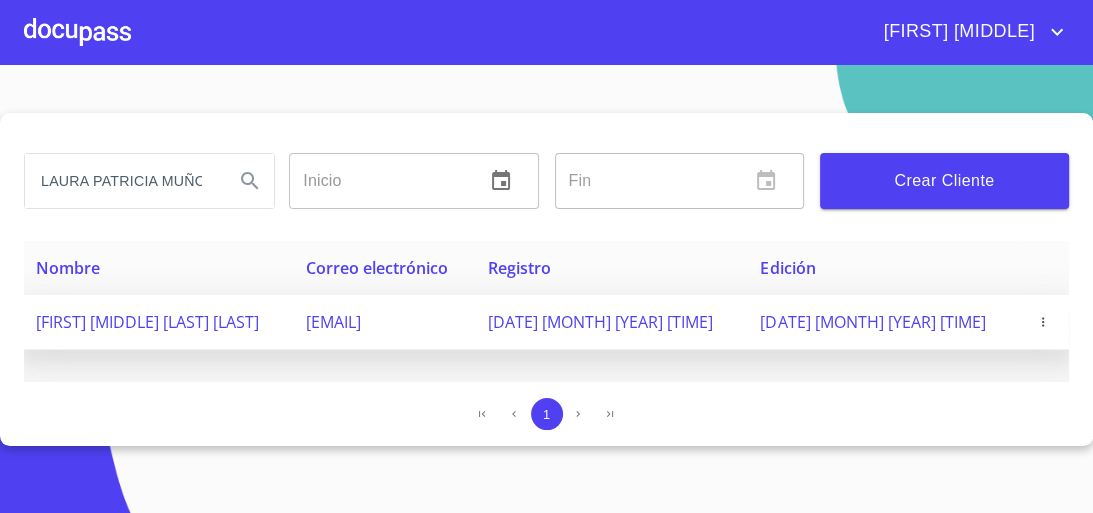 click on "[DATE] [MONTH] [YEAR] [TIME]" at bounding box center [612, 322] 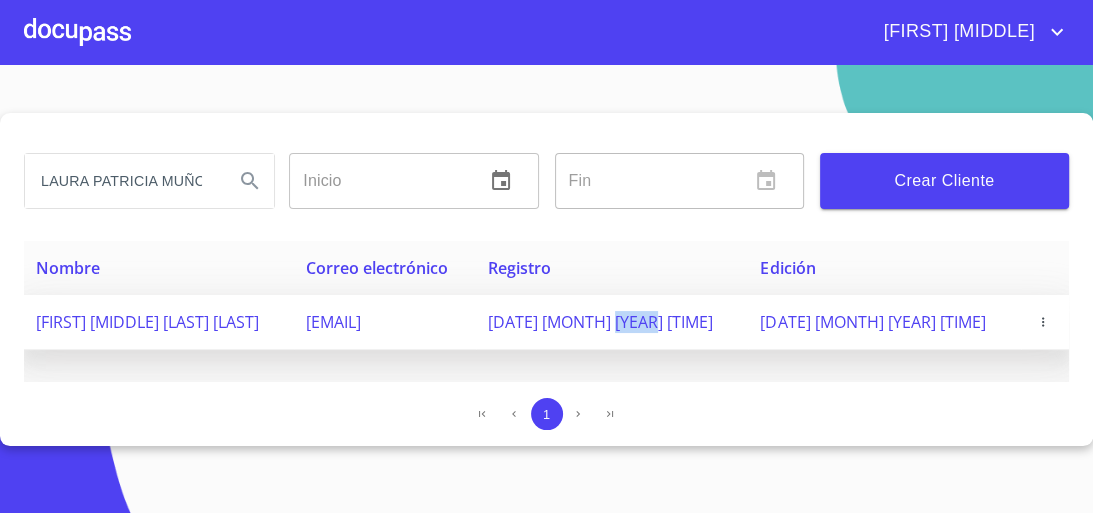 click on "[DATE] [MONTH] [YEAR] [TIME]" at bounding box center [600, 322] 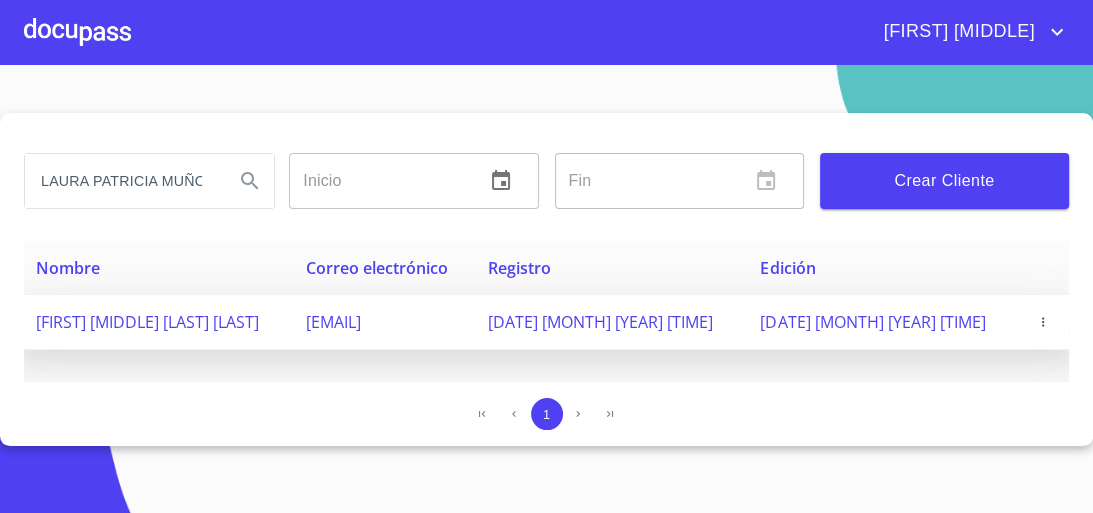 click on "[FIRST] [MIDDLE] [LAST] [LAST]" at bounding box center [147, 322] 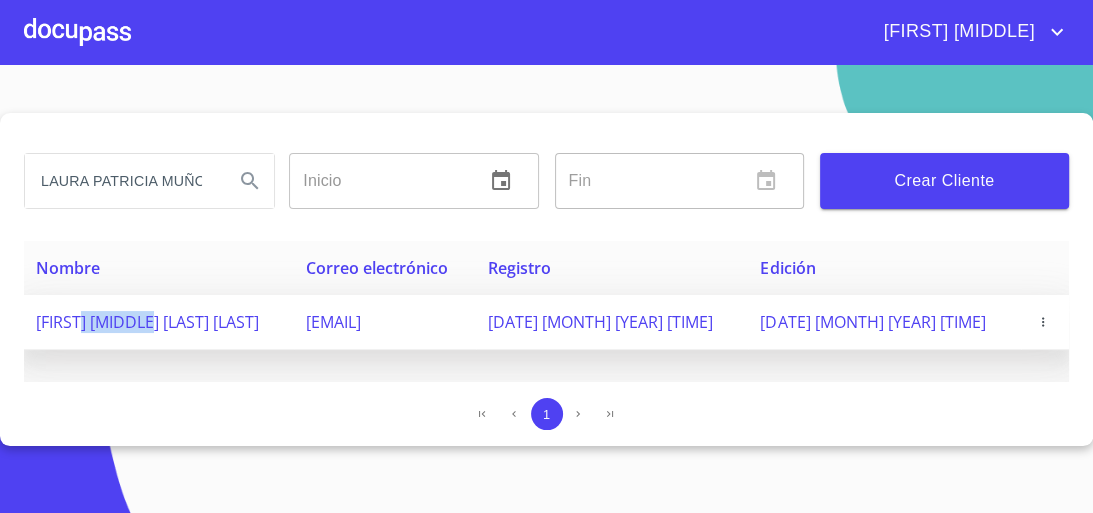 click on "[FIRST] [MIDDLE] [LAST] [LAST]" at bounding box center [147, 322] 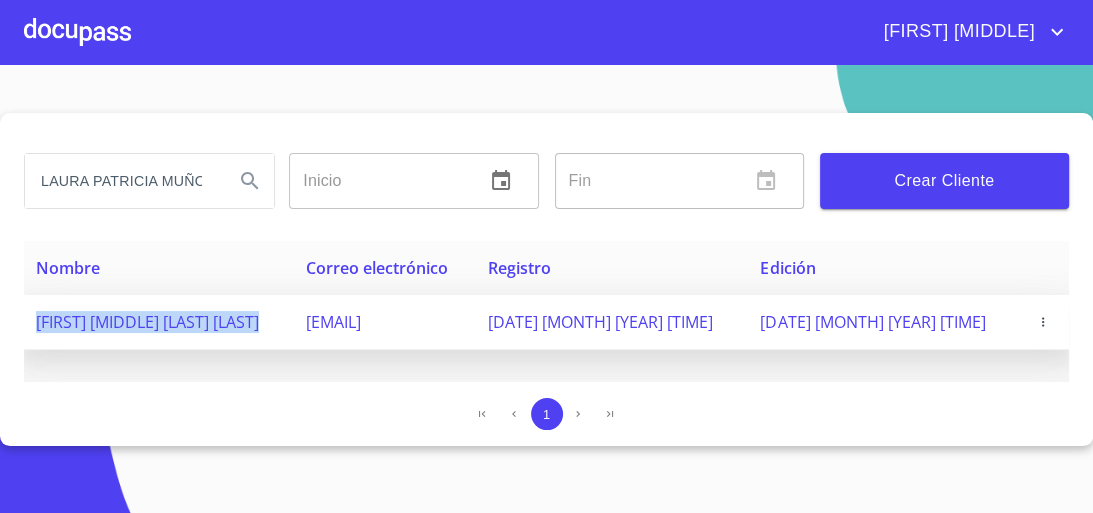 click on "[FIRST] [MIDDLE] [LAST] [LAST]" at bounding box center (147, 322) 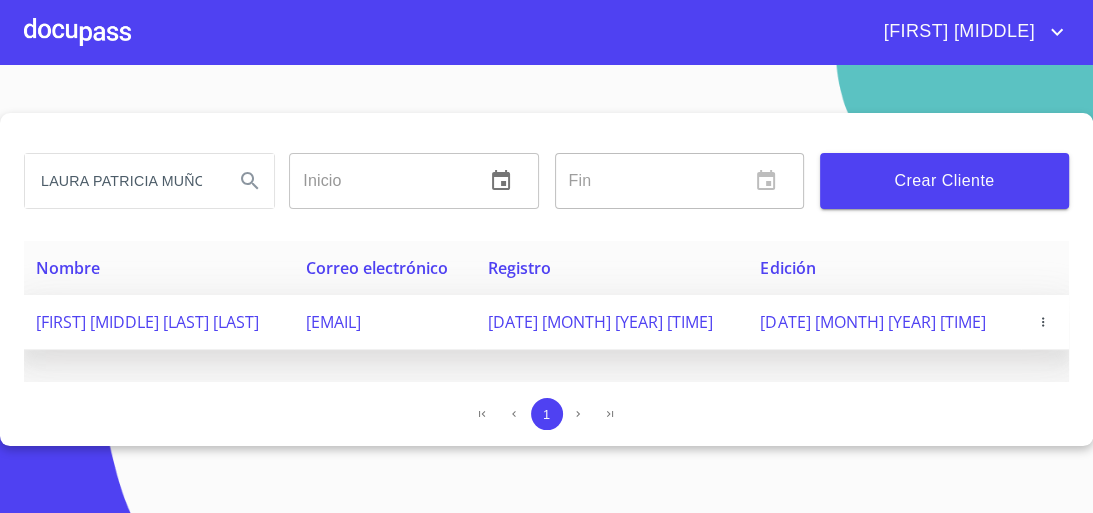 click on "[DATE] [MONTH] [YEAR] [TIME]" at bounding box center [884, 322] 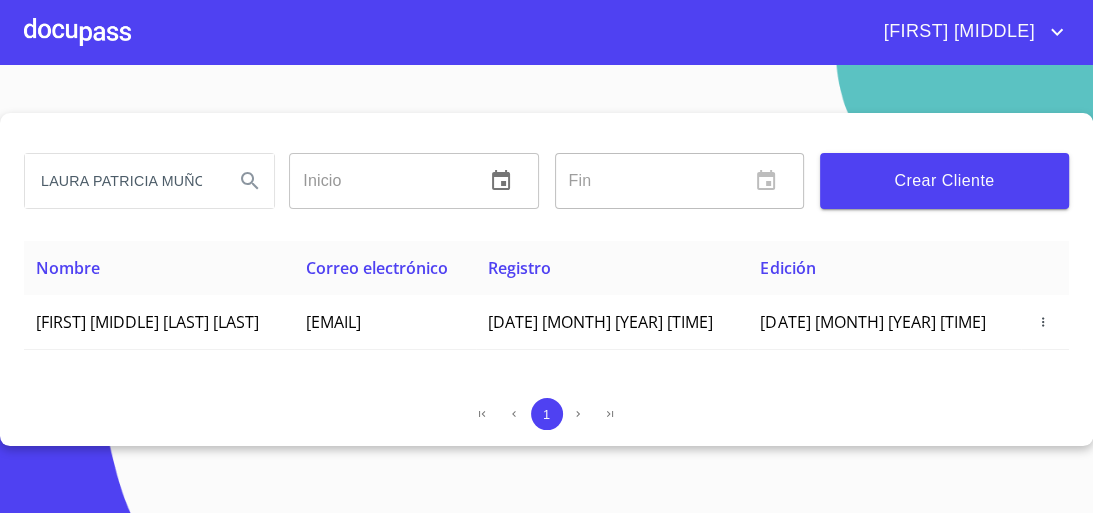 click at bounding box center (77, 32) 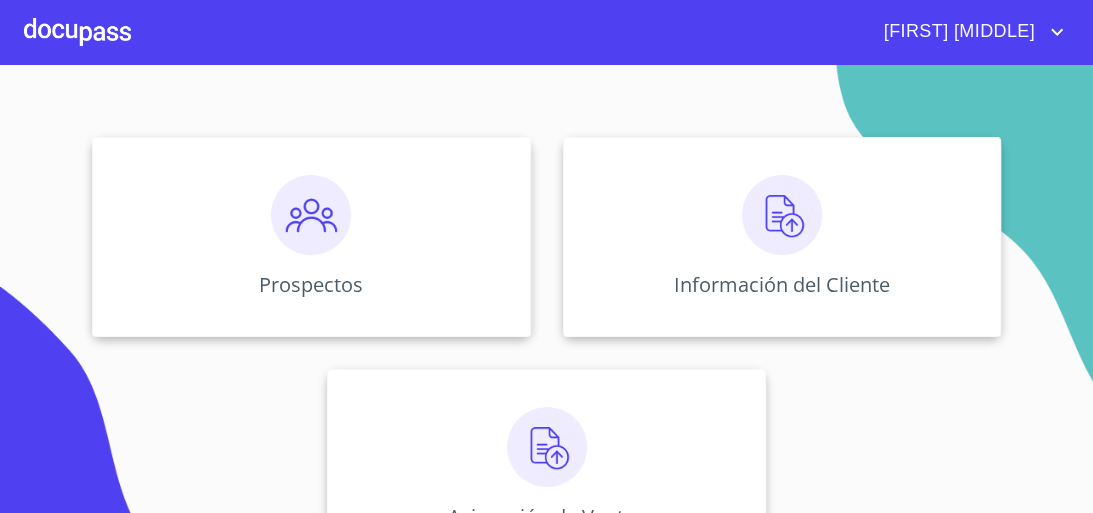 scroll, scrollTop: 240, scrollLeft: 0, axis: vertical 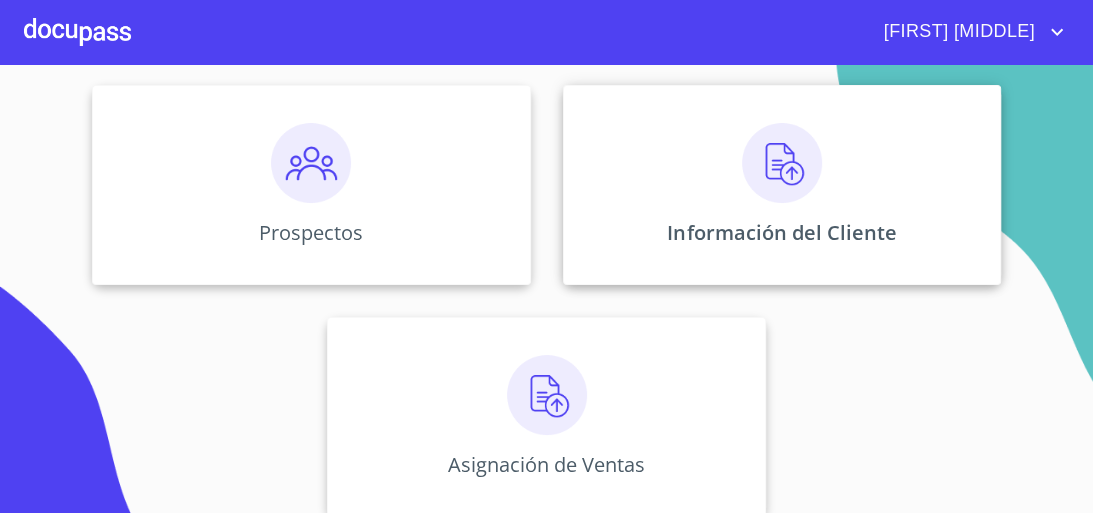 click on "Información del Cliente" at bounding box center [782, 185] 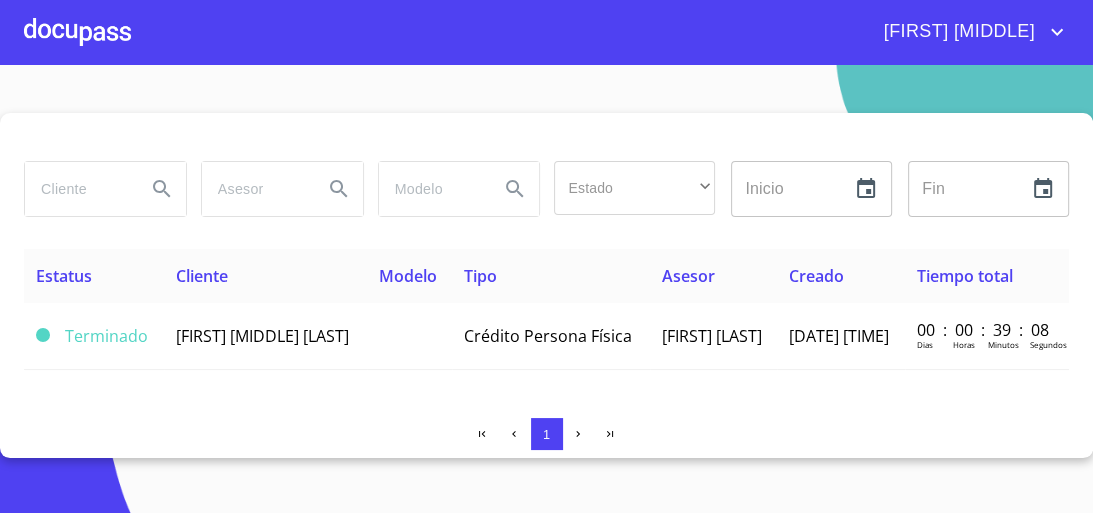 drag, startPoint x: 329, startPoint y: 408, endPoint x: 1092, endPoint y: 426, distance: 763.2123 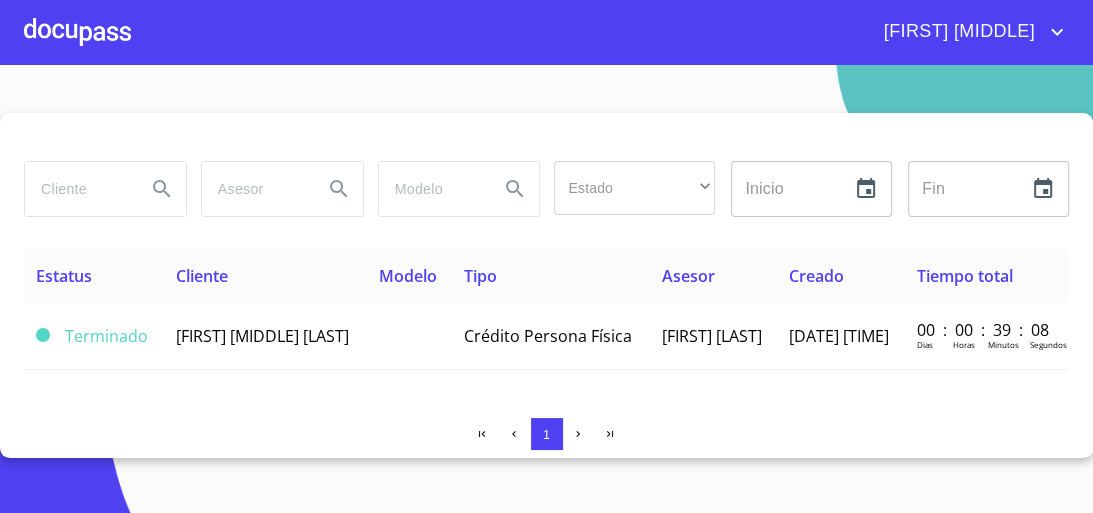 click on "Estado ​ ​ Inicio ​ Fin ​ Estatus   Cliente   Modelo   Tipo   Asesor   Creado   Tiempo total   Terminado [FIRST]  [LAST] Crédito Persona Física [FIRST] [LAST] 28/jul./2025 11:08 00  :  00  :  39  :  08 Dias Horas Minutos Segundos 1" at bounding box center [546, 285] 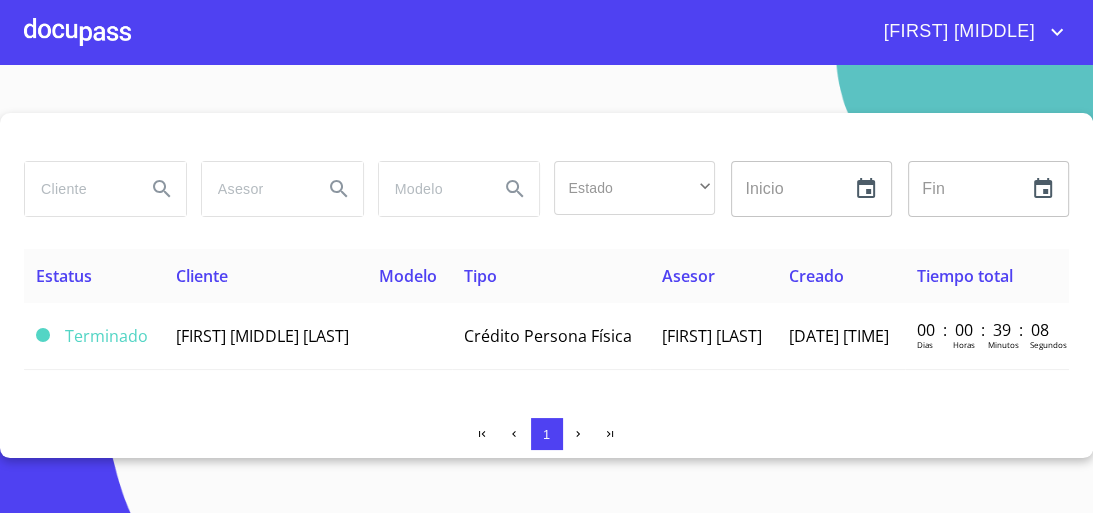 click at bounding box center [104, 189] 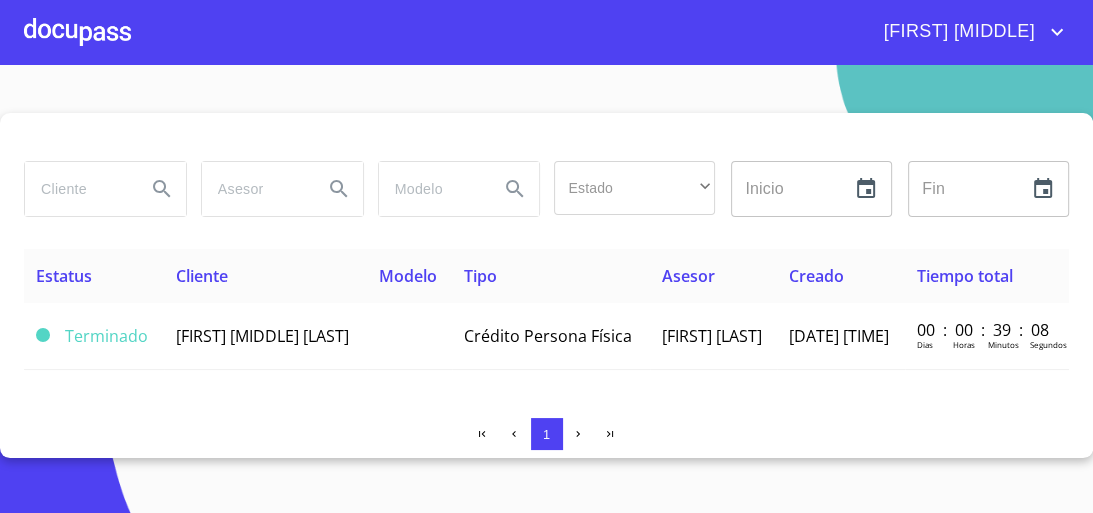 click at bounding box center [77, 189] 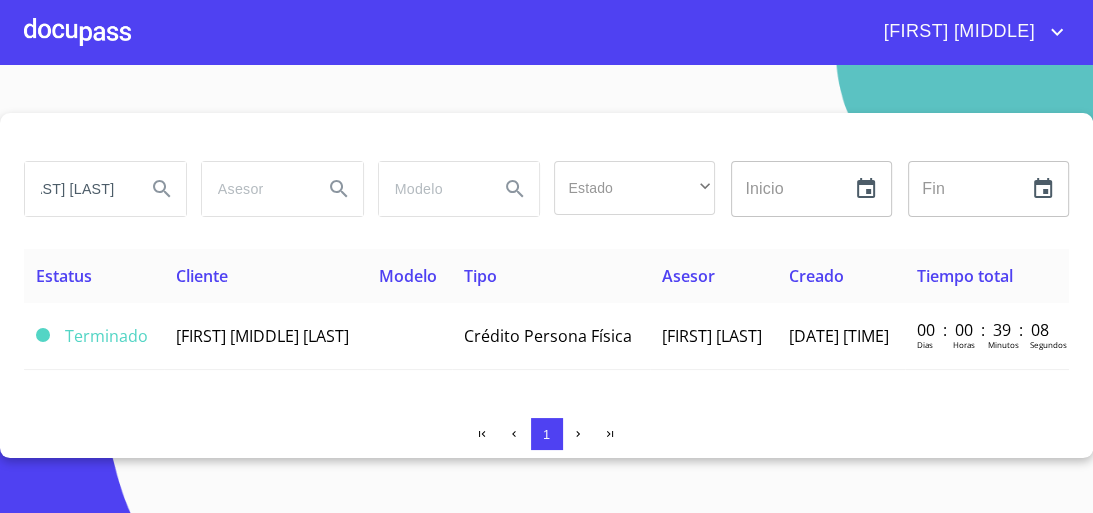 scroll, scrollTop: 0, scrollLeft: 176, axis: horizontal 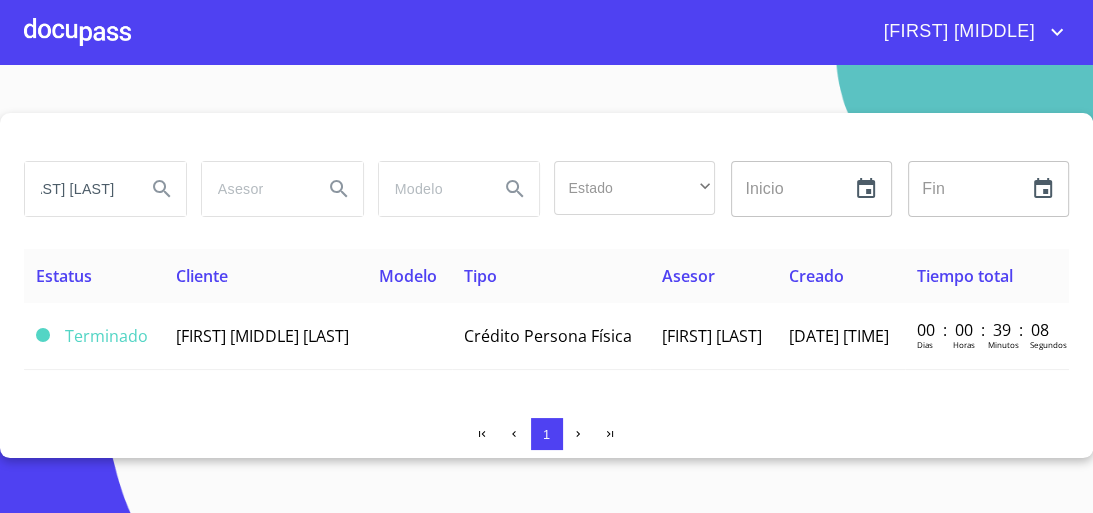 type on "[FIRST] [MIDDLE] [LAST] [LAST]" 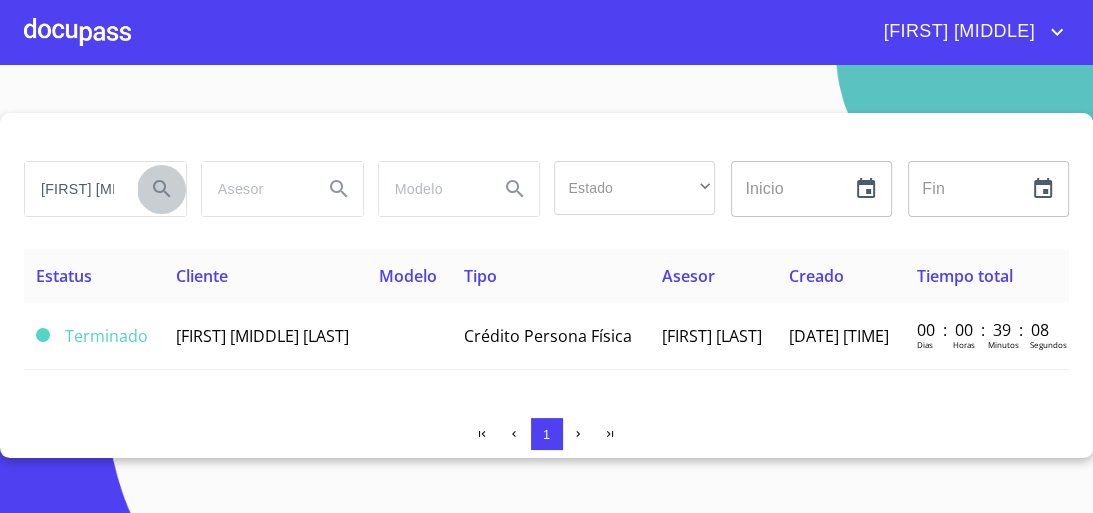 click at bounding box center [162, 189] 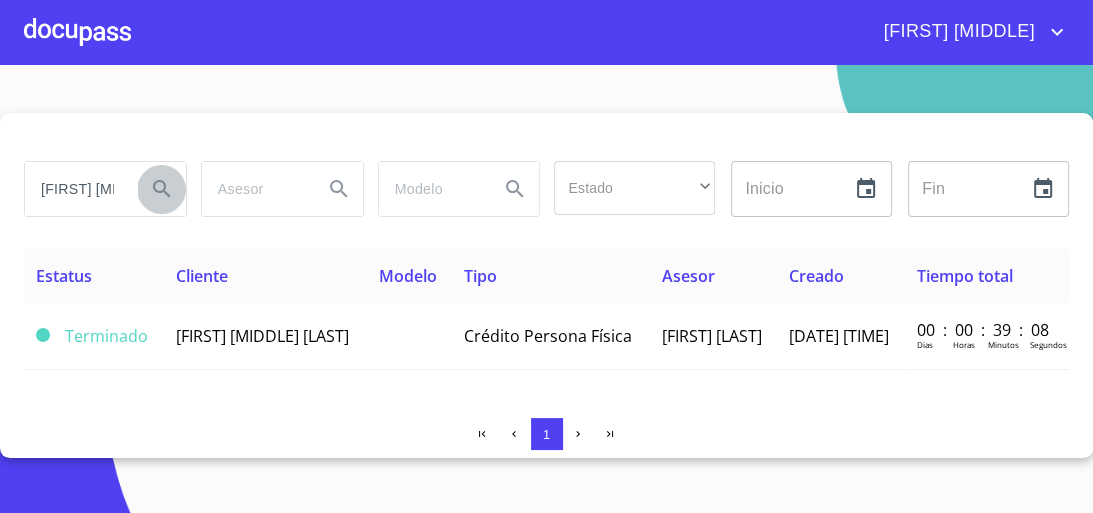 type on "[FIRST] [MIDDLE] [LAST] [LAST]" 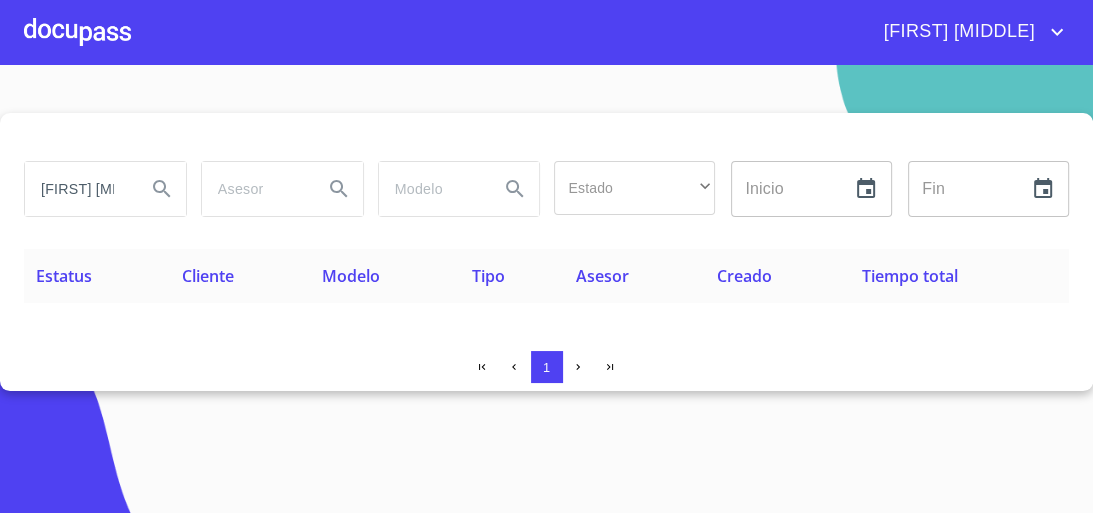 click at bounding box center (77, 32) 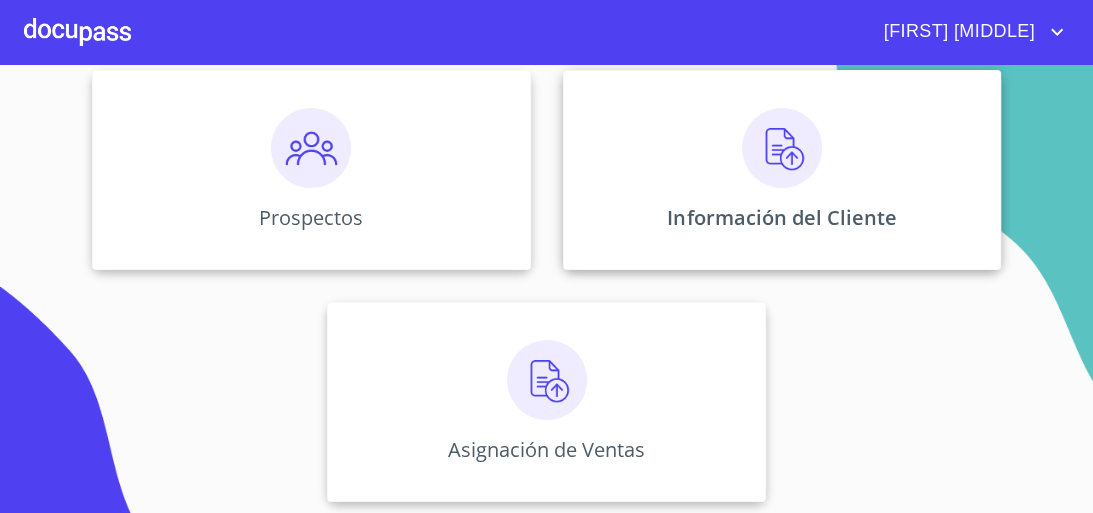 scroll, scrollTop: 259, scrollLeft: 0, axis: vertical 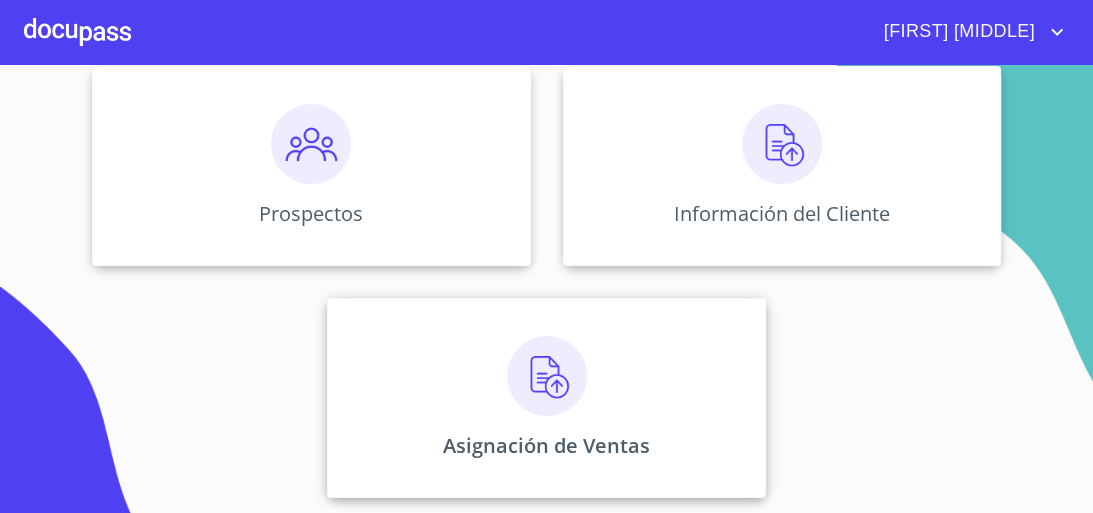 click at bounding box center [547, 376] 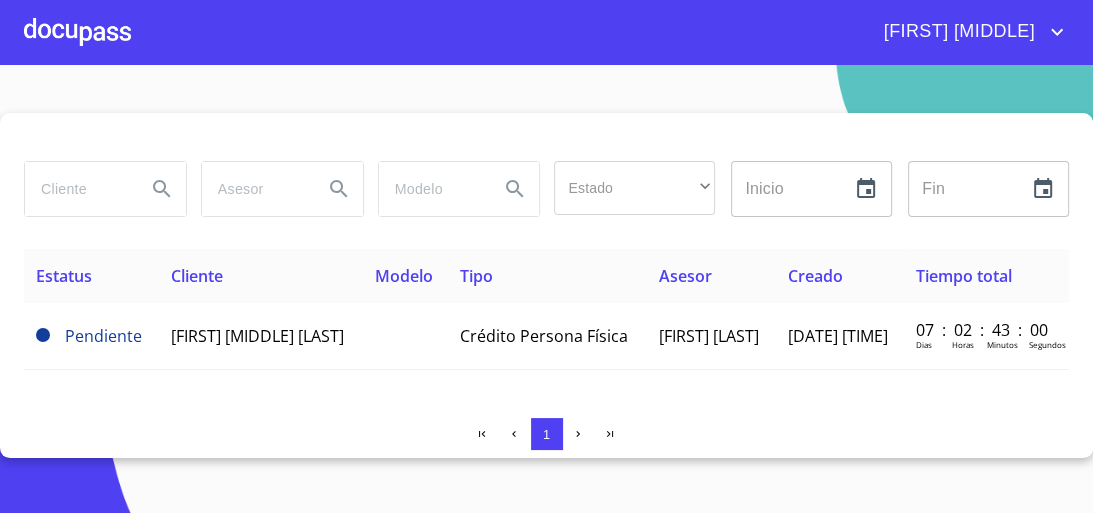 click at bounding box center (788, 189) 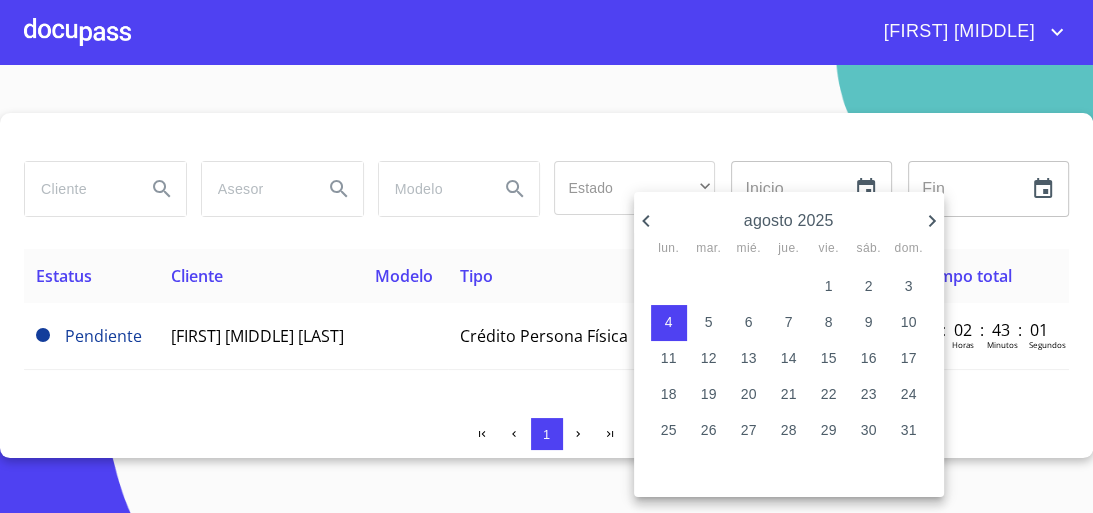 click at bounding box center [546, 256] 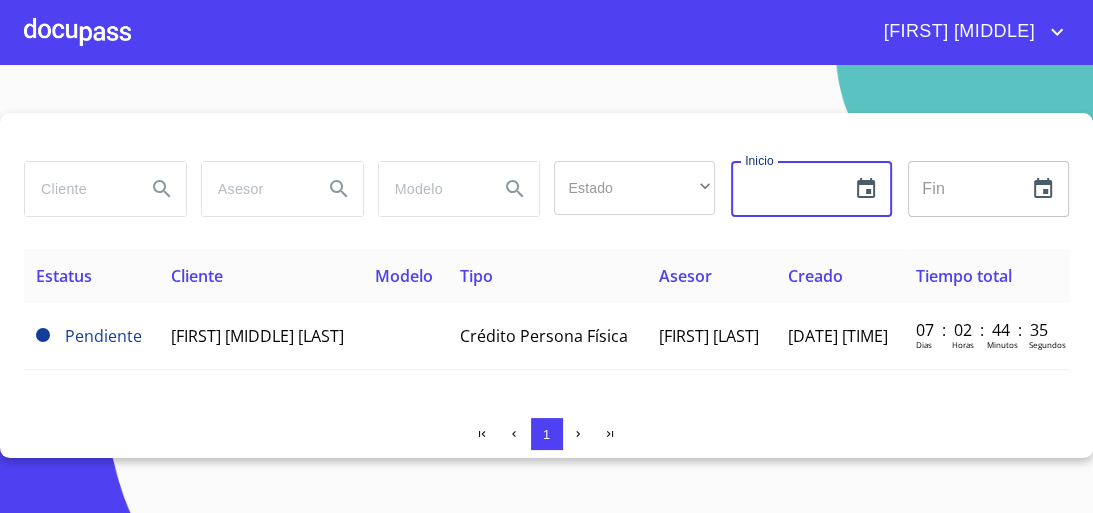 click at bounding box center [77, 32] 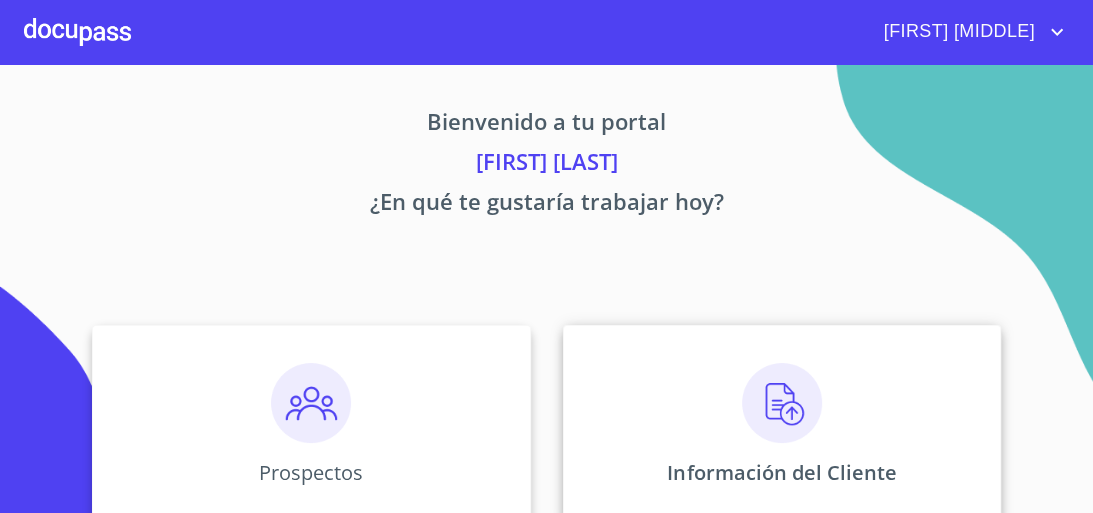 click at bounding box center (782, 403) 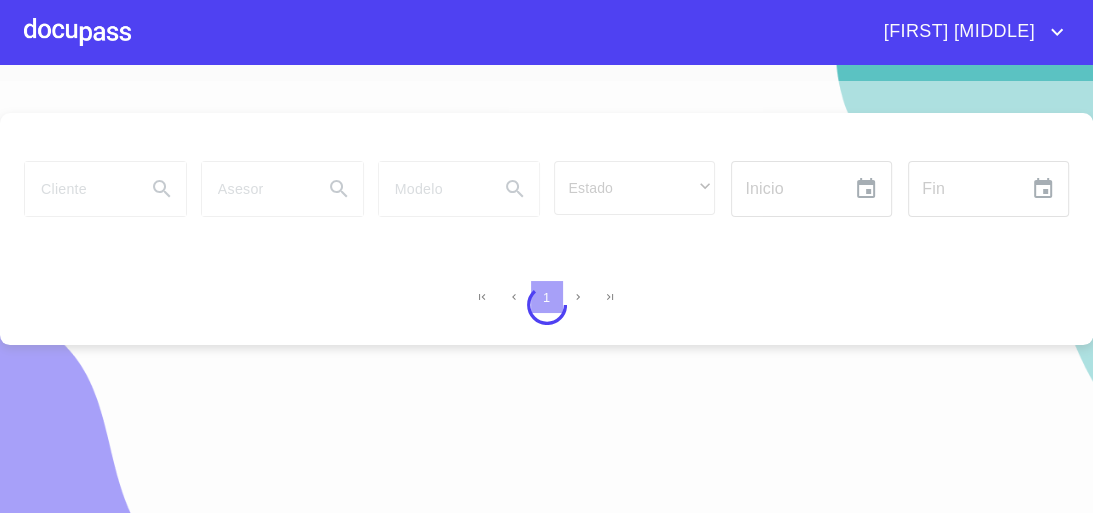click at bounding box center [77, 32] 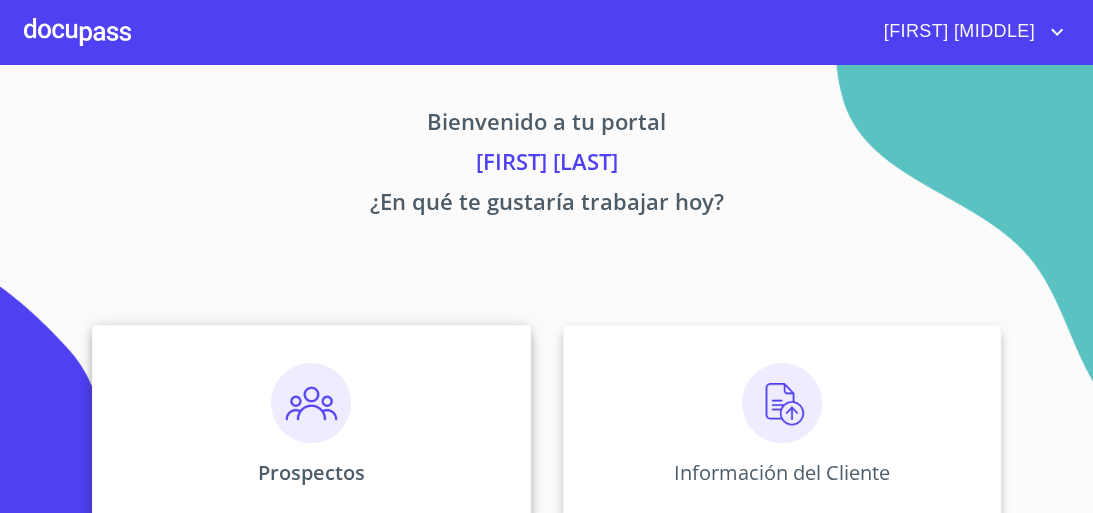 click on "Prospectos" at bounding box center (311, 425) 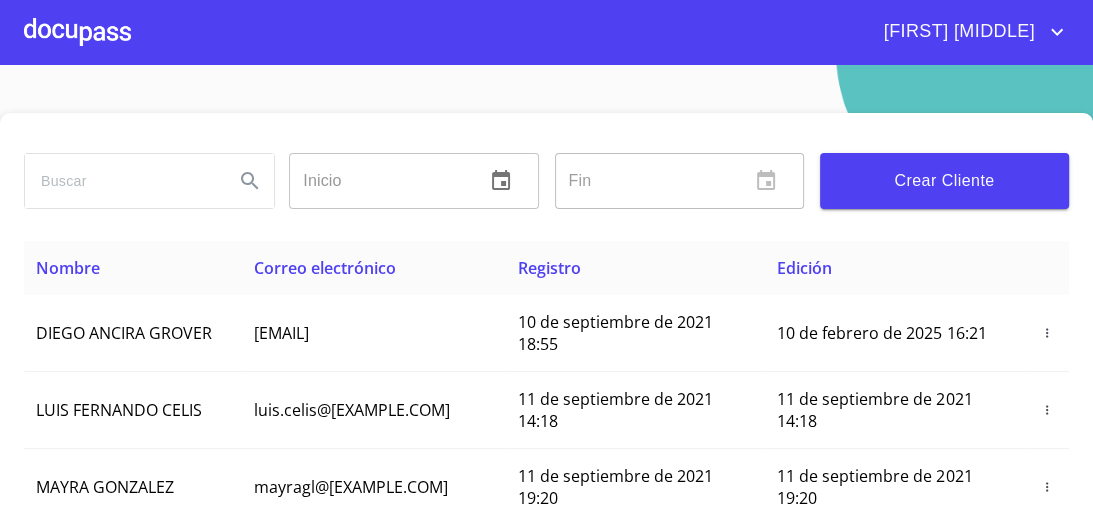 click at bounding box center (121, 181) 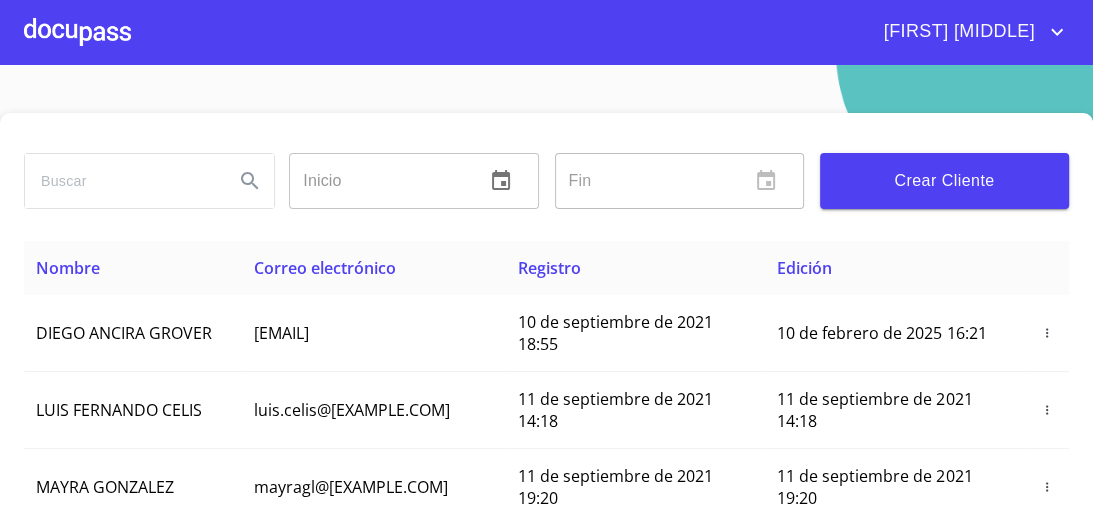type on "L" 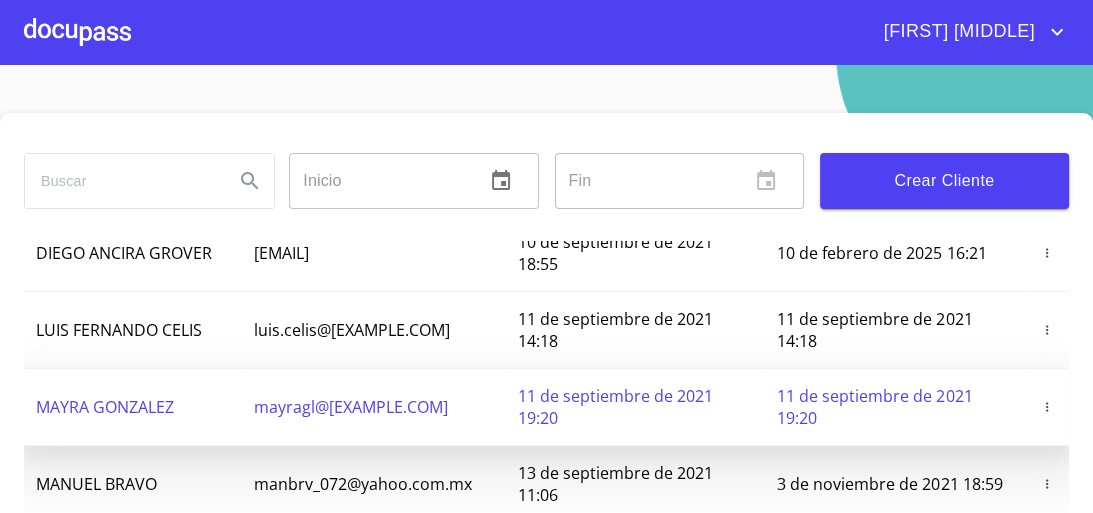 scroll, scrollTop: 160, scrollLeft: 0, axis: vertical 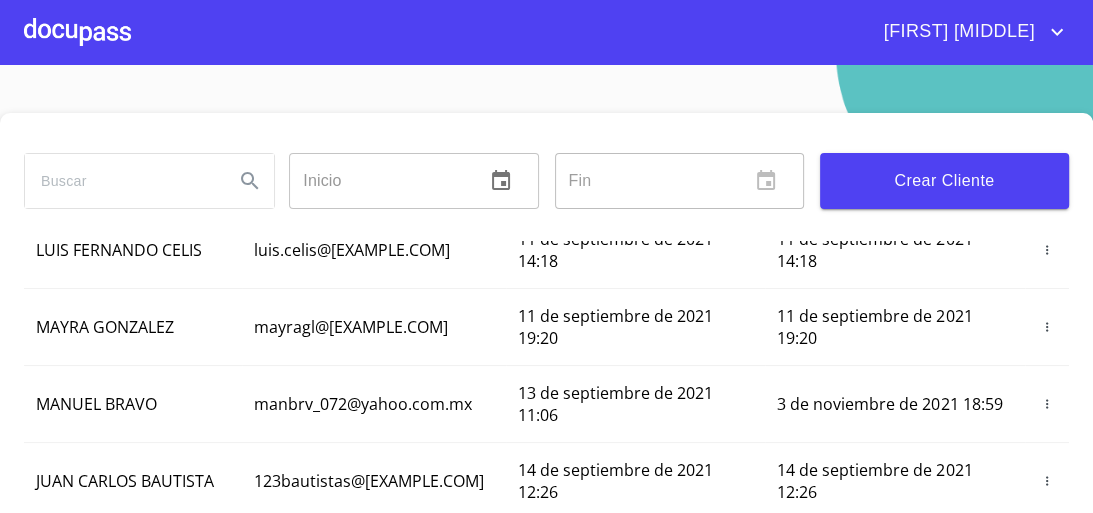 click at bounding box center [121, 181] 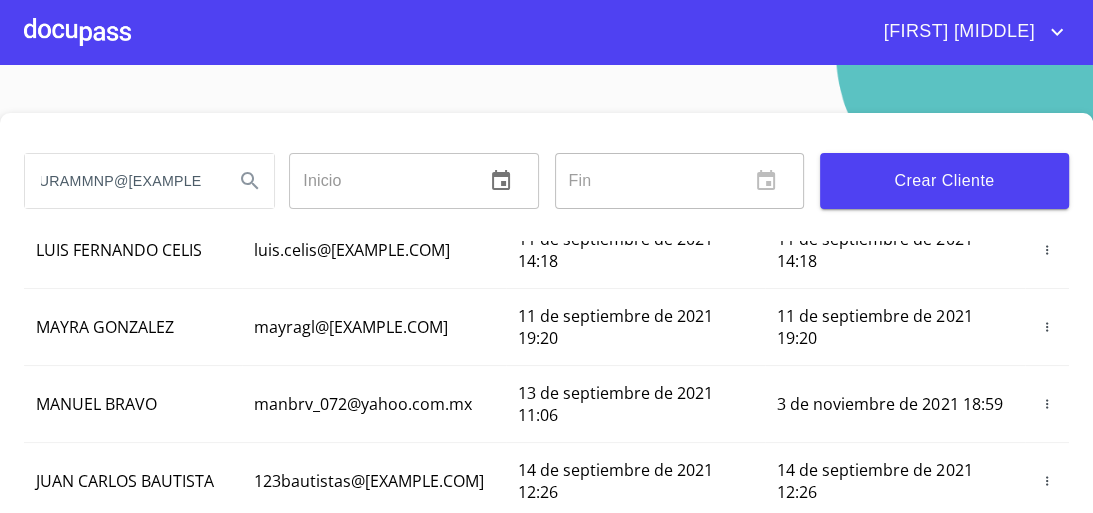 scroll, scrollTop: 0, scrollLeft: 32, axis: horizontal 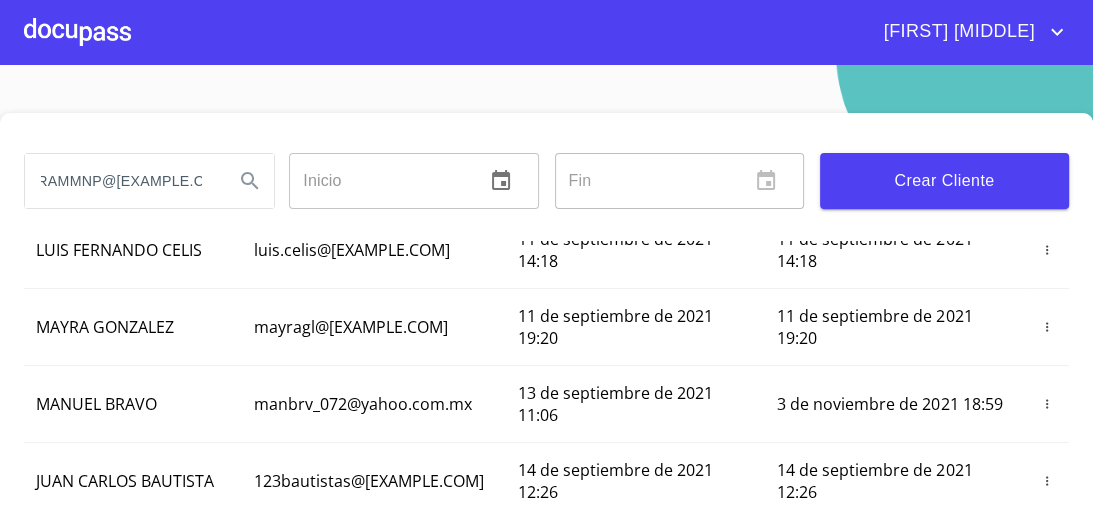 type on "LAURAMMNP@[EXAMPLE.COM]" 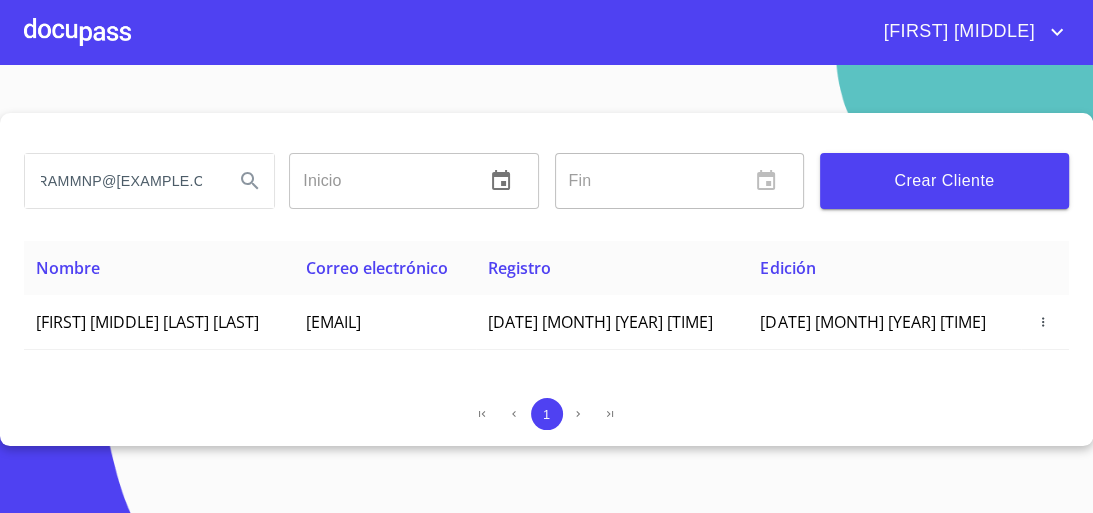 scroll, scrollTop: 0, scrollLeft: 0, axis: both 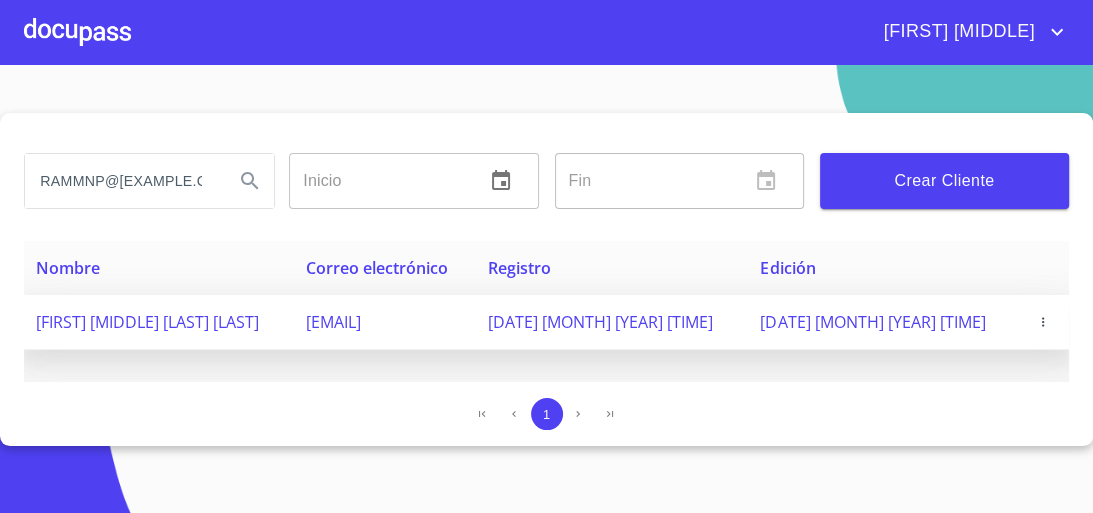 click on "[FIRST] [MIDDLE] [LAST] [LAST]" at bounding box center [159, 322] 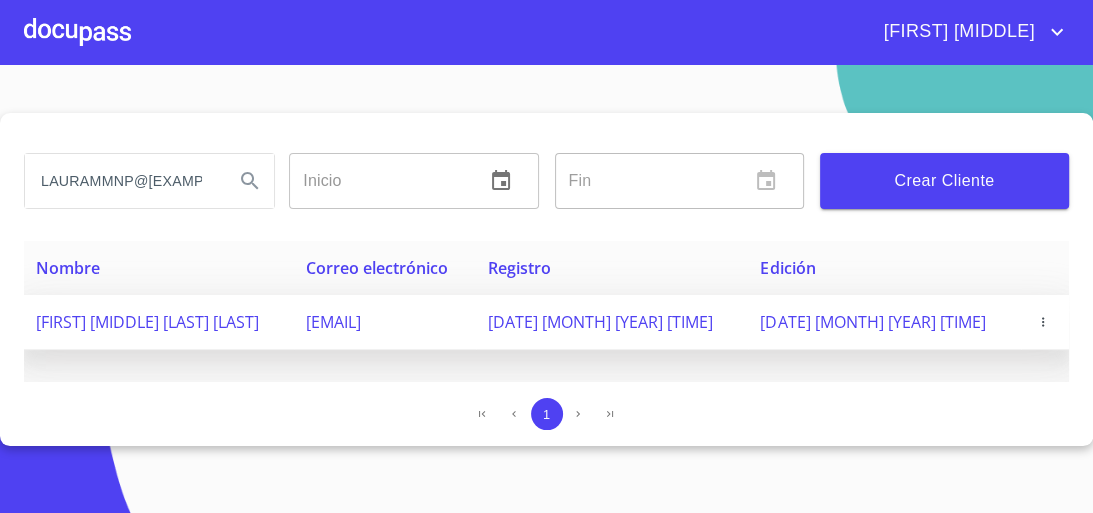 click 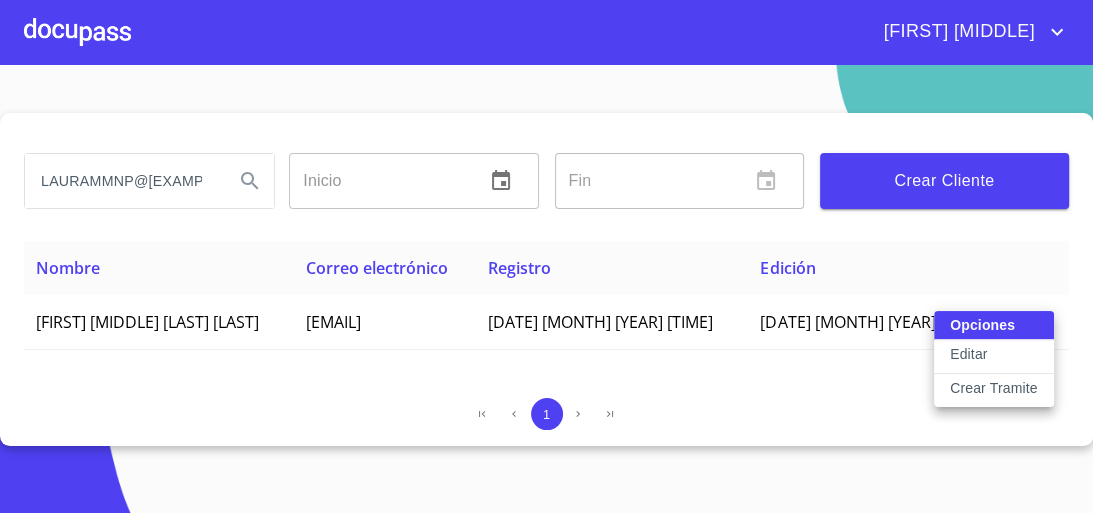 click on "Crear Tramite" at bounding box center (994, 388) 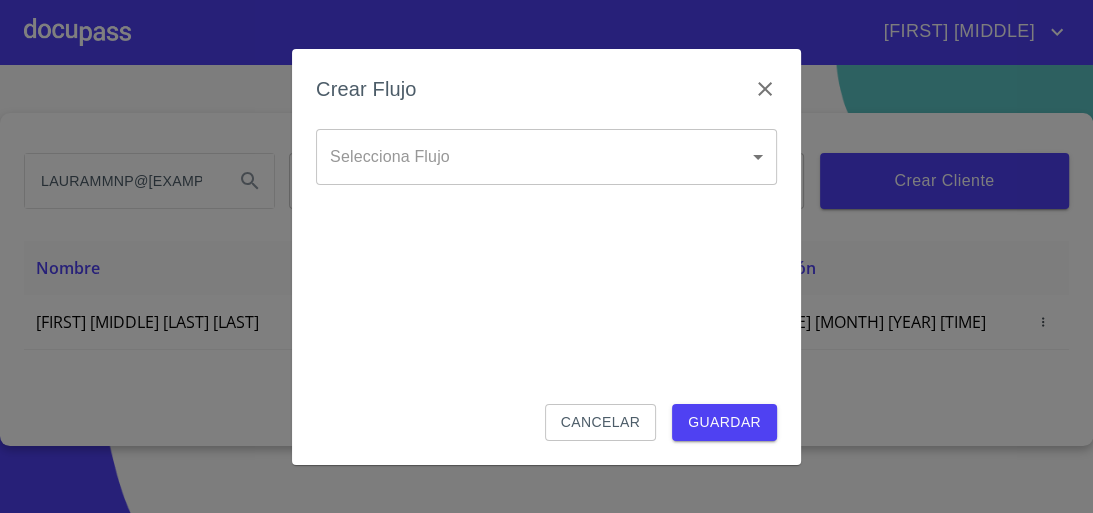 click on "[FIRST] [MIDDLE] [LAST] [LAST] [EMAIL] [DATE] [YEAR] [TIME] [DATE] [YEAR] [TIME] [NUMBER]" at bounding box center [546, 256] 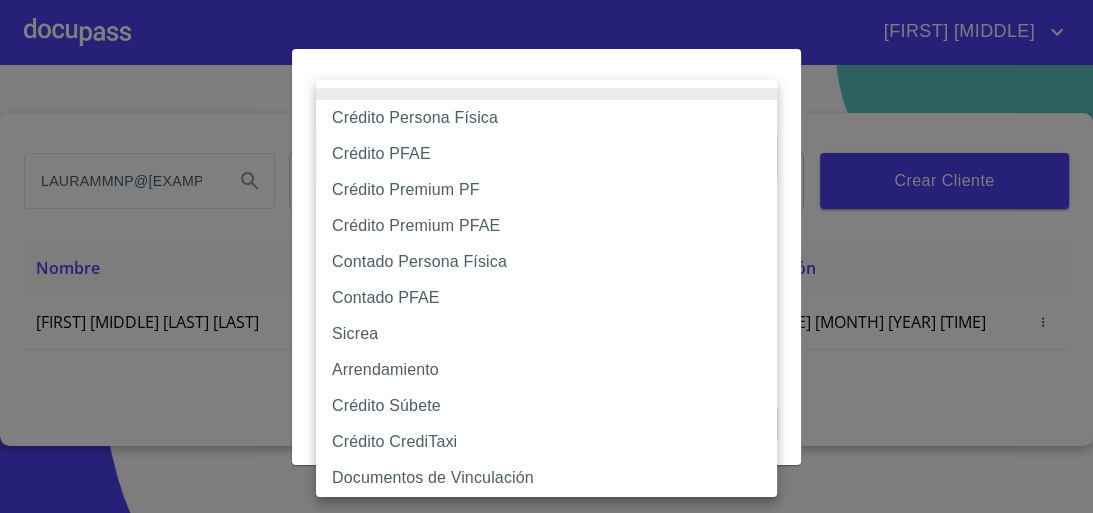 click on "Crédito Persona Física" at bounding box center [552, 118] 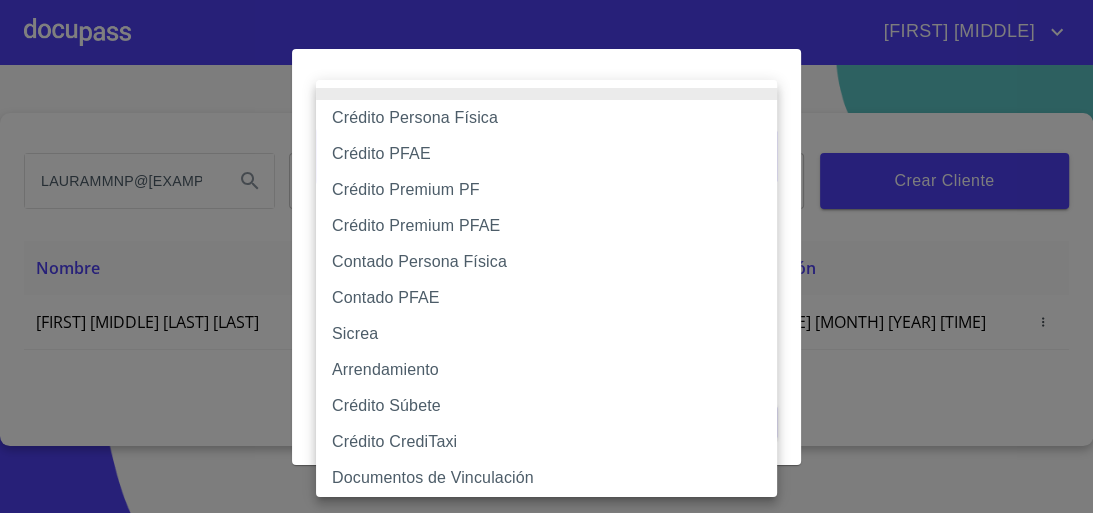 type on "6009fb3c7d1714eb8809aa97" 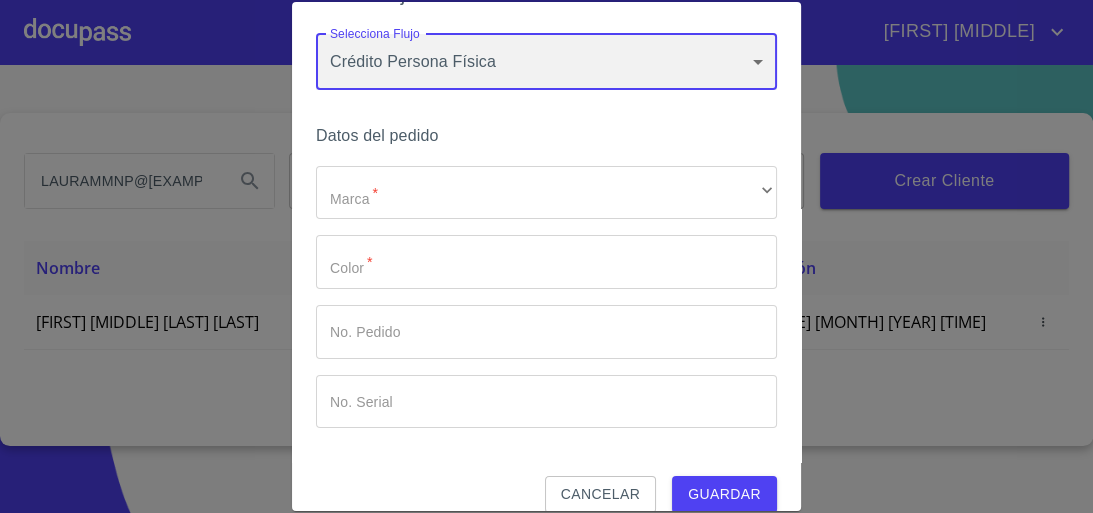 scroll, scrollTop: 73, scrollLeft: 0, axis: vertical 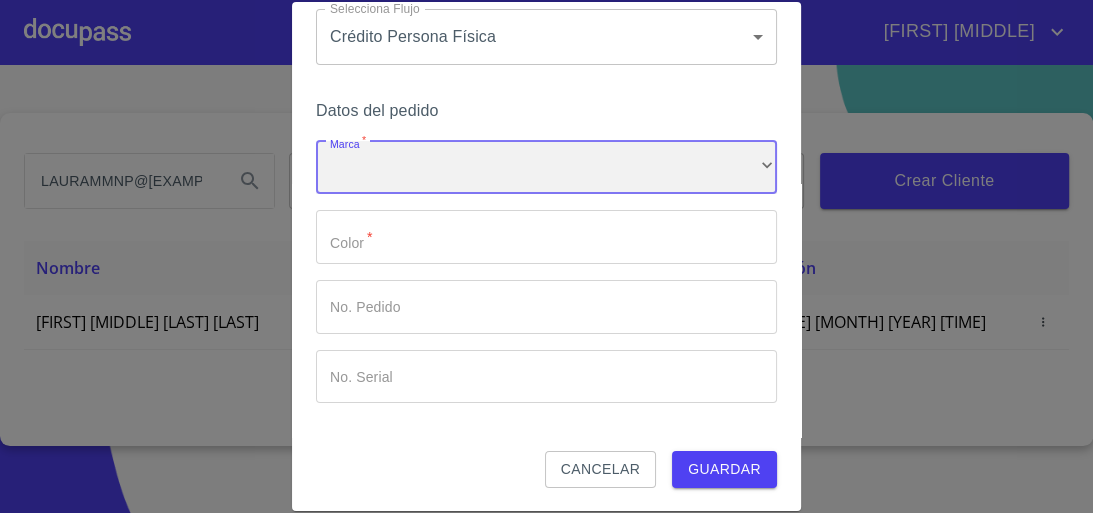 click on "​" at bounding box center (546, 168) 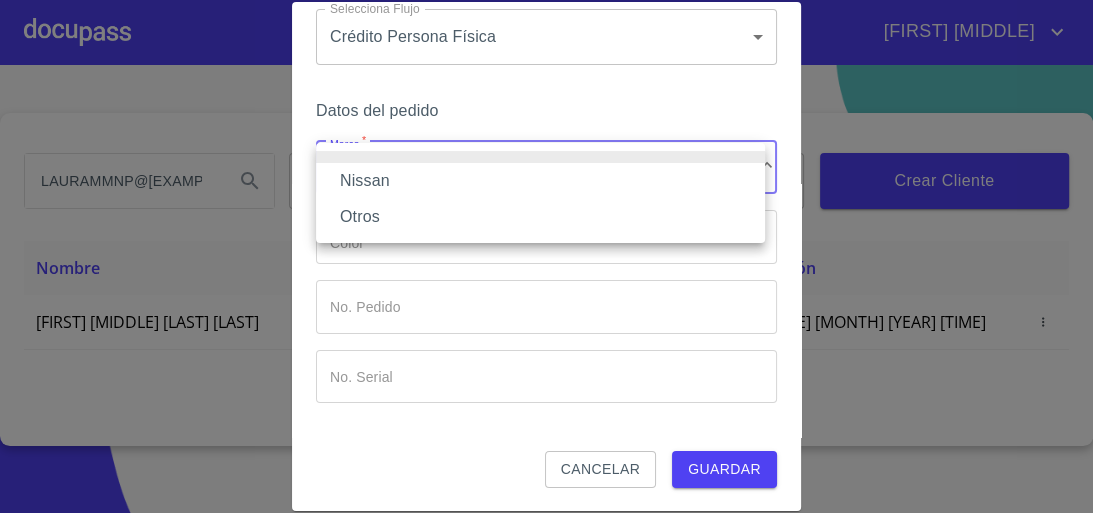click on "Nissan" at bounding box center (540, 181) 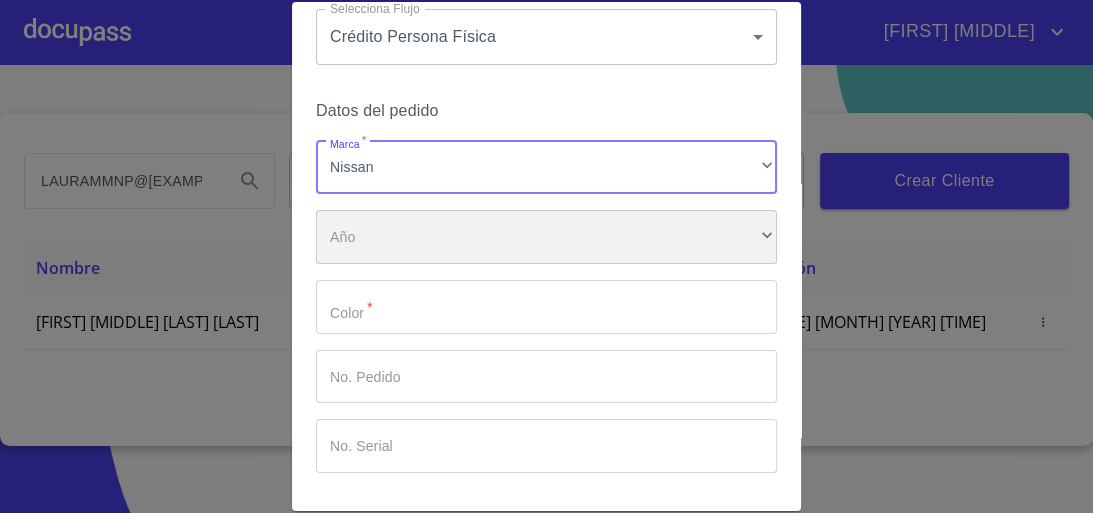 click on "​" at bounding box center [546, 237] 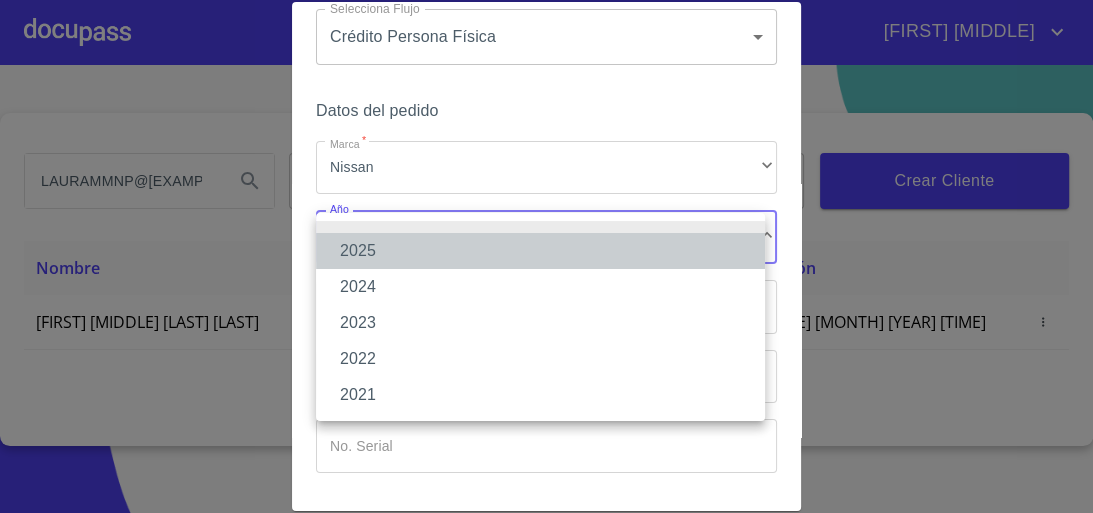 click on "2025" at bounding box center [540, 251] 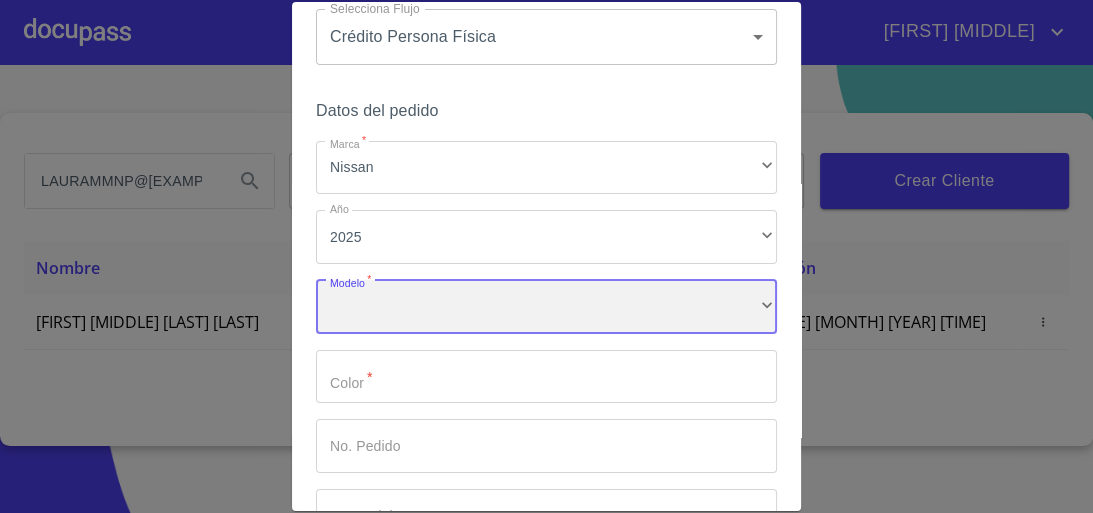 click on "​" at bounding box center (546, 307) 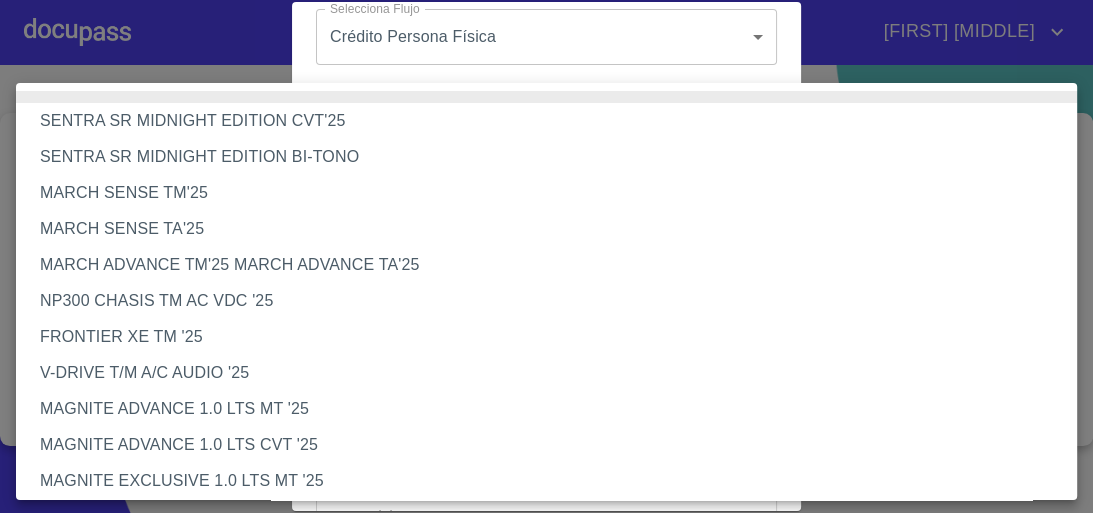 scroll, scrollTop: 80, scrollLeft: 0, axis: vertical 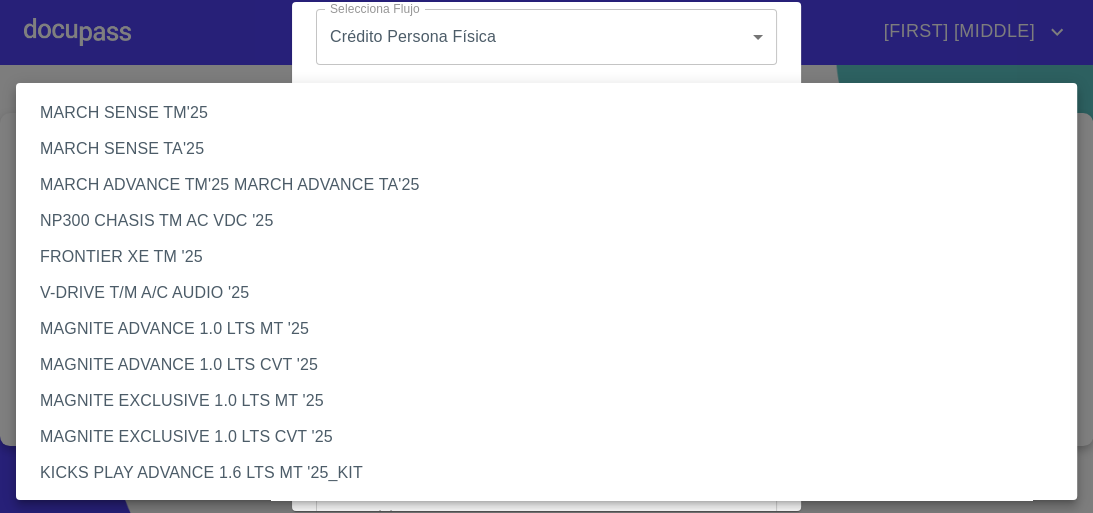 click on "NP300 CHASIS TM AC VDC '25" at bounding box center [552, 221] 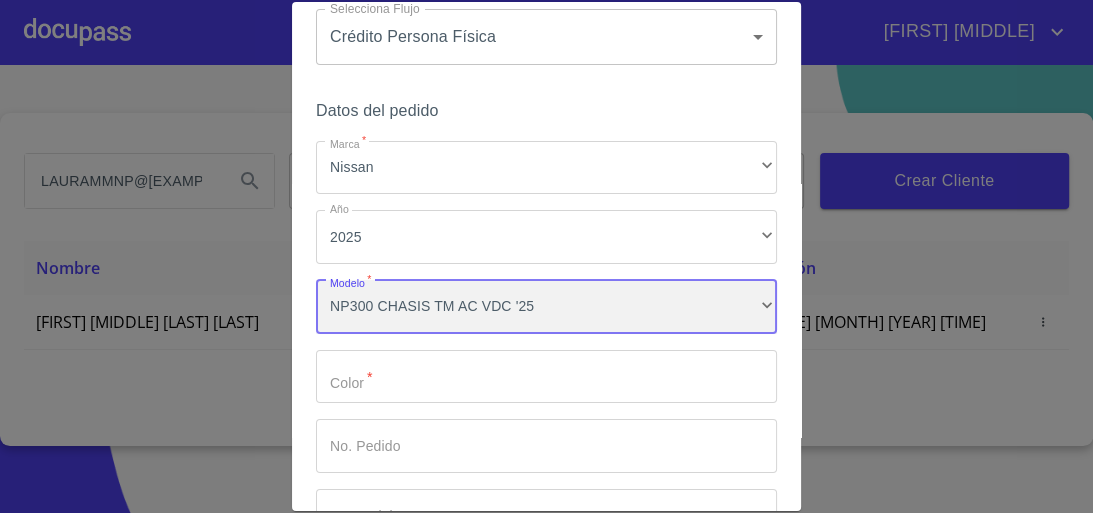 scroll, scrollTop: 153, scrollLeft: 0, axis: vertical 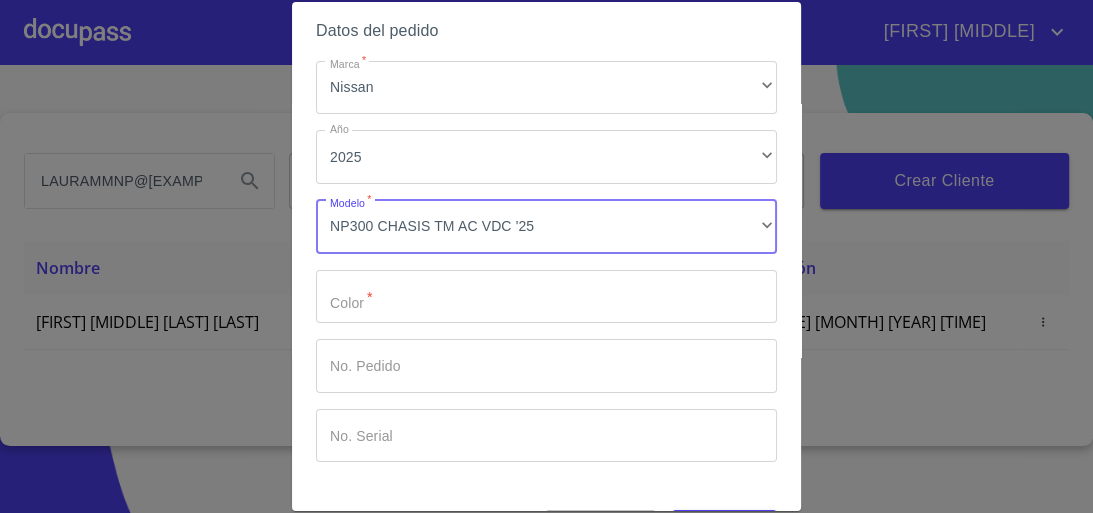click on "Marca   *" at bounding box center (546, 297) 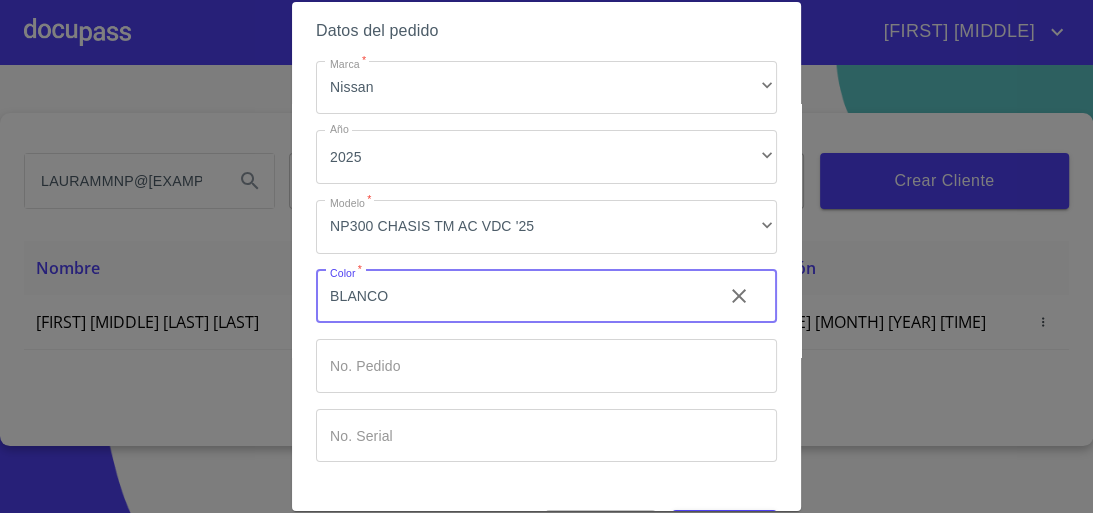 type on "BLANCO" 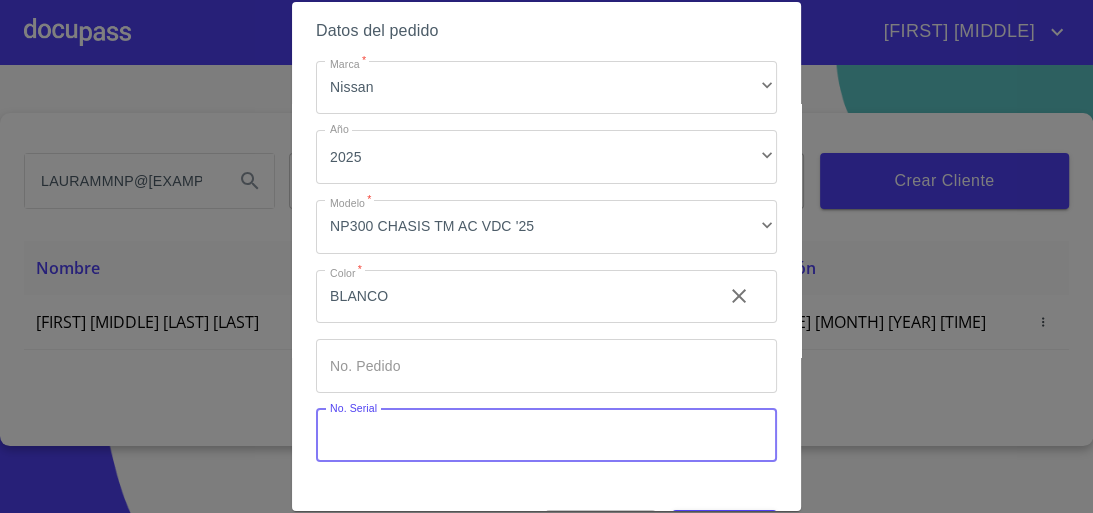 scroll, scrollTop: 212, scrollLeft: 0, axis: vertical 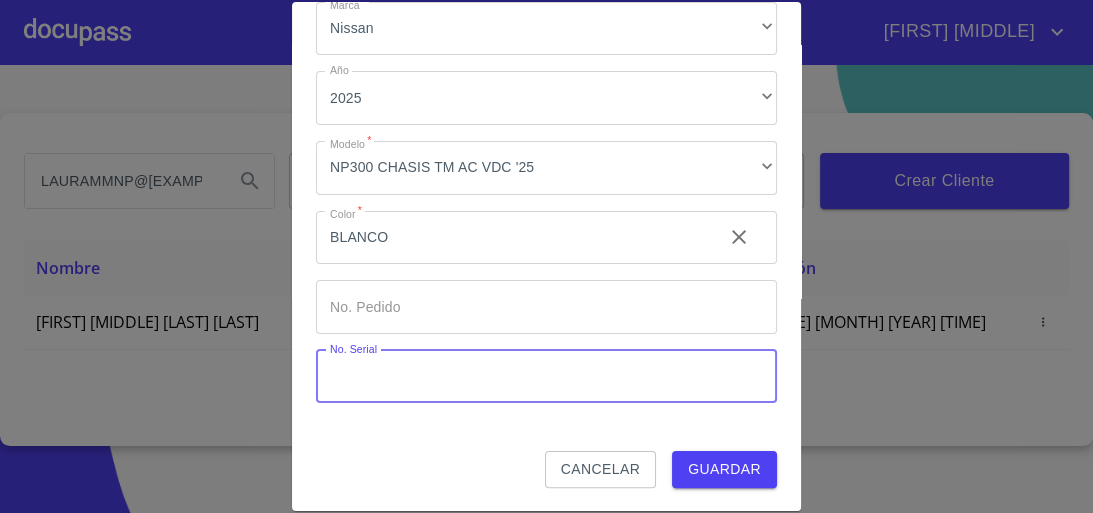 click on "Guardar" at bounding box center [724, 469] 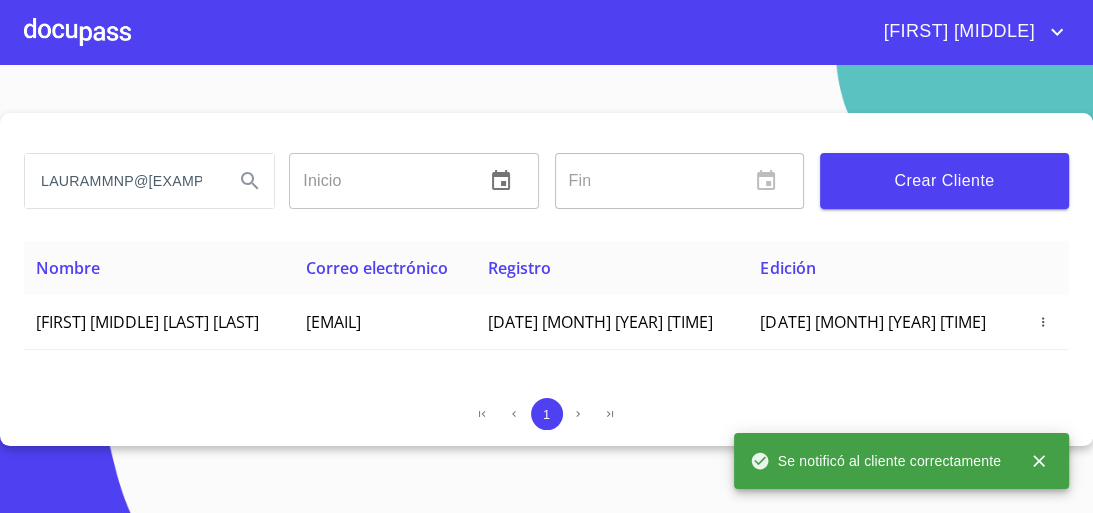 click at bounding box center [77, 32] 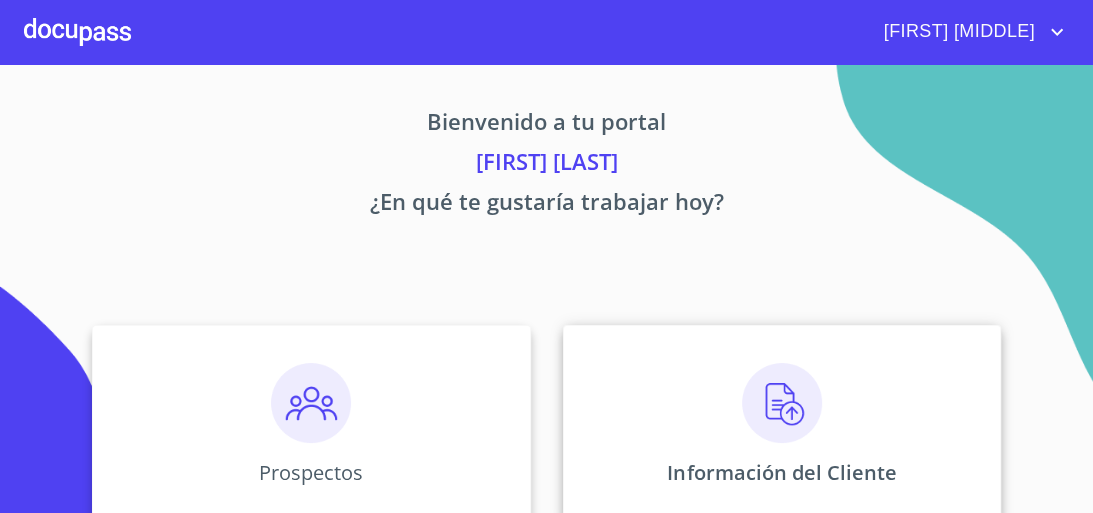 scroll, scrollTop: 160, scrollLeft: 0, axis: vertical 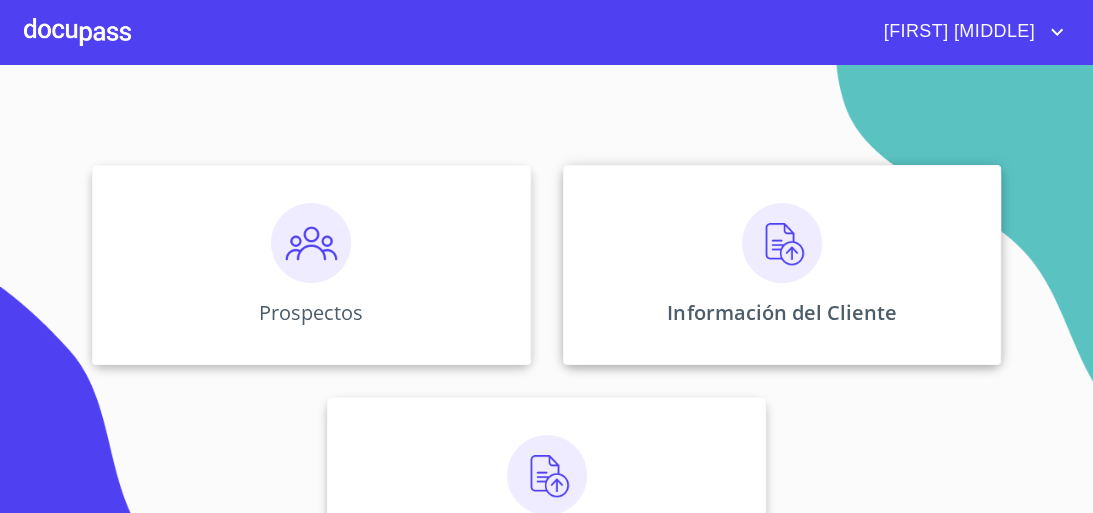 click on "Información del Cliente" at bounding box center (782, 265) 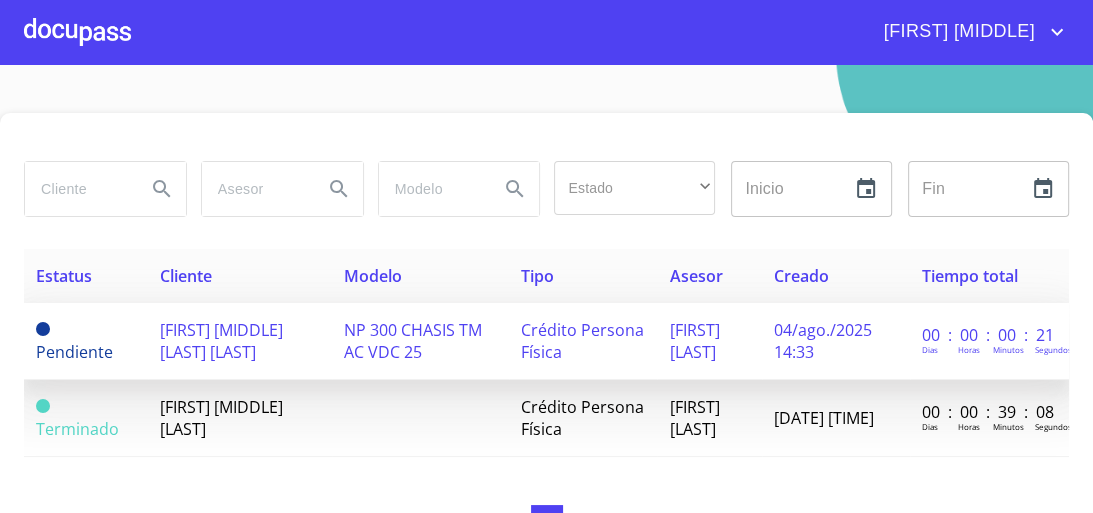 click on "[FIRST] [MIDDLE] [LAST] [LAST]" at bounding box center (221, 341) 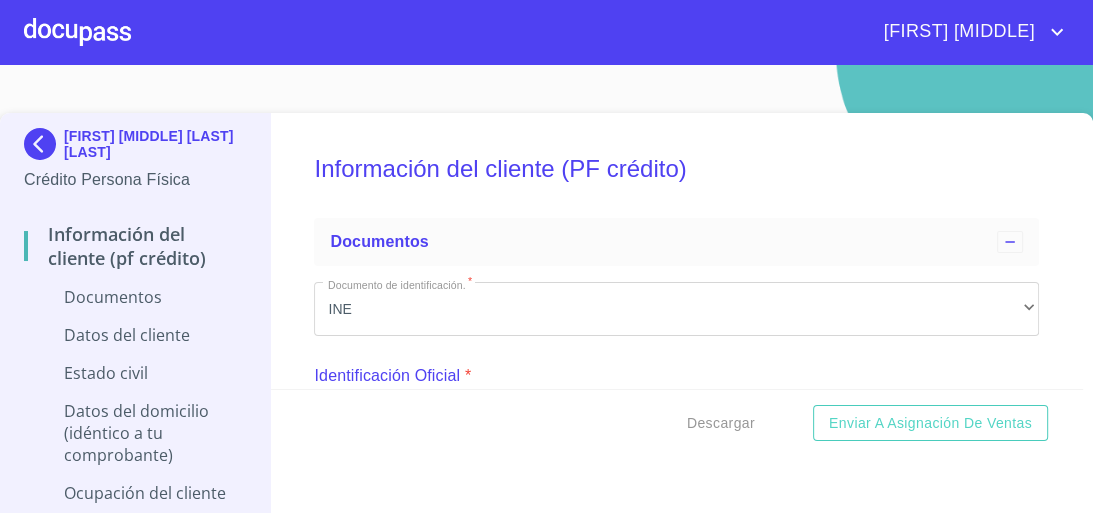 scroll, scrollTop: 88, scrollLeft: 0, axis: vertical 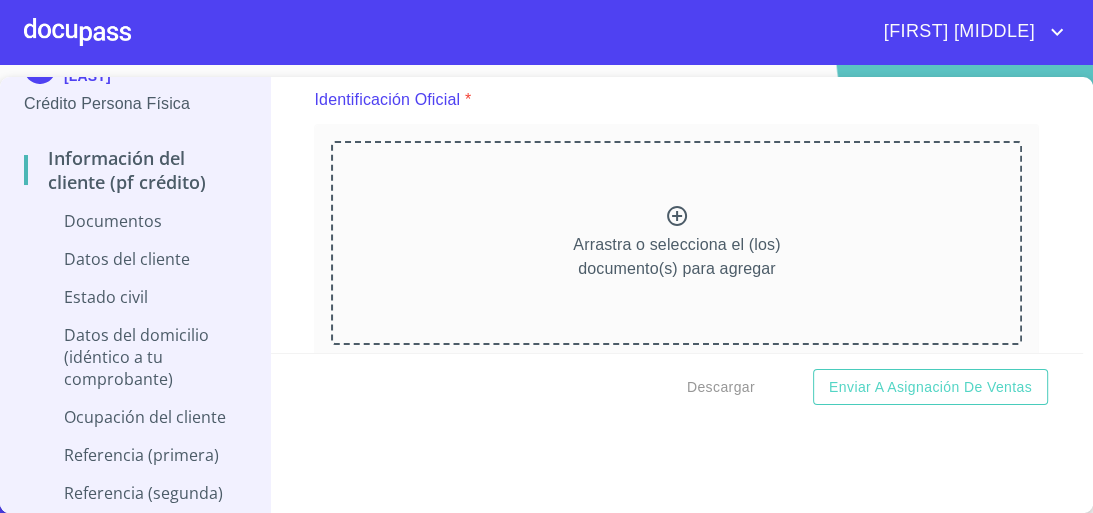 click 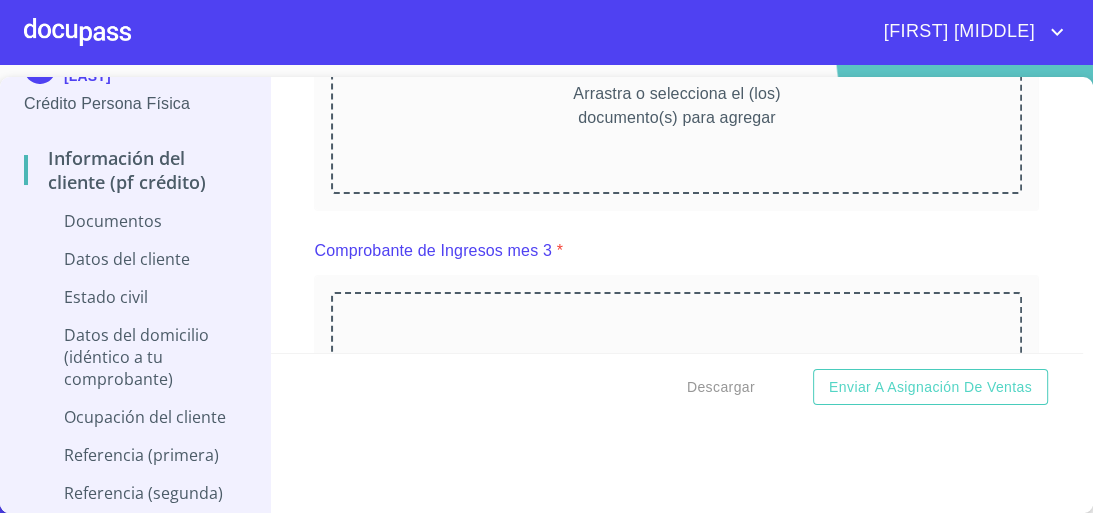scroll, scrollTop: 1040, scrollLeft: 0, axis: vertical 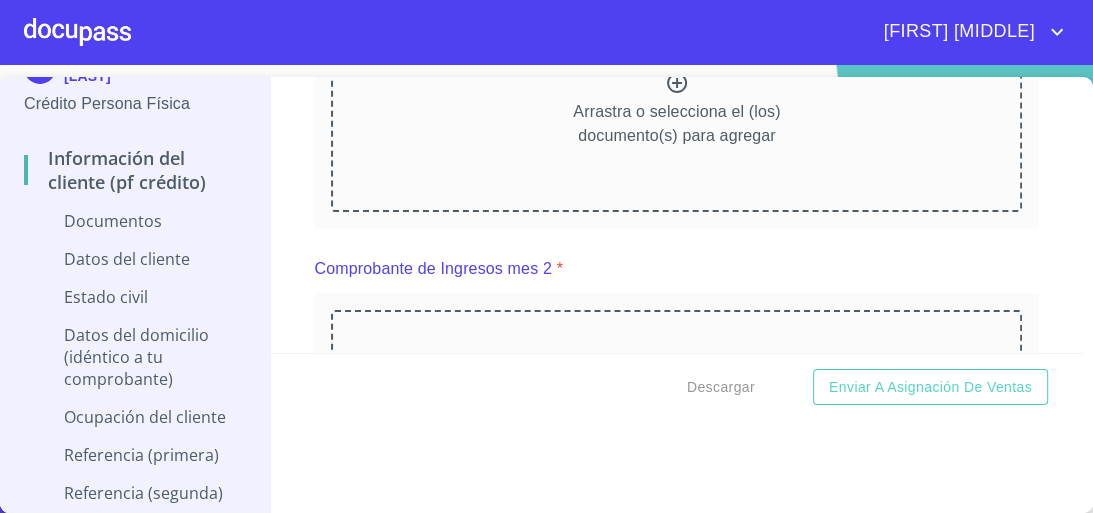 click 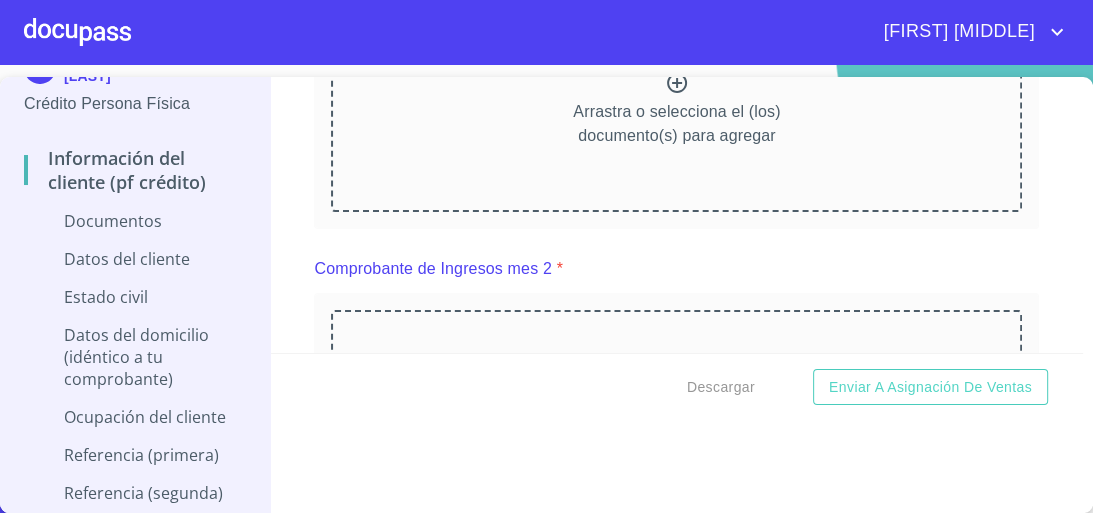 click 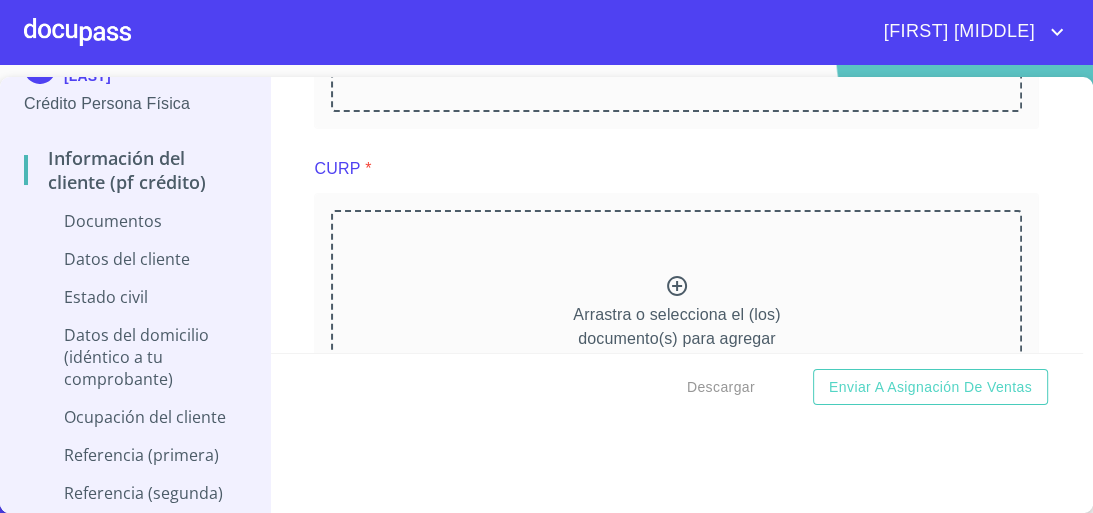 scroll, scrollTop: 1803, scrollLeft: 0, axis: vertical 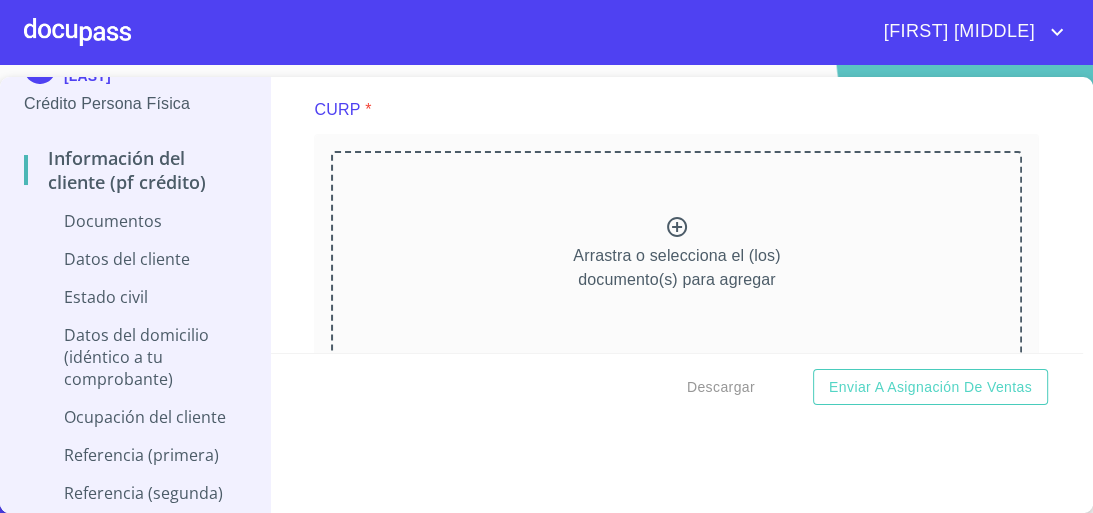 click 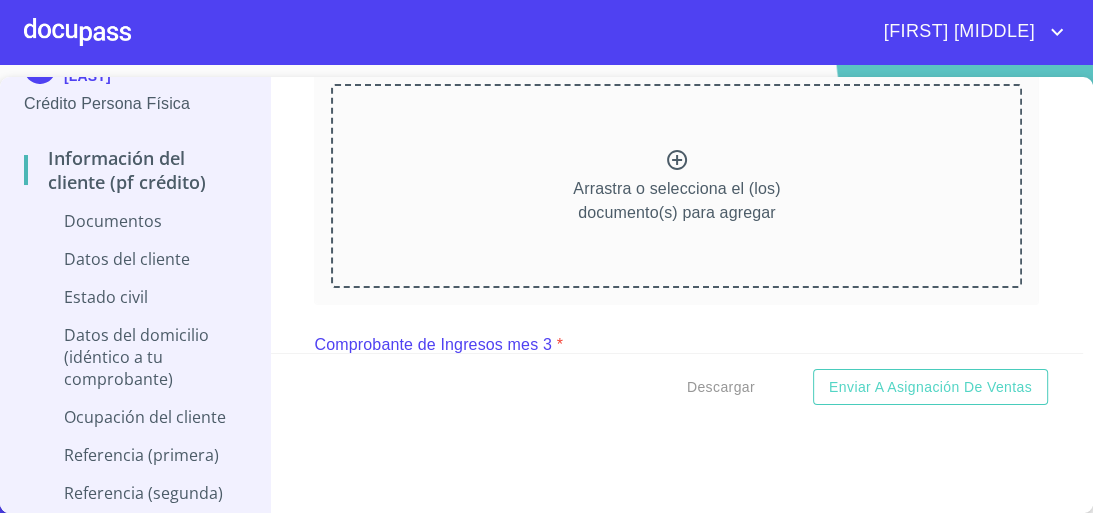 scroll, scrollTop: 0, scrollLeft: 0, axis: both 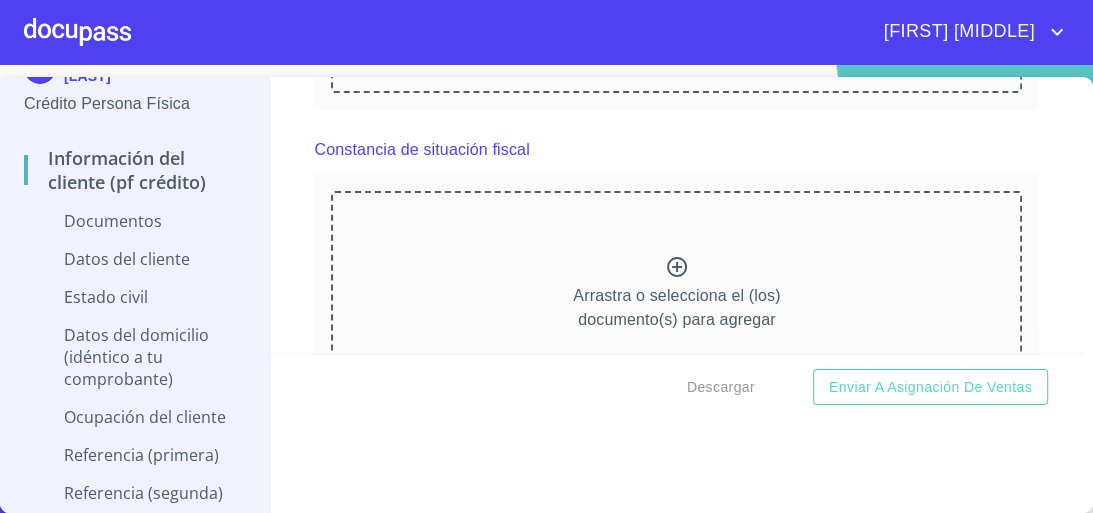 click 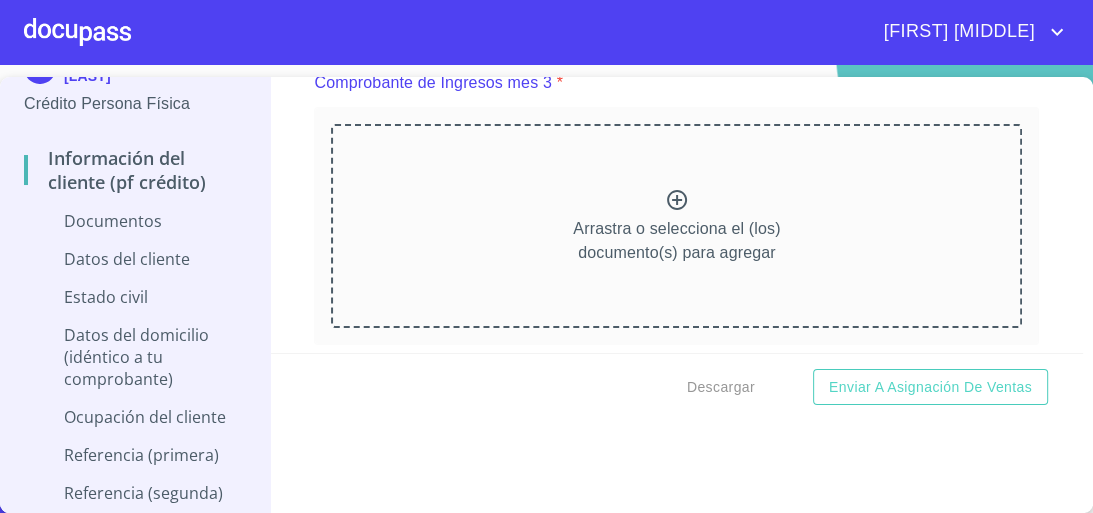 scroll, scrollTop: 0, scrollLeft: 0, axis: both 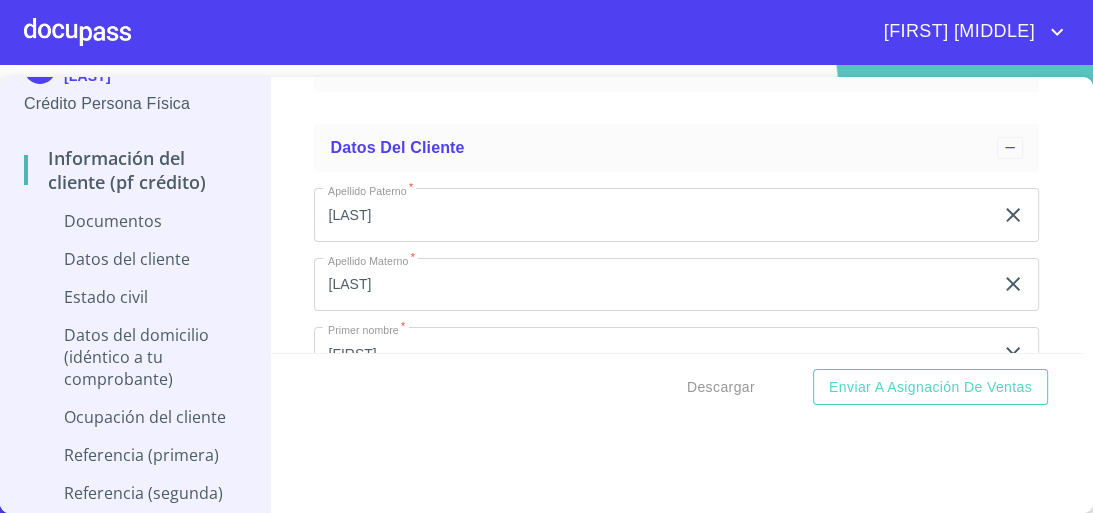click 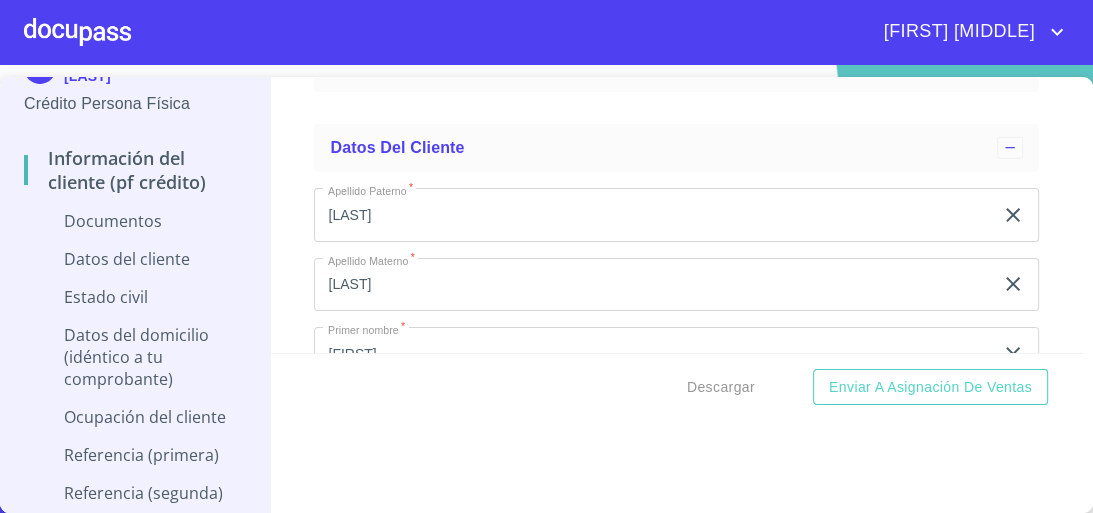 click 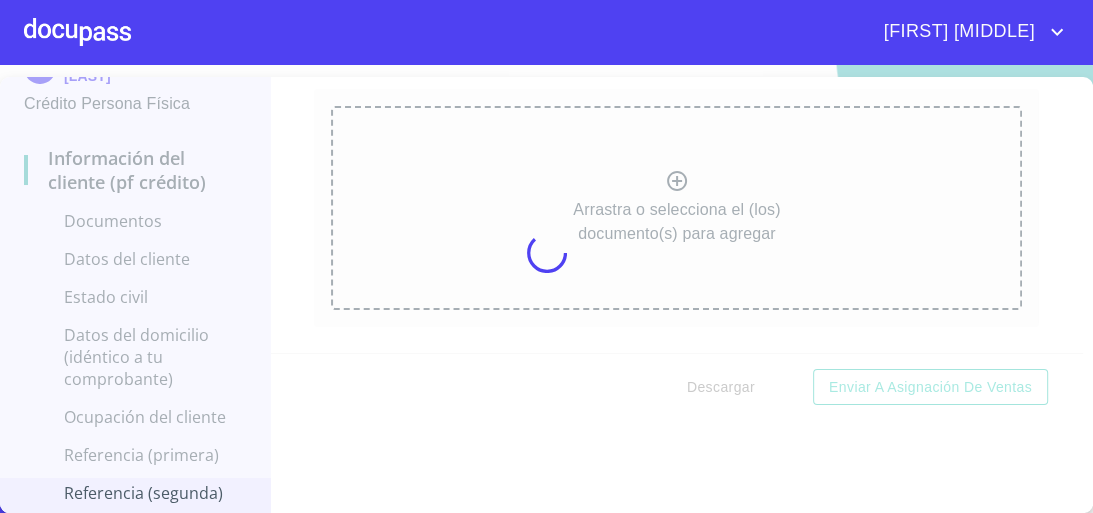 scroll, scrollTop: 0, scrollLeft: 0, axis: both 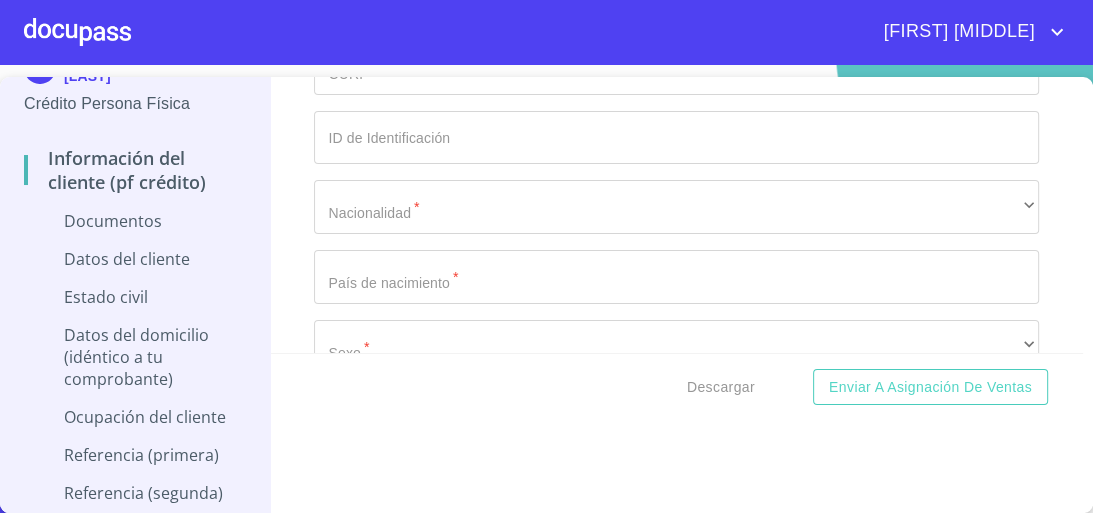 click 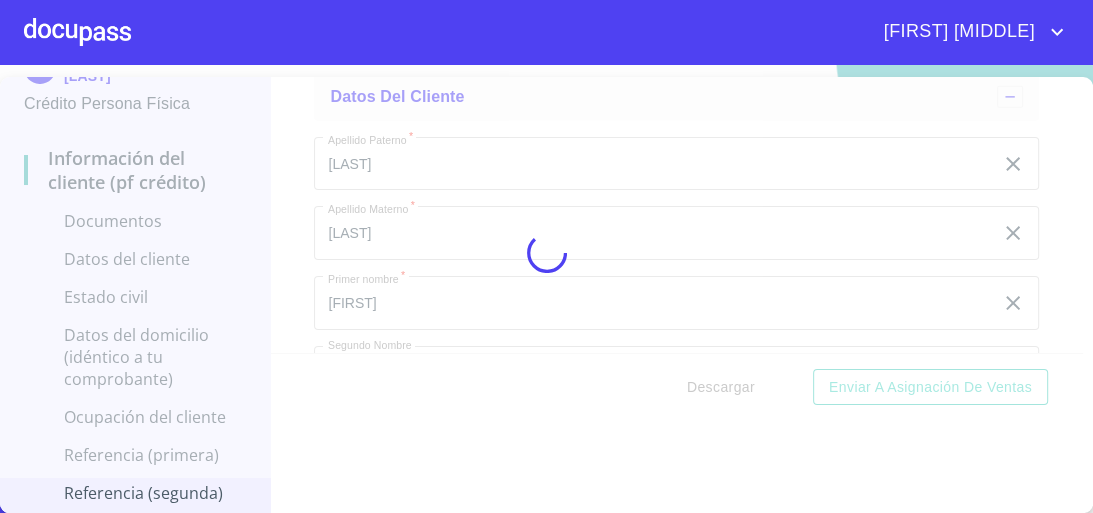 scroll, scrollTop: 0, scrollLeft: 0, axis: both 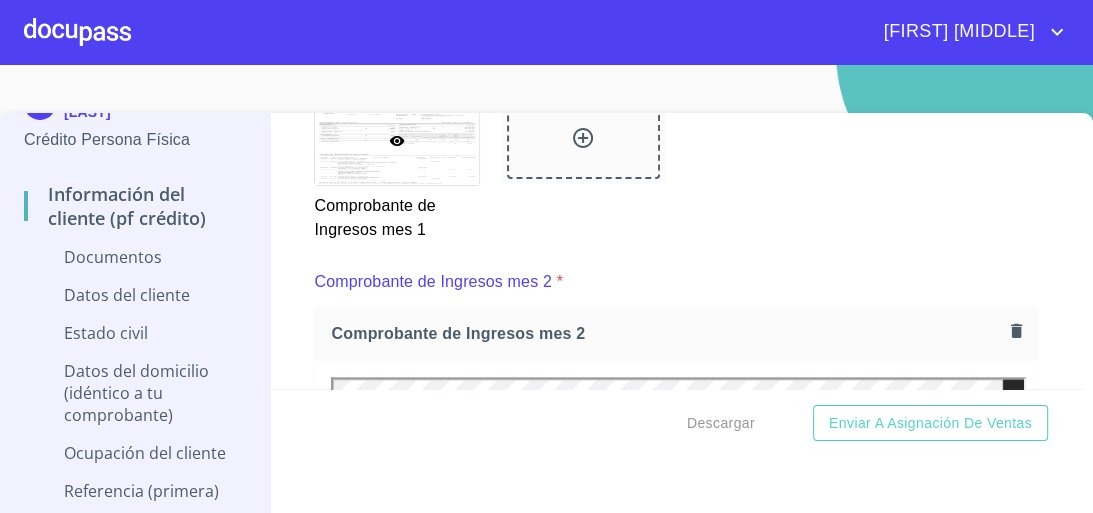 click on "Independiente/Dueño de negocio/Persona Moral" at bounding box center [676, -624] 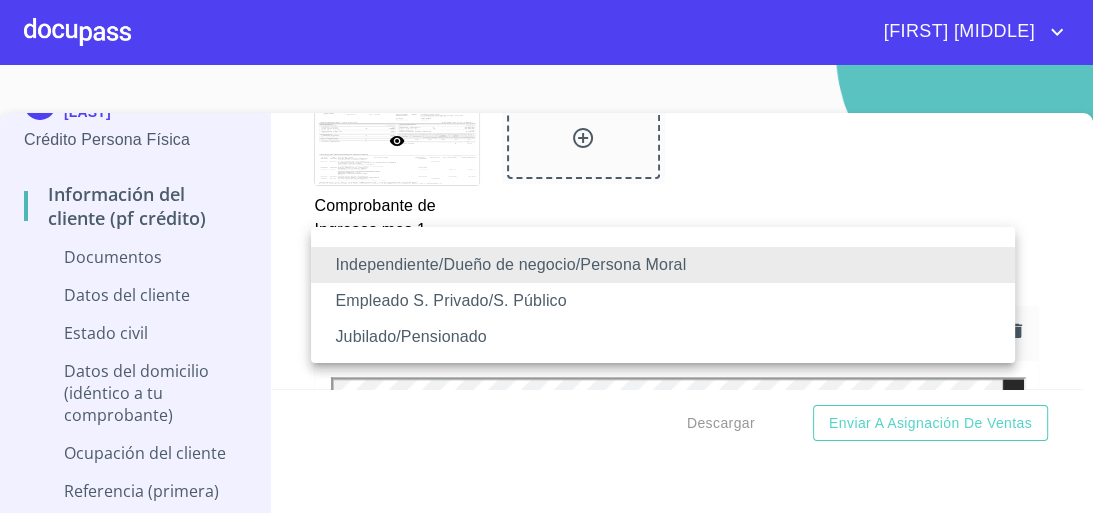 click at bounding box center [546, 256] 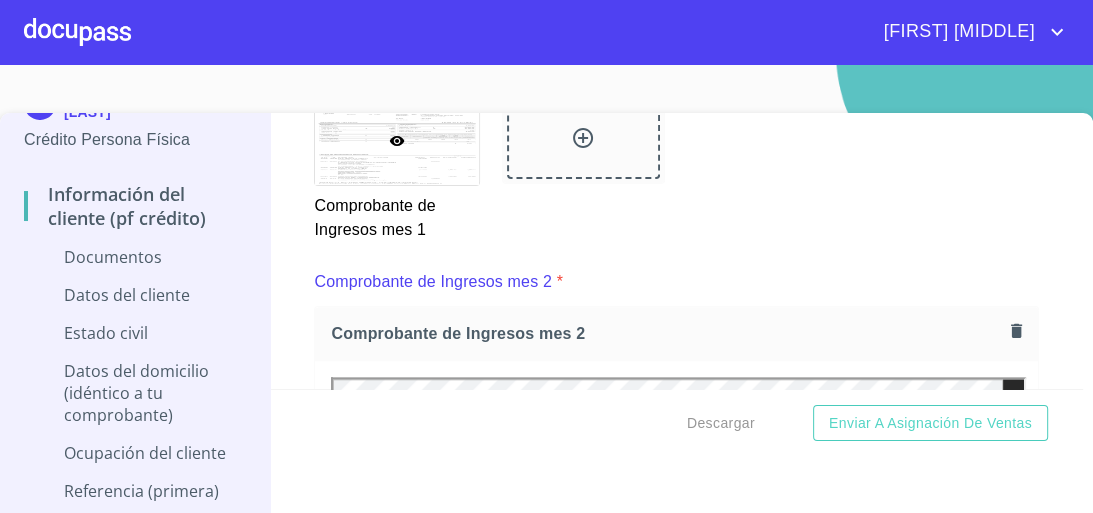 click on "Independiente/Dueño de negocio/Persona Moral" at bounding box center [676, -624] 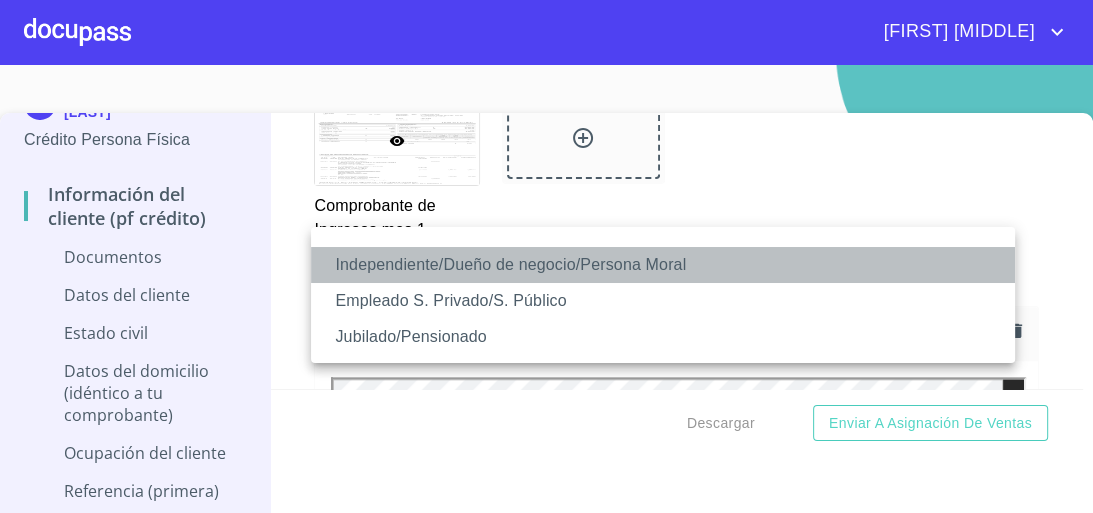 click on "Independiente/Dueño de negocio/Persona Moral" at bounding box center (663, 265) 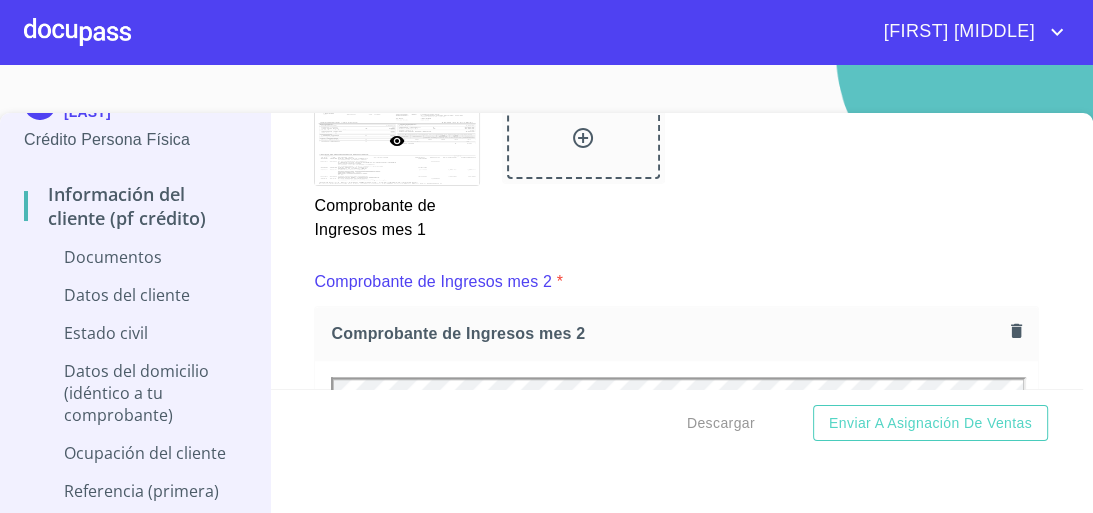 scroll, scrollTop: 1609, scrollLeft: 0, axis: vertical 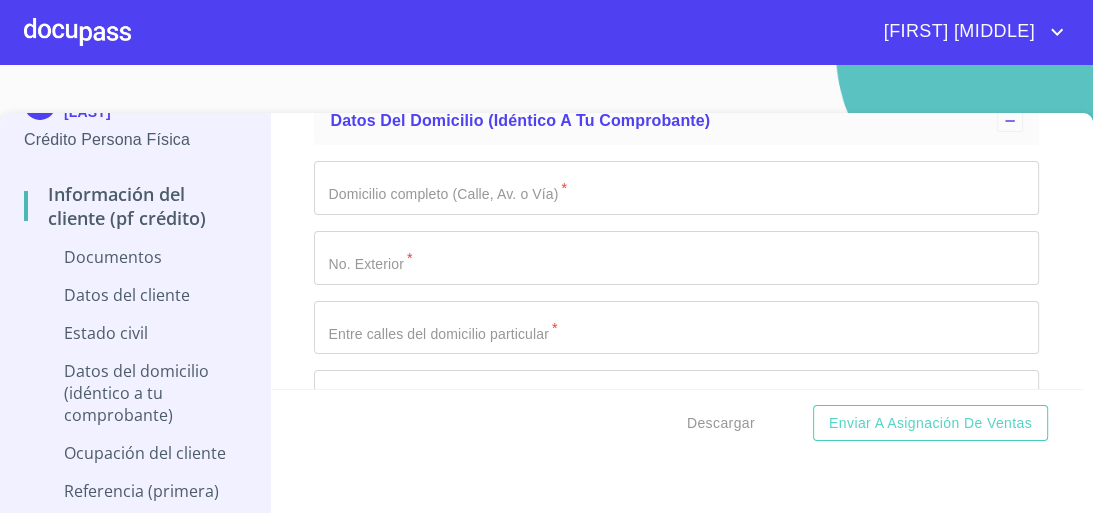 click at bounding box center [653, -599] 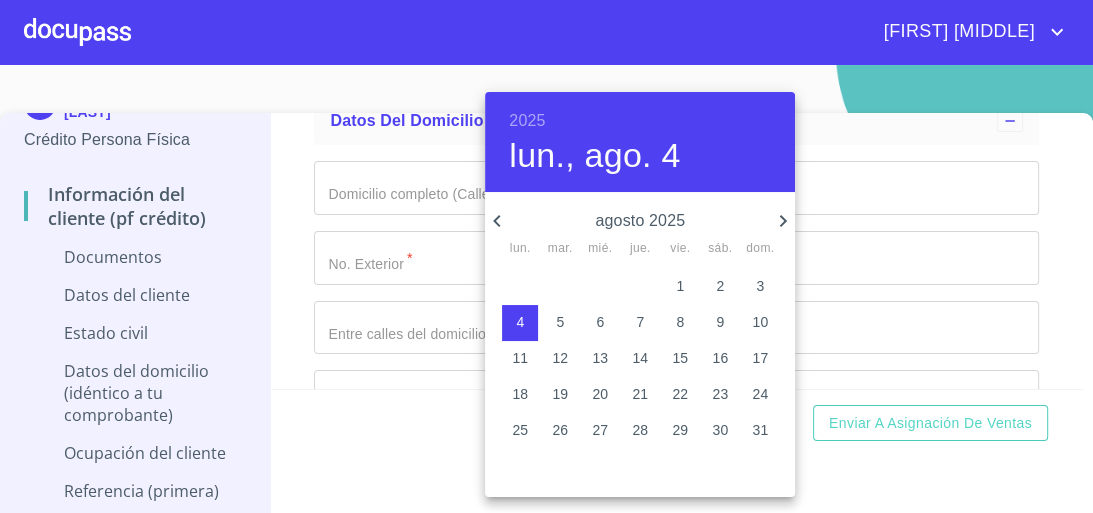 click on "agosto 2025" at bounding box center [640, 221] 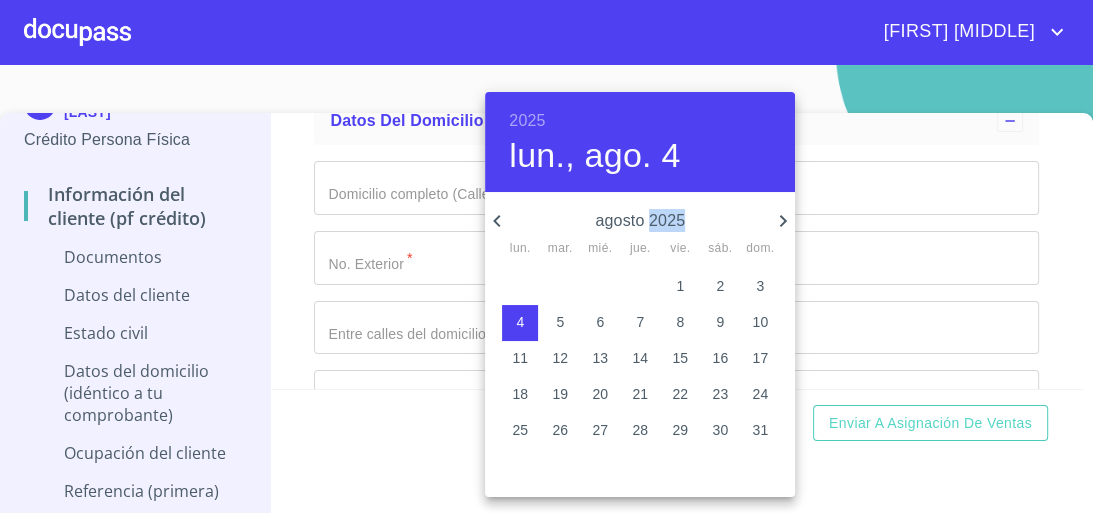click on "agosto 2025" at bounding box center (640, 221) 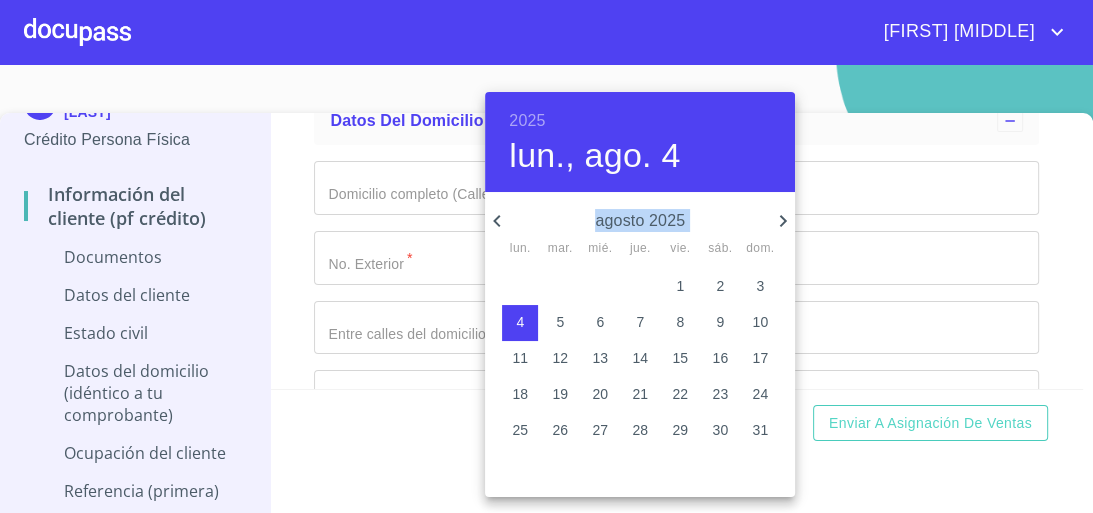 click on "agosto 2025" at bounding box center [640, 221] 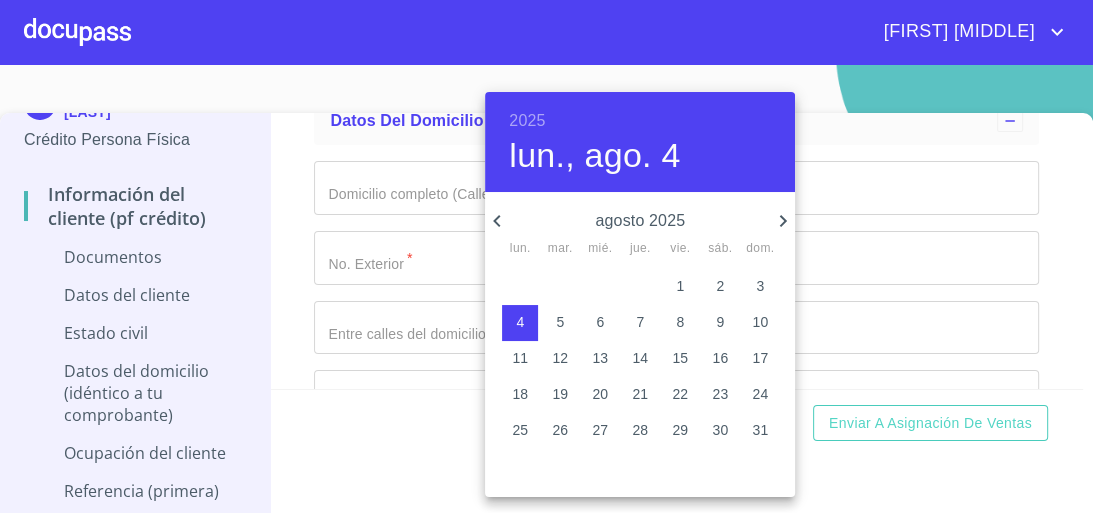 click on "jue." at bounding box center (640, 249) 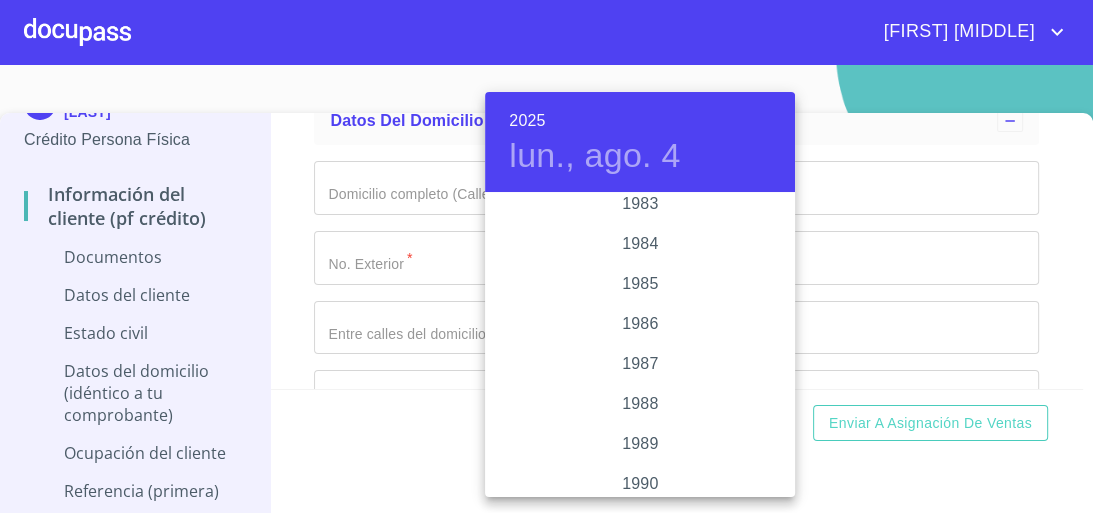 scroll, scrollTop: 2360, scrollLeft: 0, axis: vertical 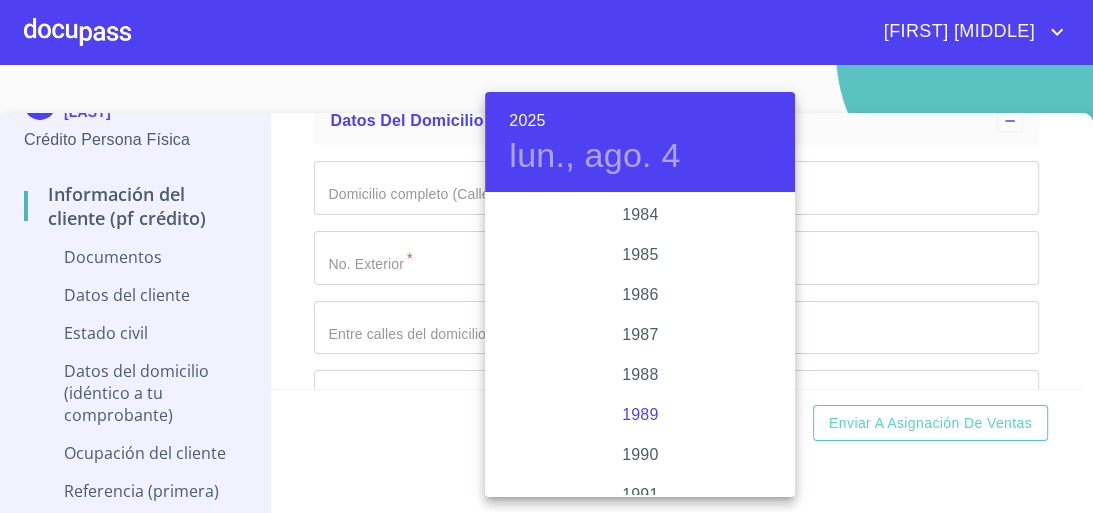 click on "1989" at bounding box center [640, 415] 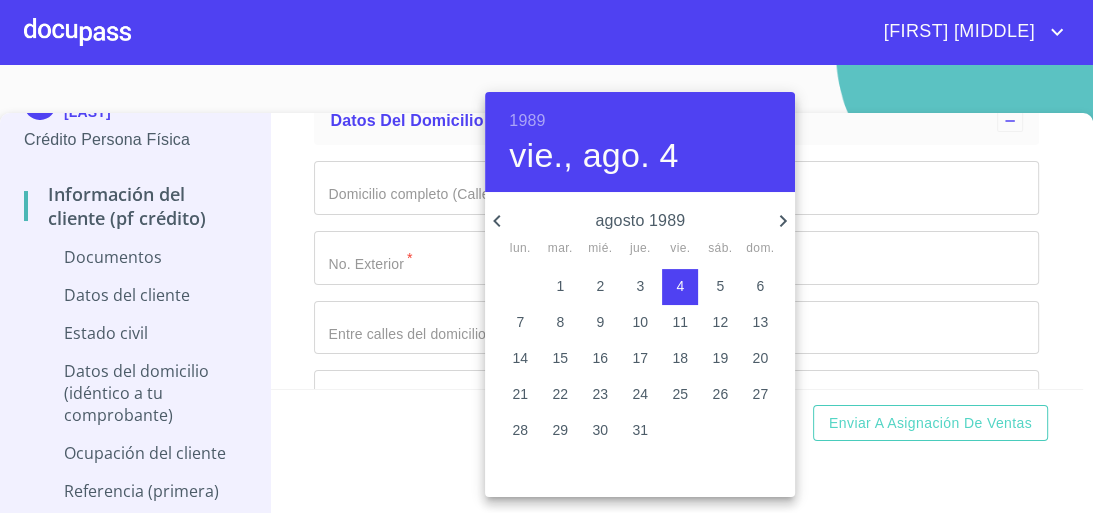 click on "vie., ago. 4" at bounding box center [593, 156] 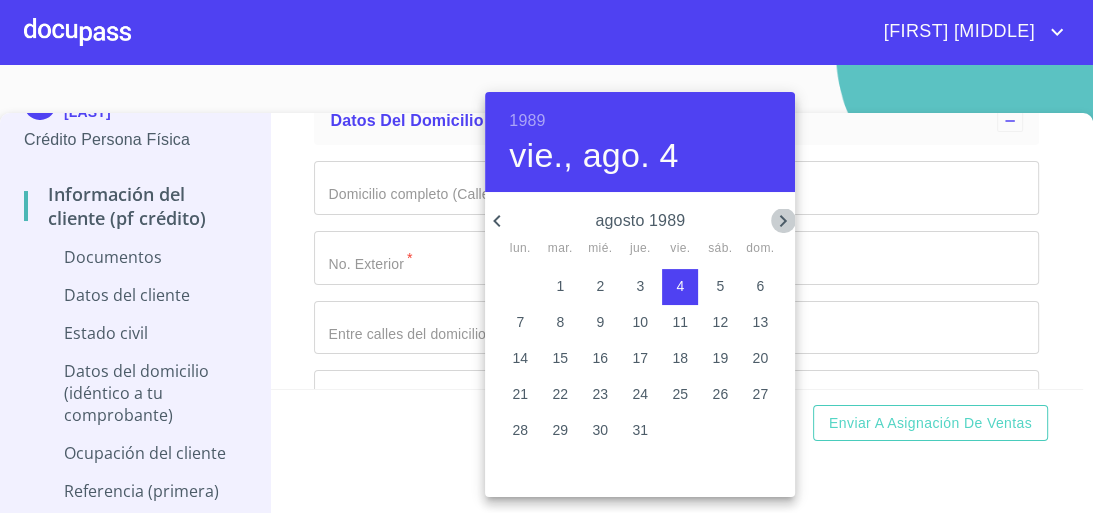 click 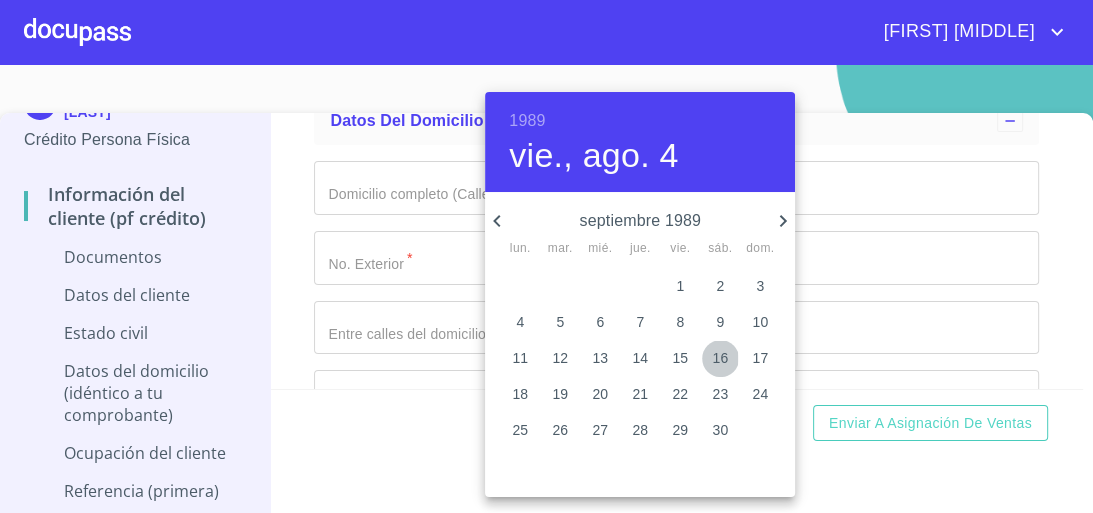 click on "16" at bounding box center [720, 358] 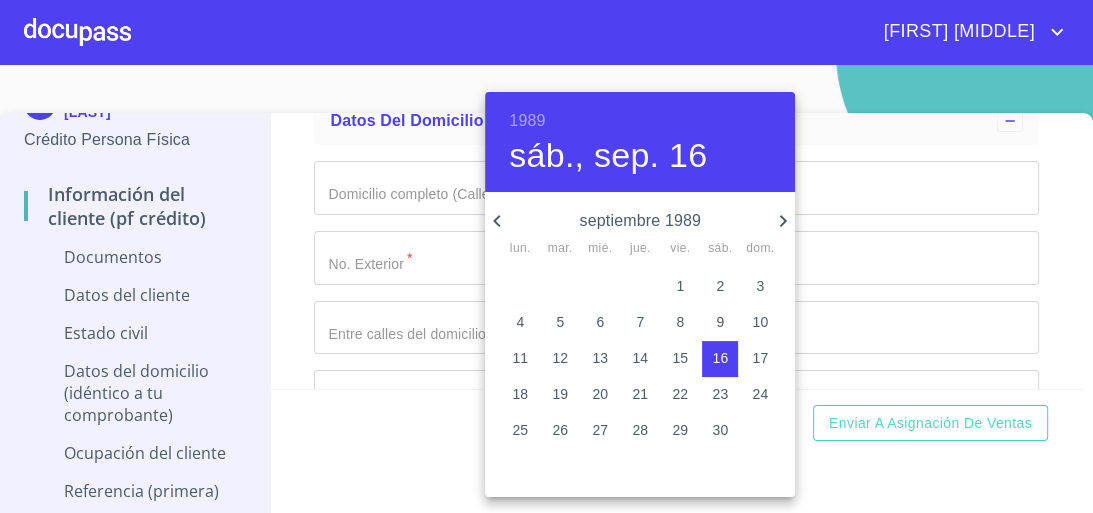 click at bounding box center [546, 256] 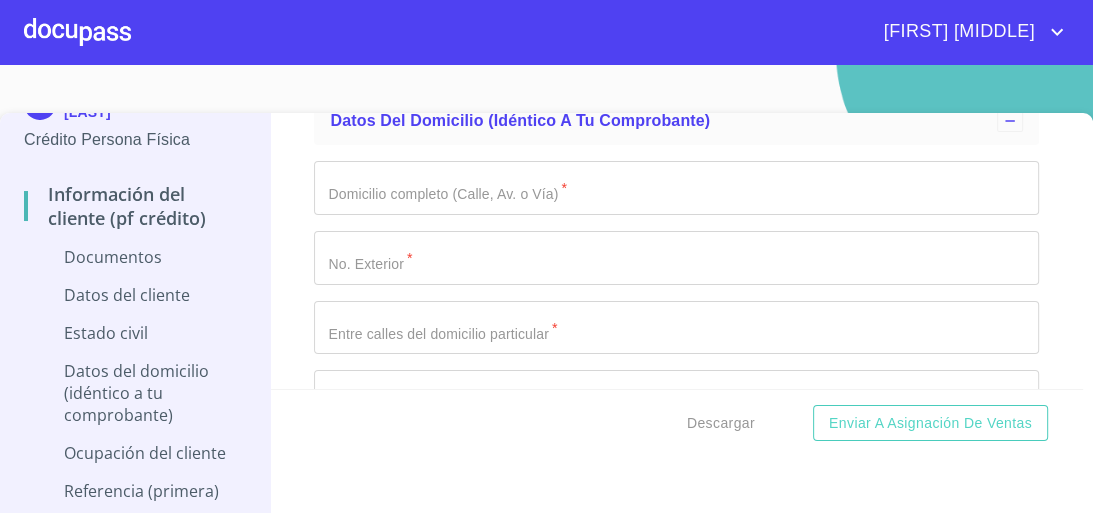 click on "Documento de identificación.   *" at bounding box center [653, -877] 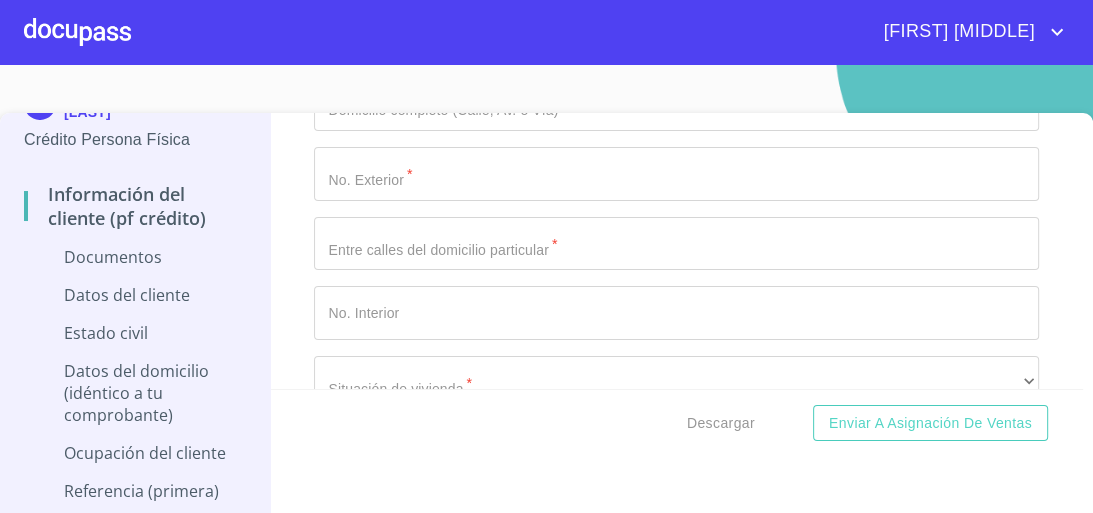 scroll, scrollTop: 5824, scrollLeft: 0, axis: vertical 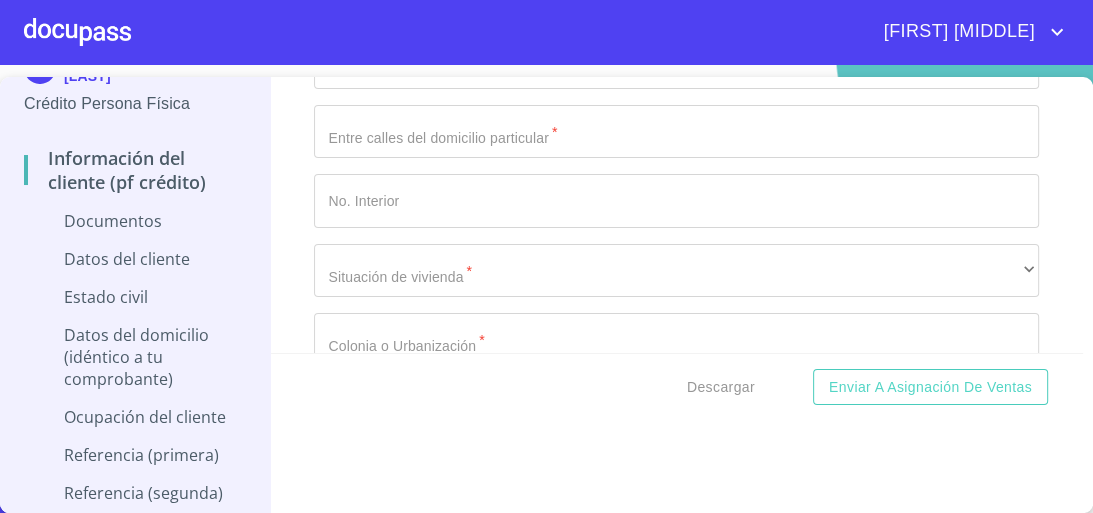 type on "[RFC]" 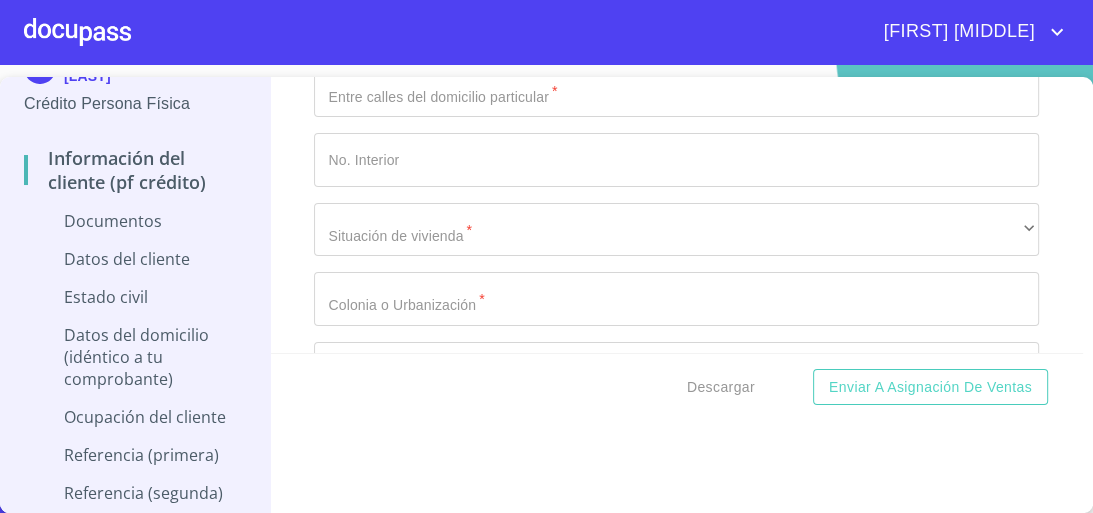 scroll, scrollTop: 5904, scrollLeft: 0, axis: vertical 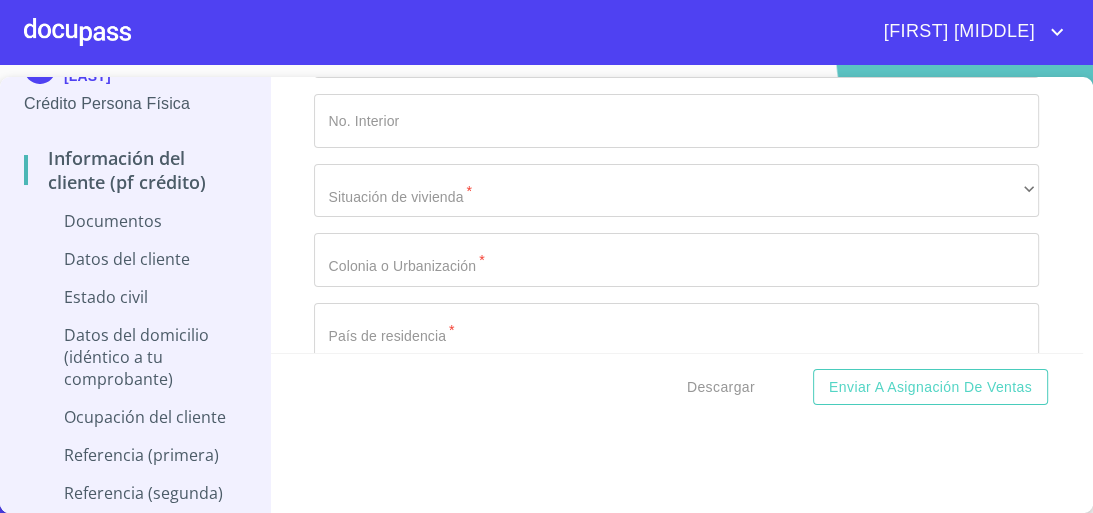 type on "1958310050" 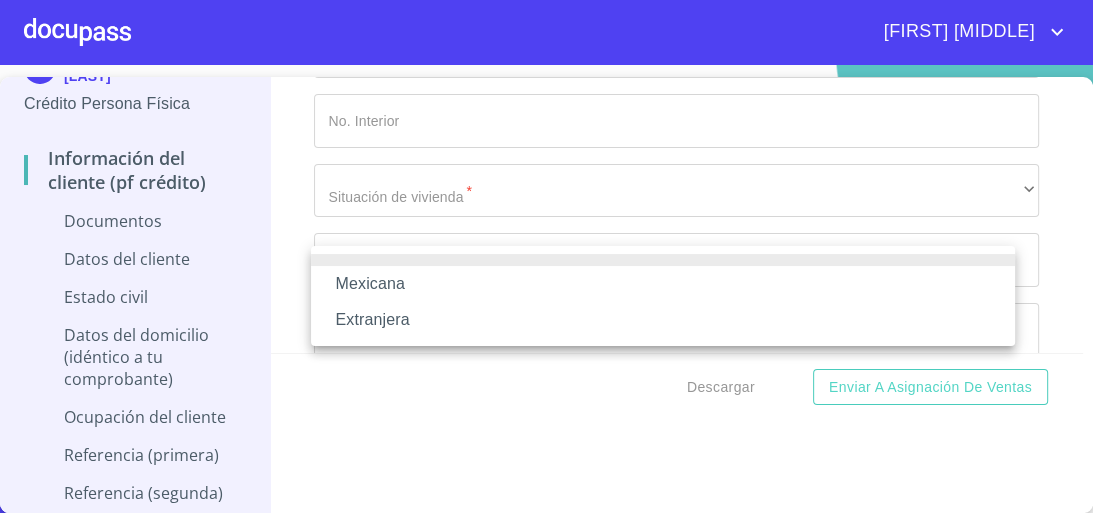 click on "Mexicana" at bounding box center [663, 284] 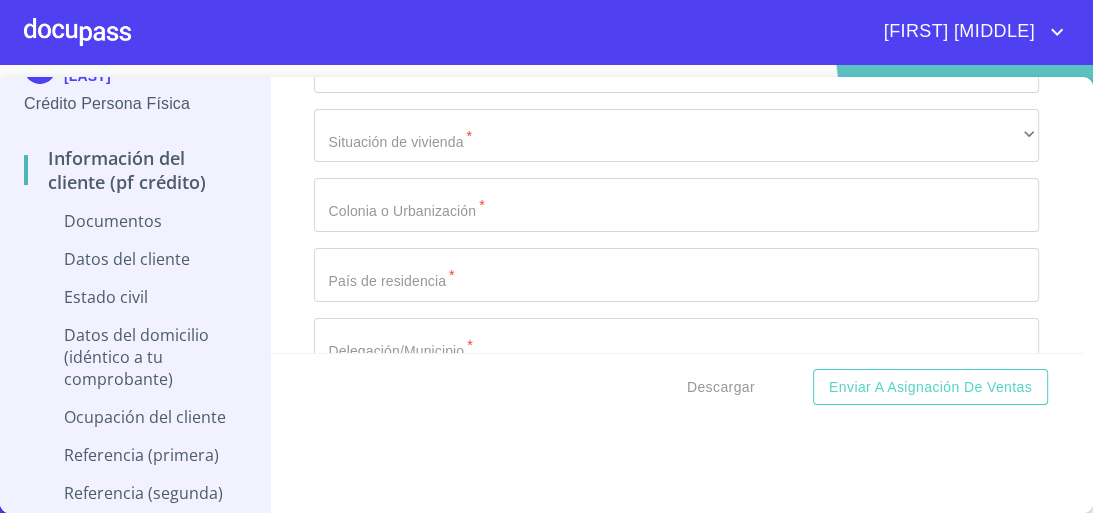 scroll, scrollTop: 5984, scrollLeft: 0, axis: vertical 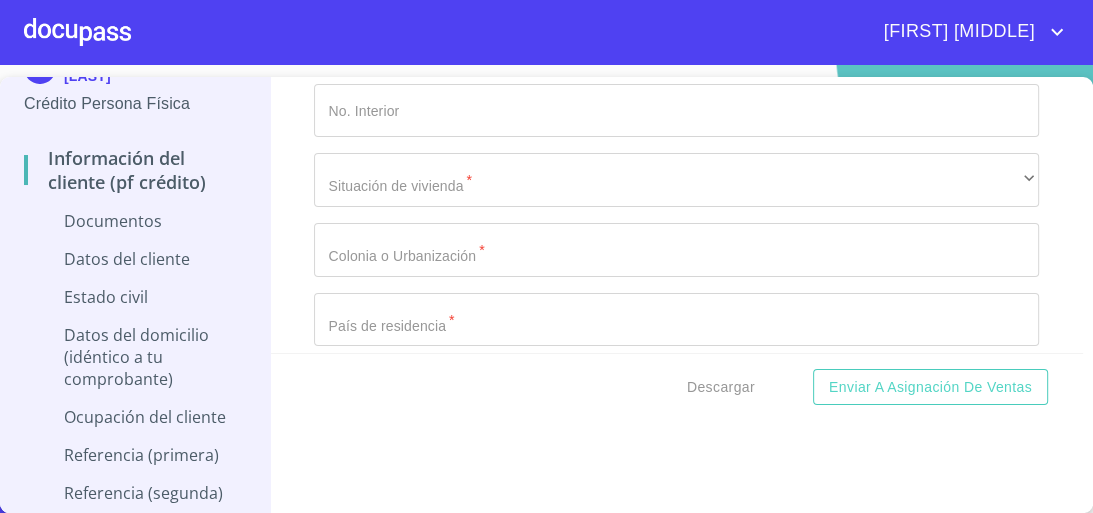 click on "Documento de identificación.   *" at bounding box center [676, -607] 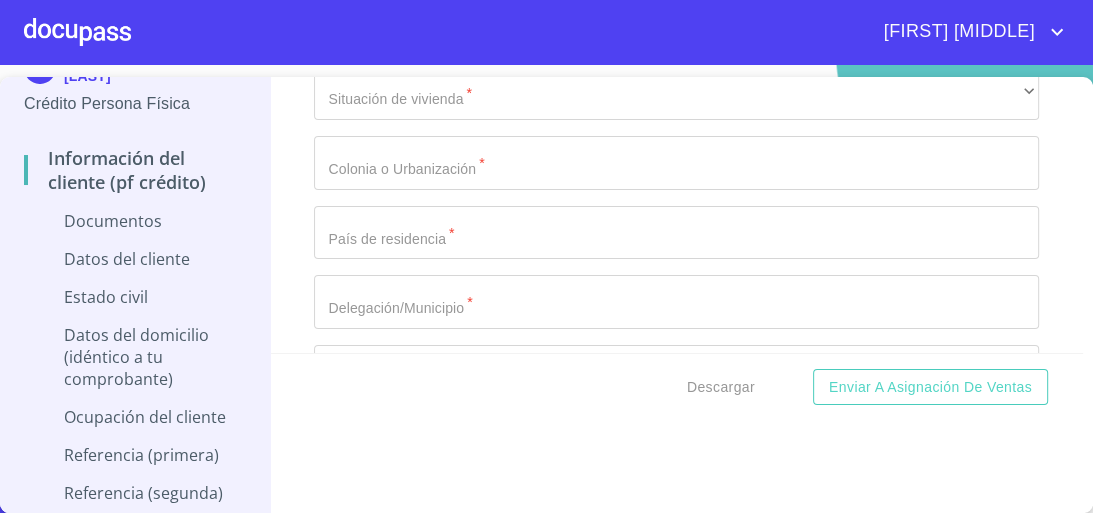 scroll, scrollTop: 6144, scrollLeft: 0, axis: vertical 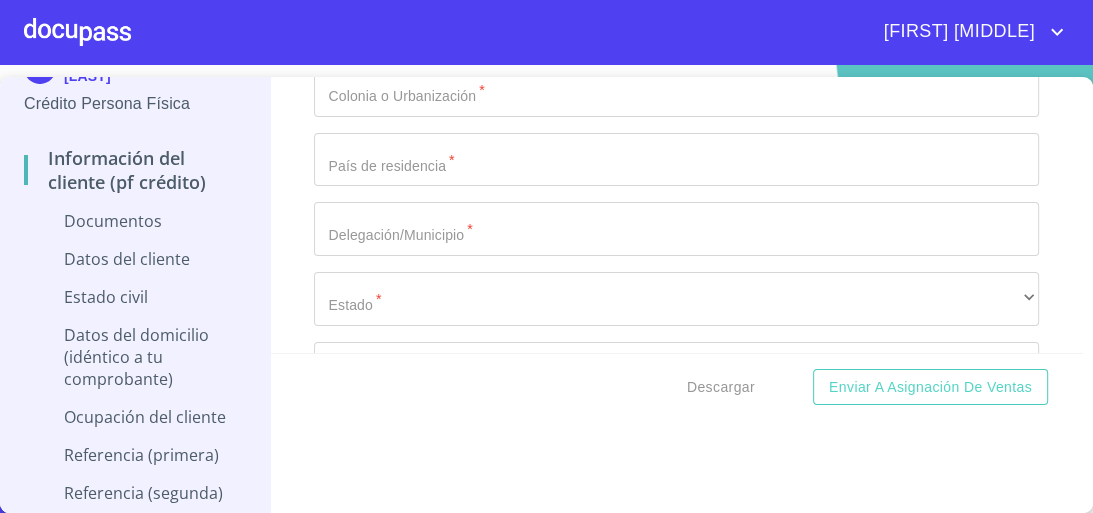 type on "MEXICO" 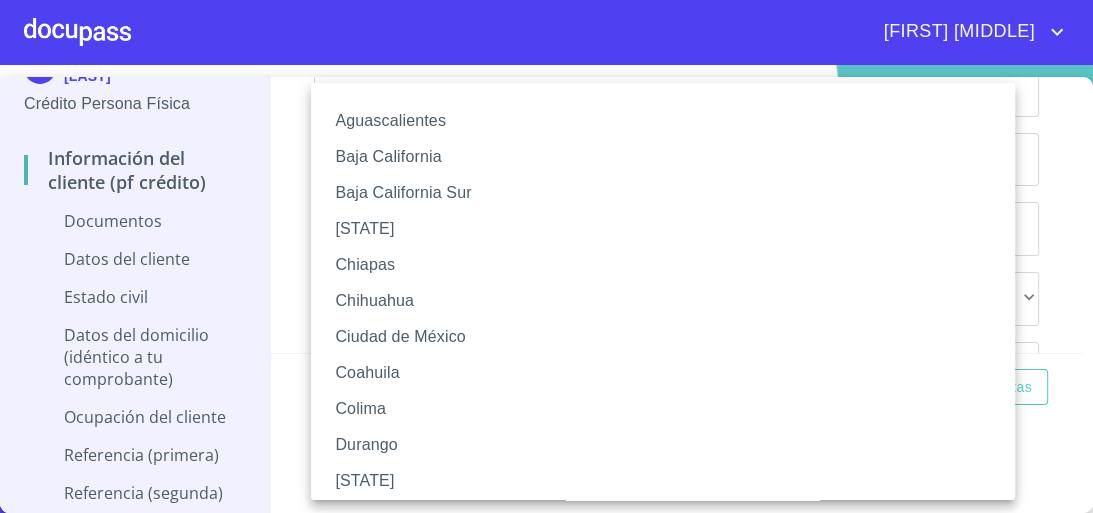 type 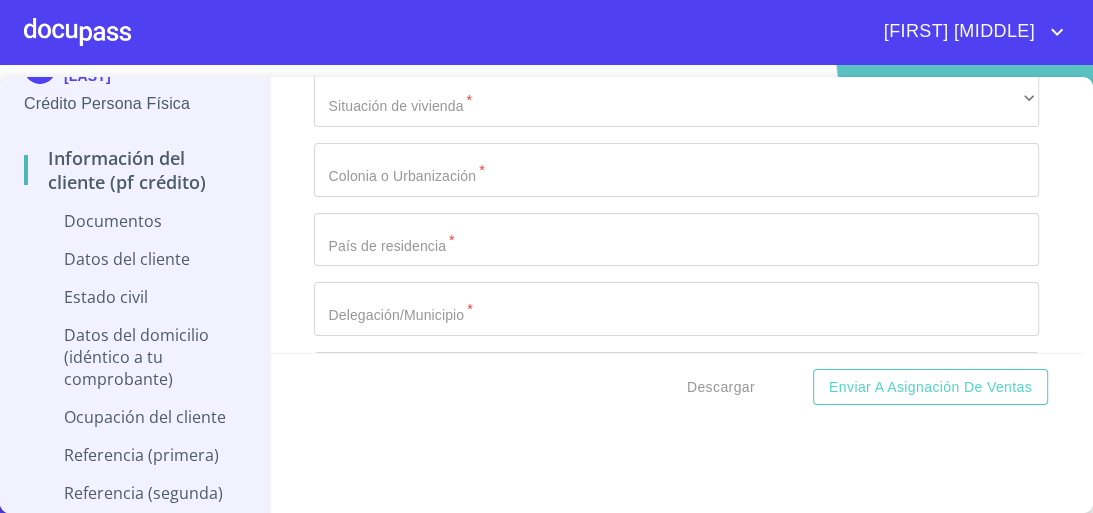 scroll, scrollTop: 6144, scrollLeft: 0, axis: vertical 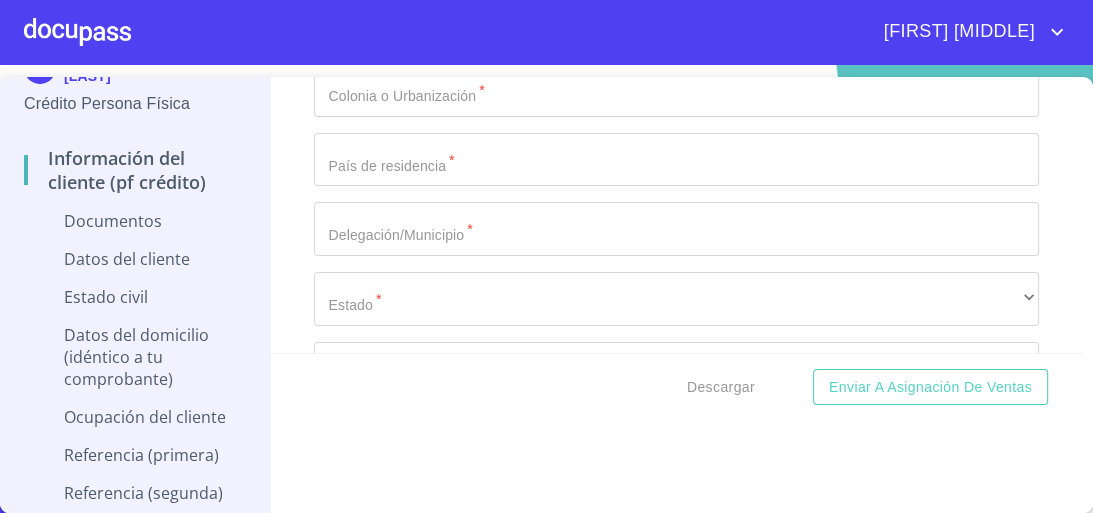 click on "​" at bounding box center (676, -627) 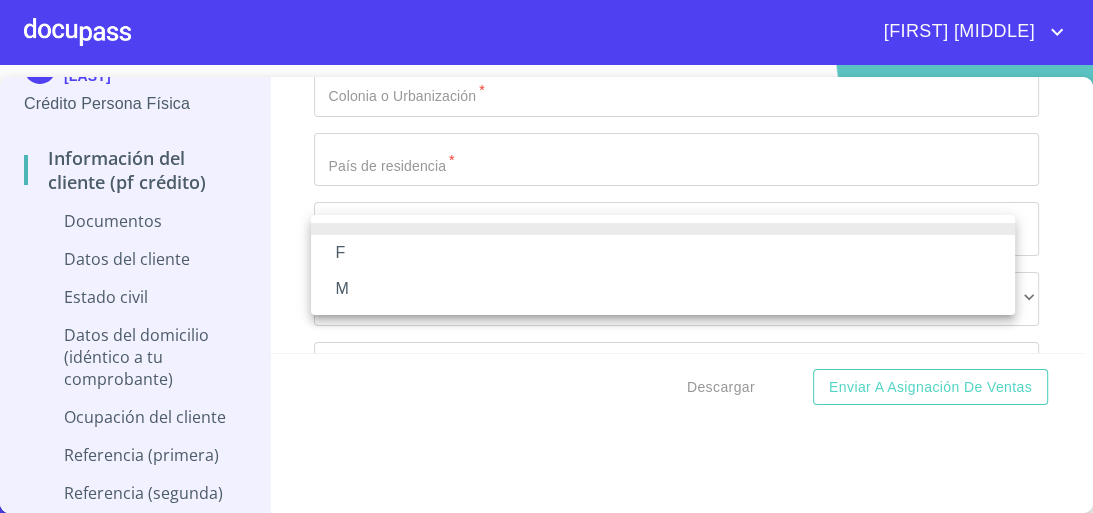 click on "F" at bounding box center [663, 253] 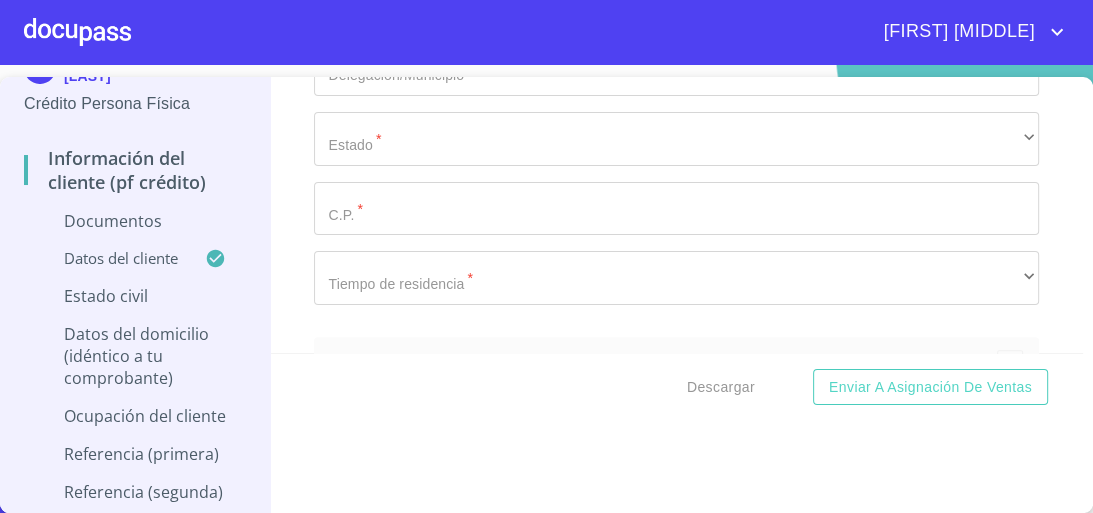 scroll, scrollTop: 6384, scrollLeft: 0, axis: vertical 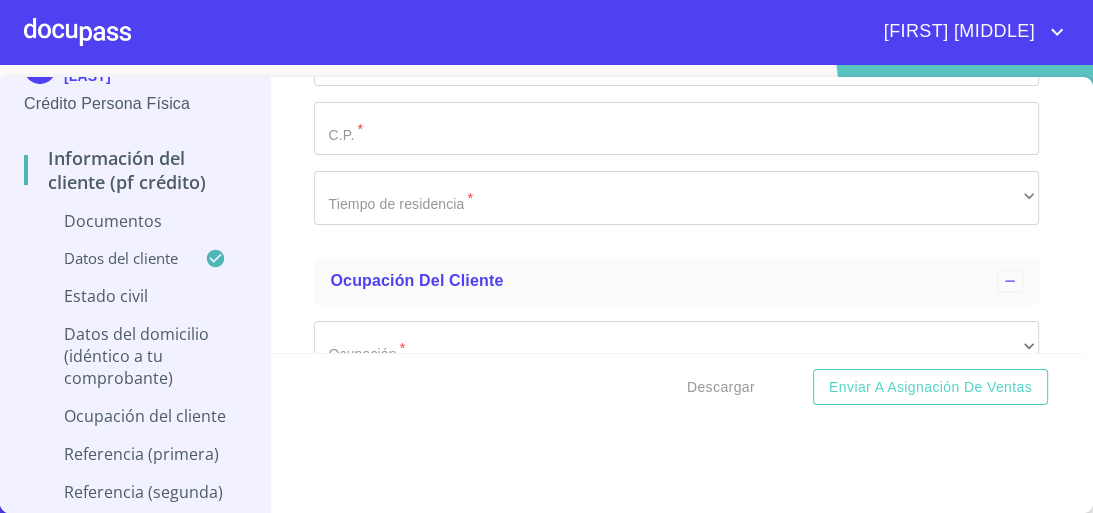 click on "​" at bounding box center (676, -648) 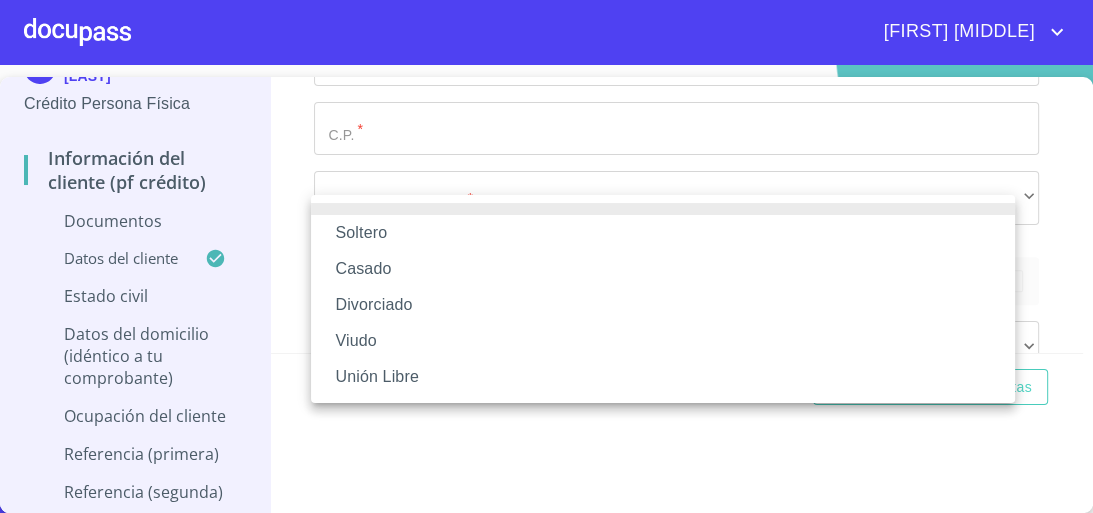 click on "Casado" at bounding box center (663, 269) 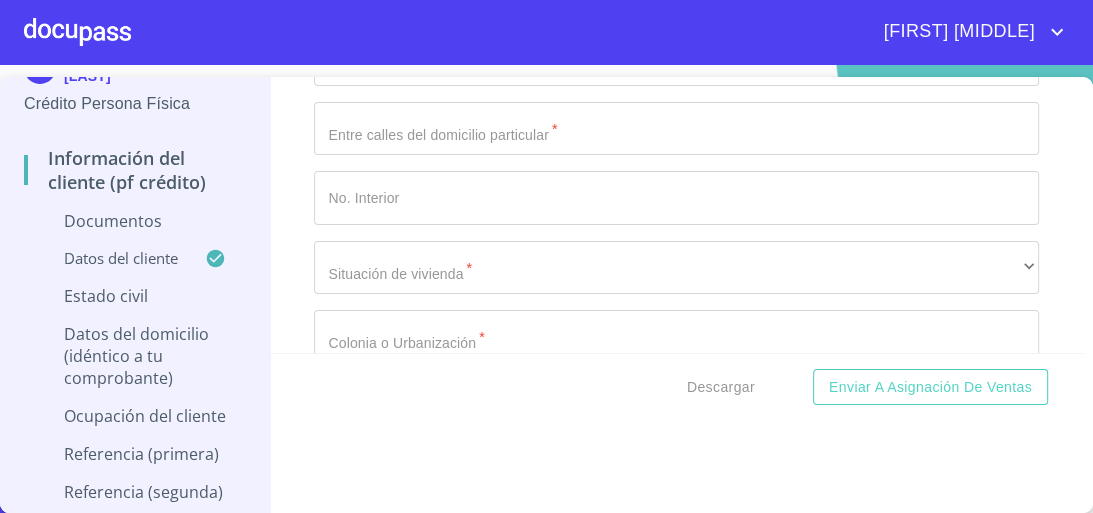 scroll, scrollTop: 6464, scrollLeft: 0, axis: vertical 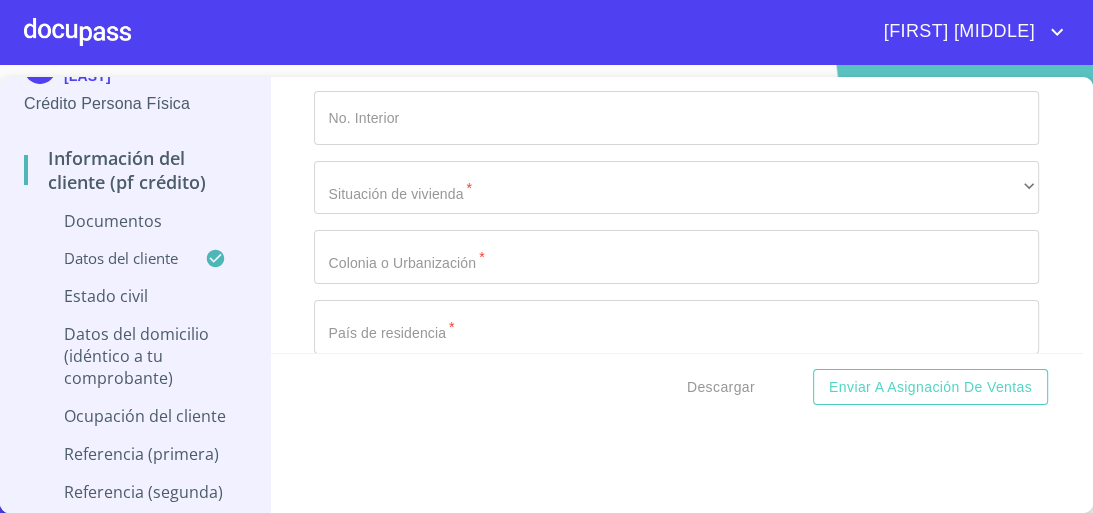 click on "​" at bounding box center (676, -658) 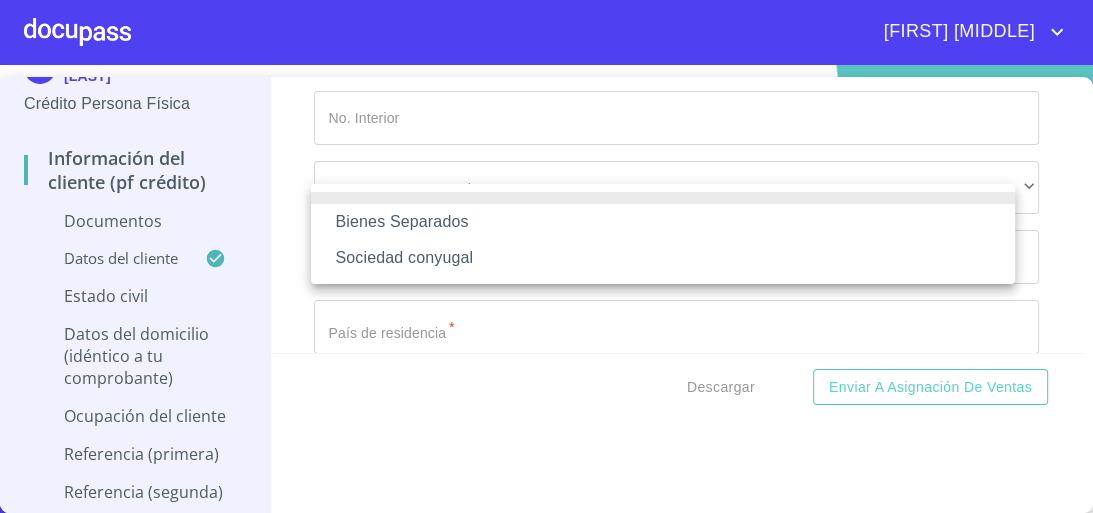 click at bounding box center [546, 256] 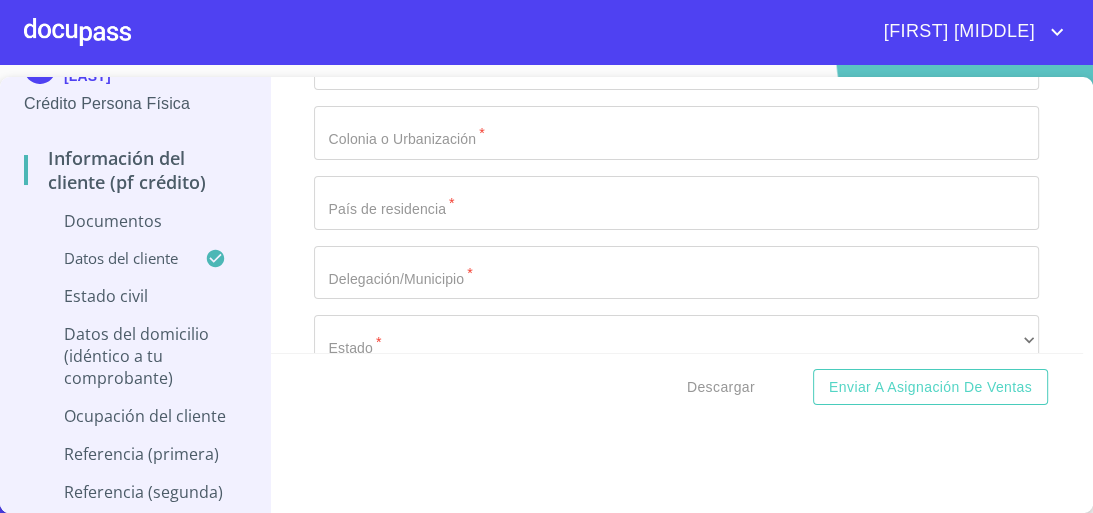 scroll, scrollTop: 6784, scrollLeft: 0, axis: vertical 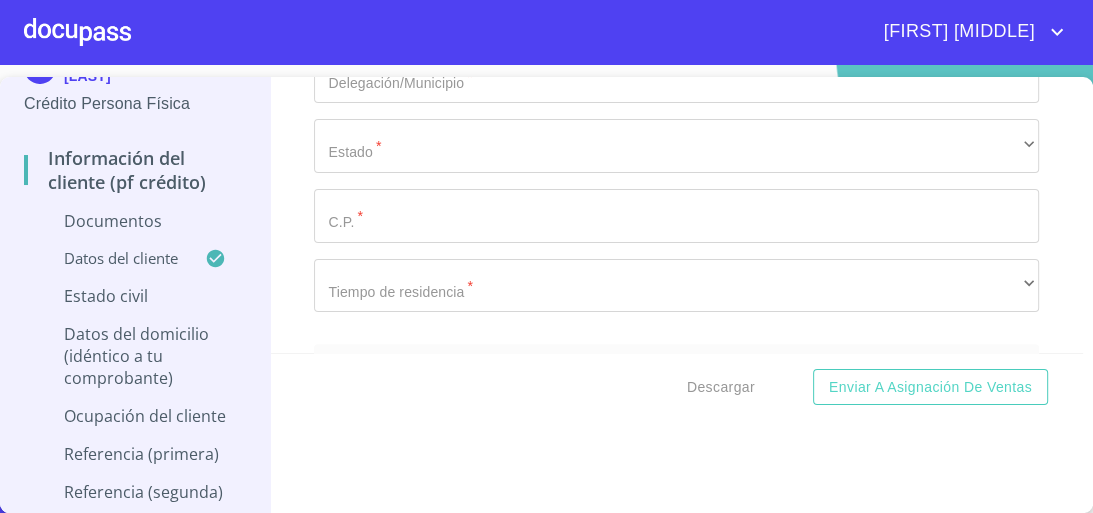 click on "Documento de identificación.   *" at bounding box center [653, -2033] 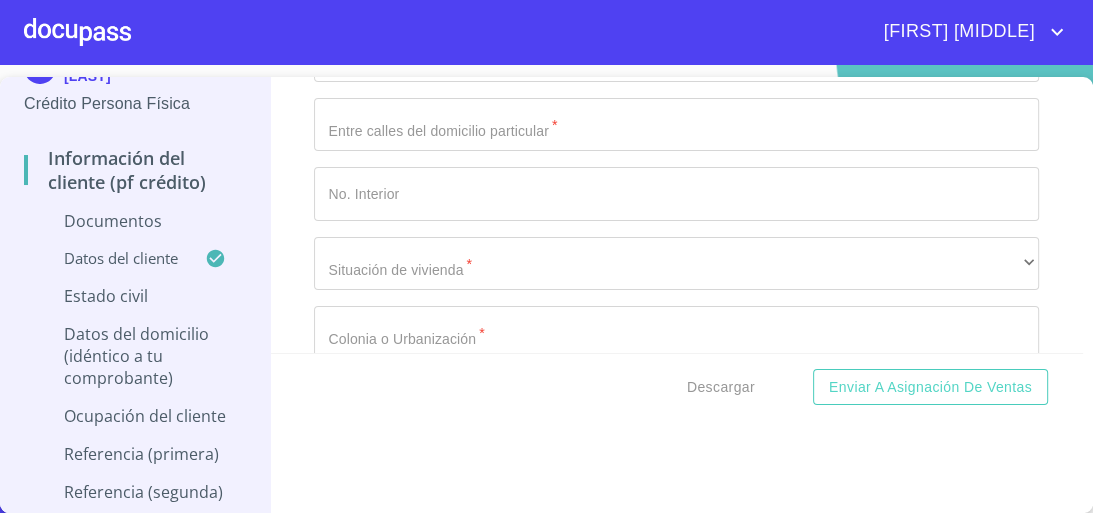 scroll, scrollTop: 6384, scrollLeft: 0, axis: vertical 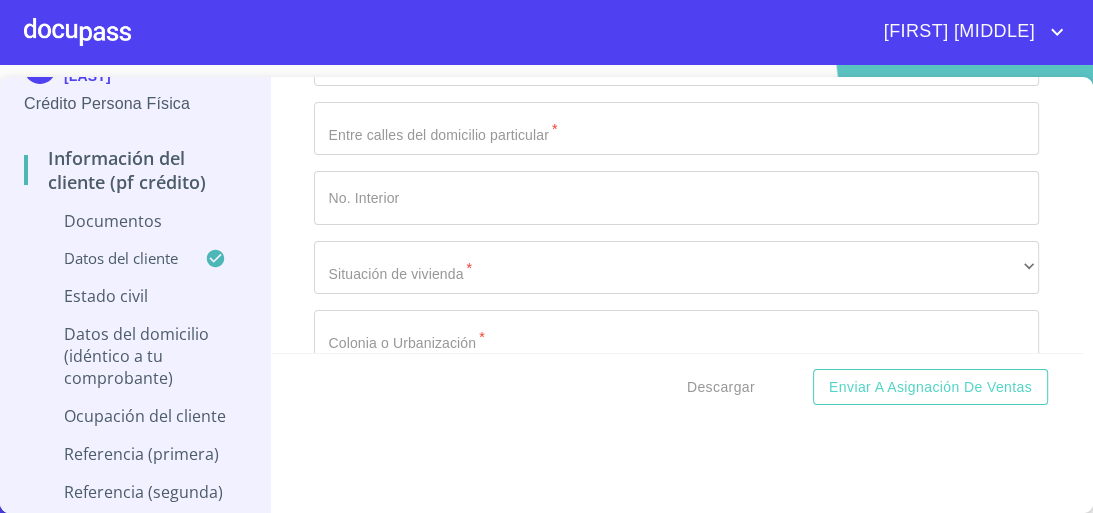 type on "14 Y 8" 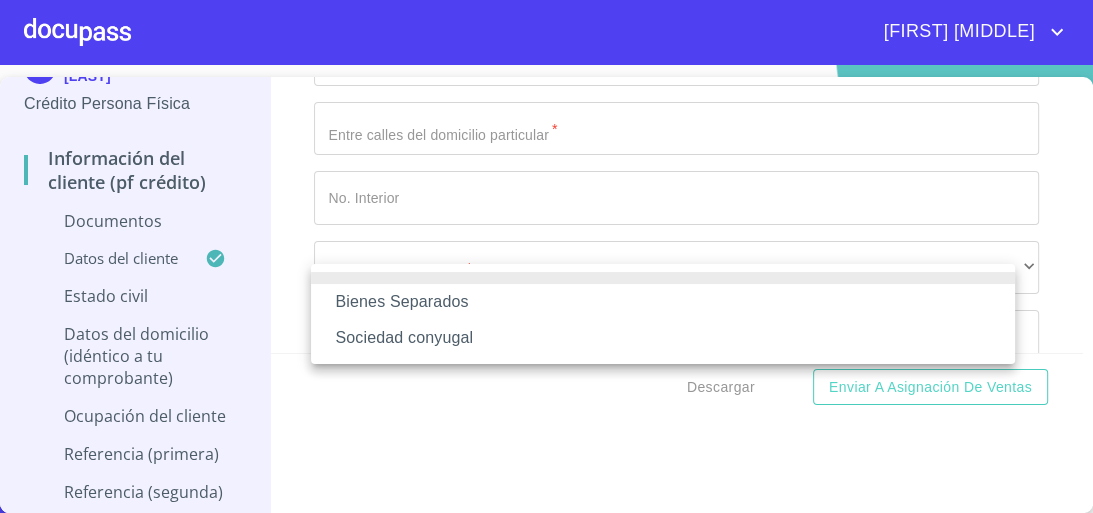 click at bounding box center [546, 256] 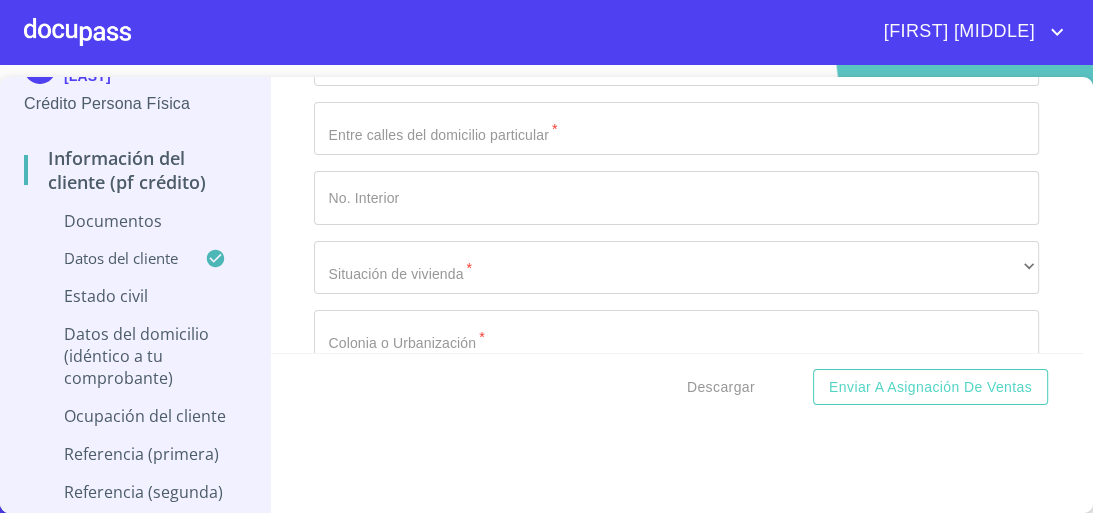 click on "​" at bounding box center (676, -578) 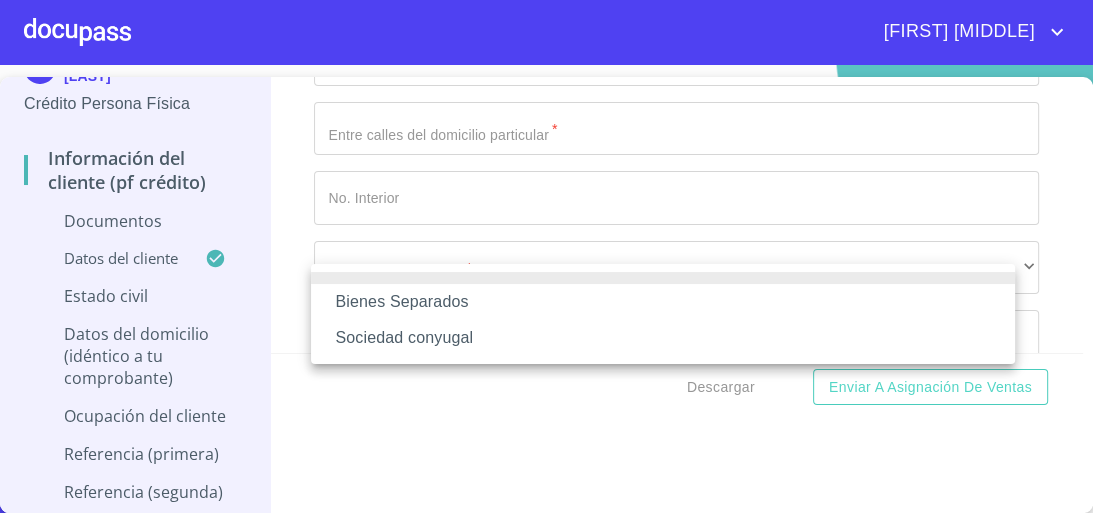 click on "Sociedad conyugal" at bounding box center (663, 338) 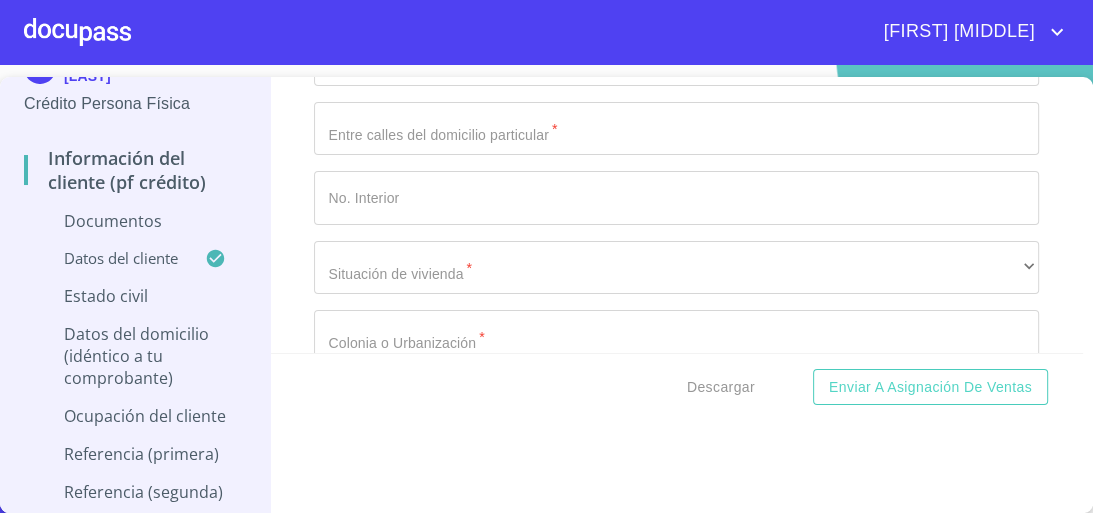 scroll, scrollTop: 6464, scrollLeft: 0, axis: vertical 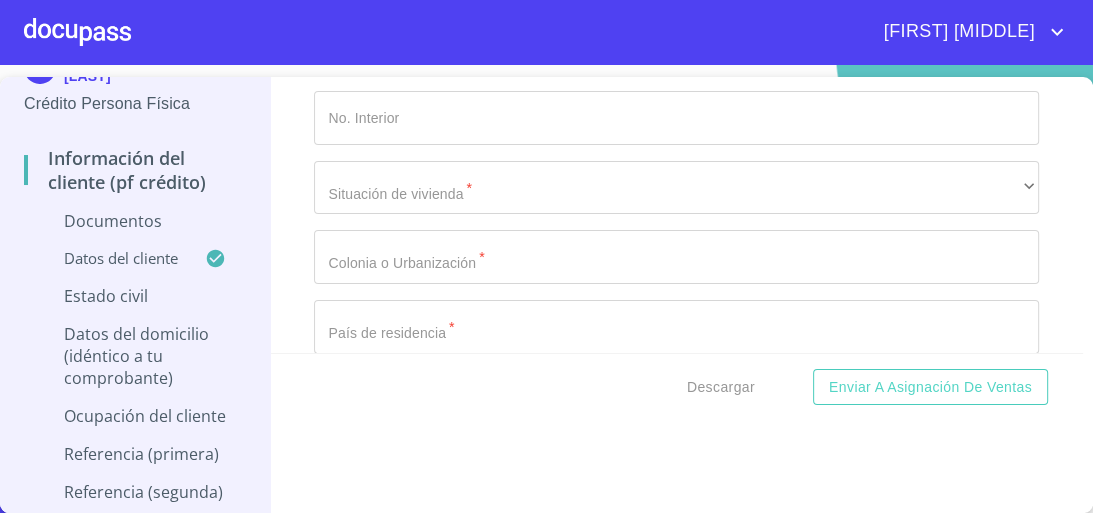 click on "Documento de identificación.   *" at bounding box center (653, -1713) 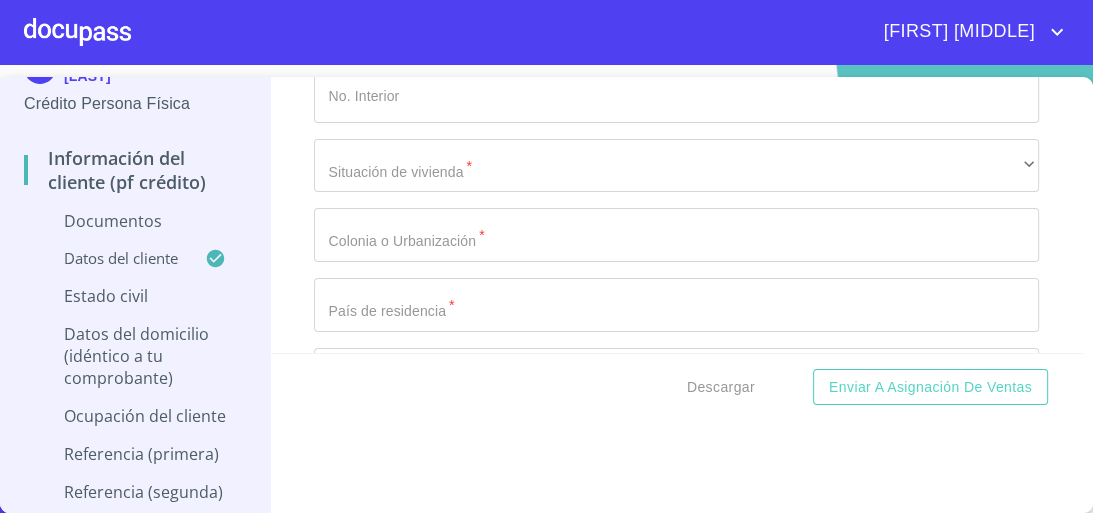 type on "ALBERTO" 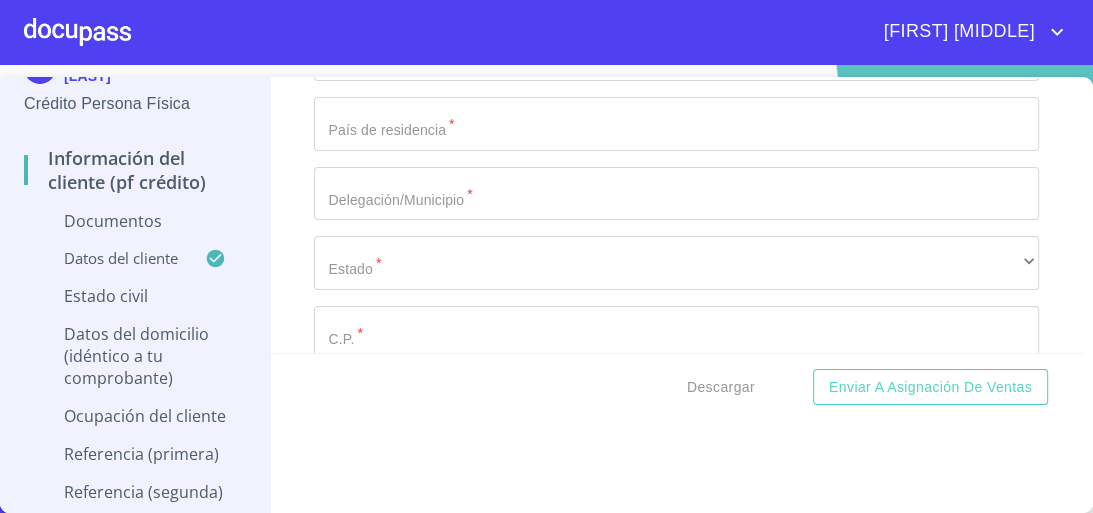 type on "E" 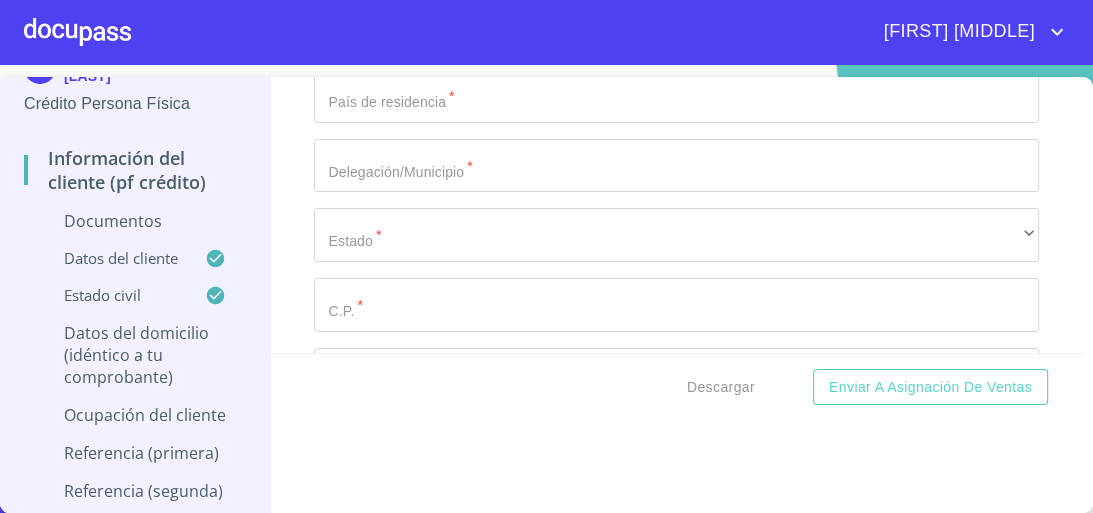 scroll, scrollTop: 6876, scrollLeft: 0, axis: vertical 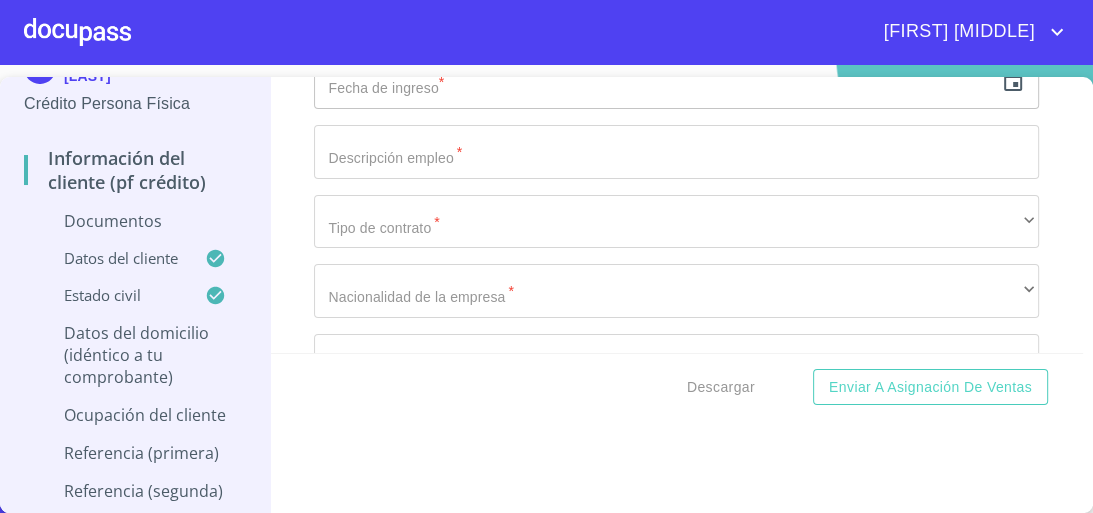 click on "​" at bounding box center (676, -624) 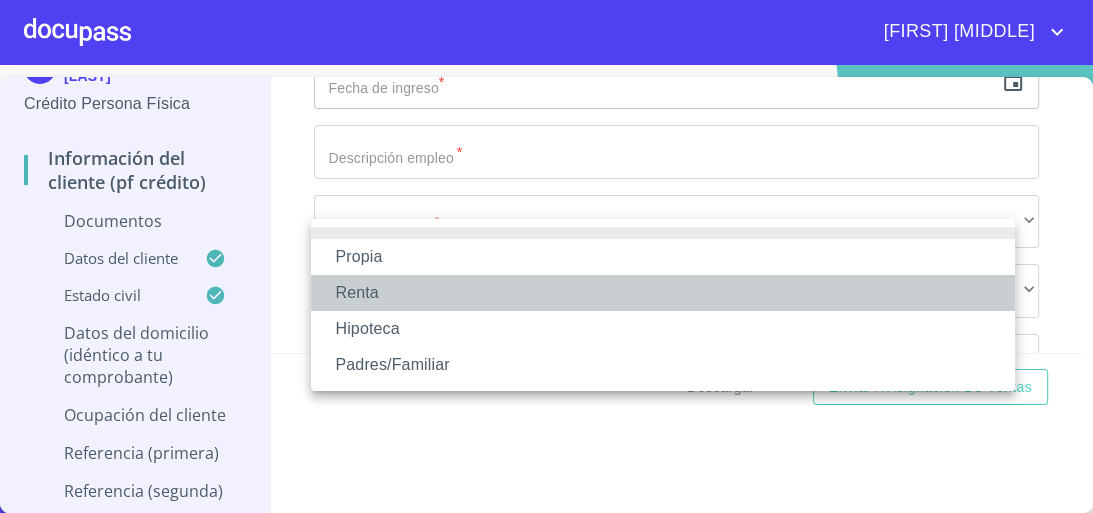 click on "Renta" at bounding box center (663, 293) 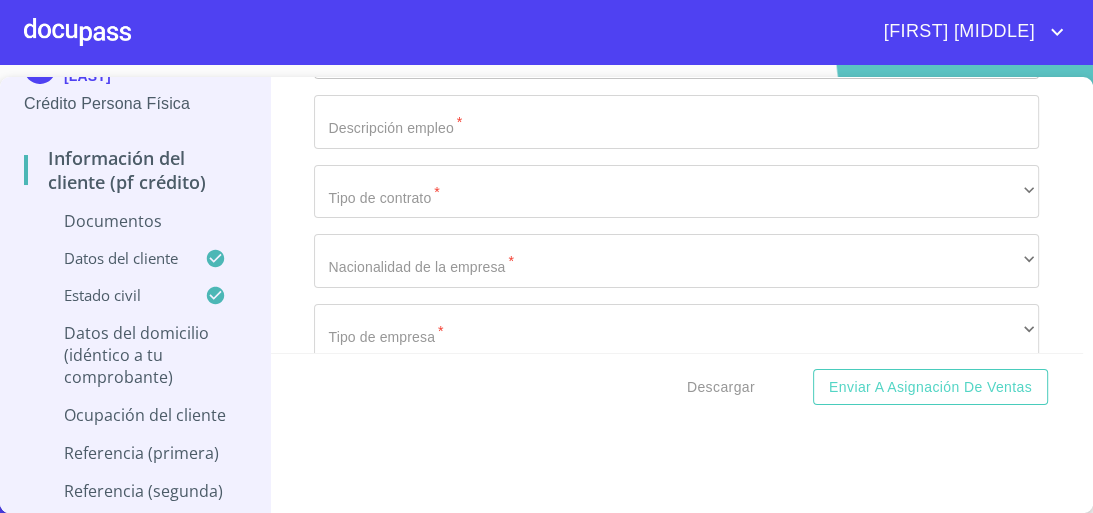 scroll, scrollTop: 7356, scrollLeft: 0, axis: vertical 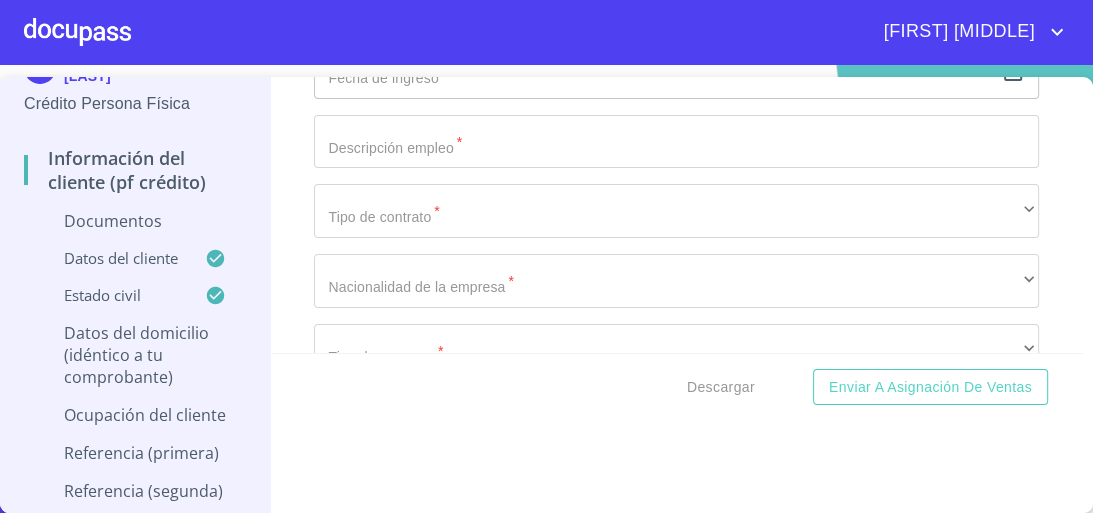 click on "Documento de identificación.   *" at bounding box center [653, -2605] 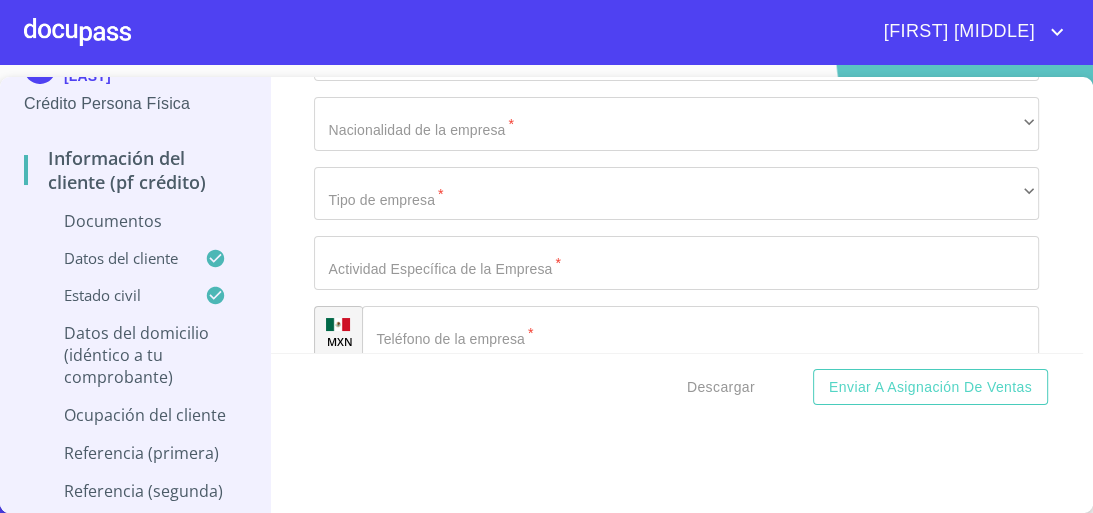 scroll, scrollTop: 7516, scrollLeft: 0, axis: vertical 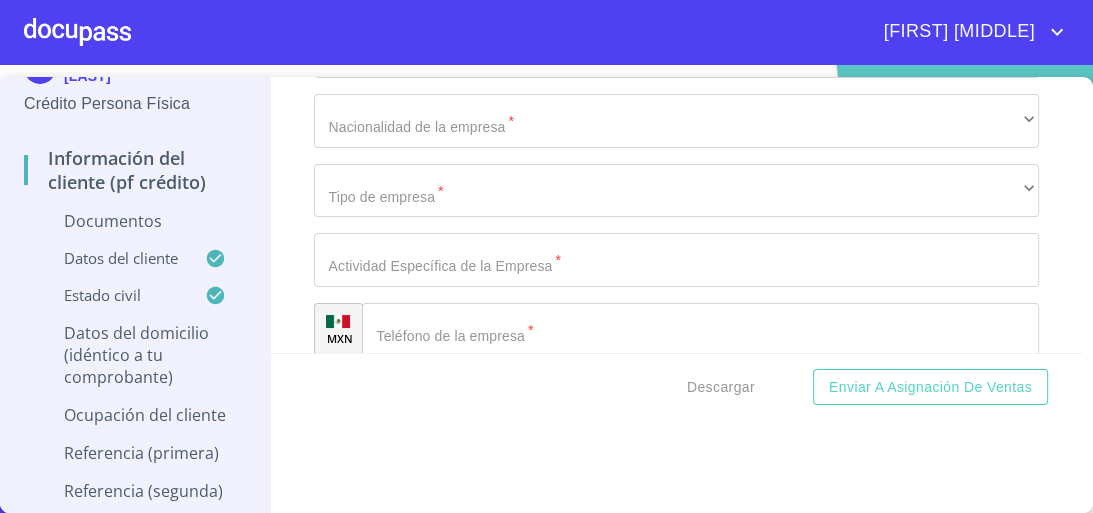 type on "MIRAMAR" 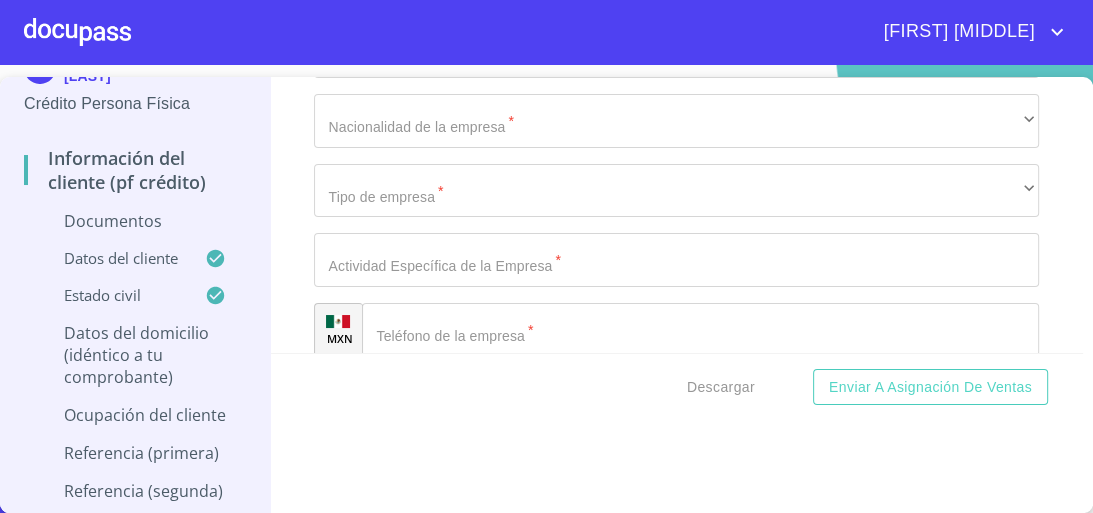 type on "MEXICO" 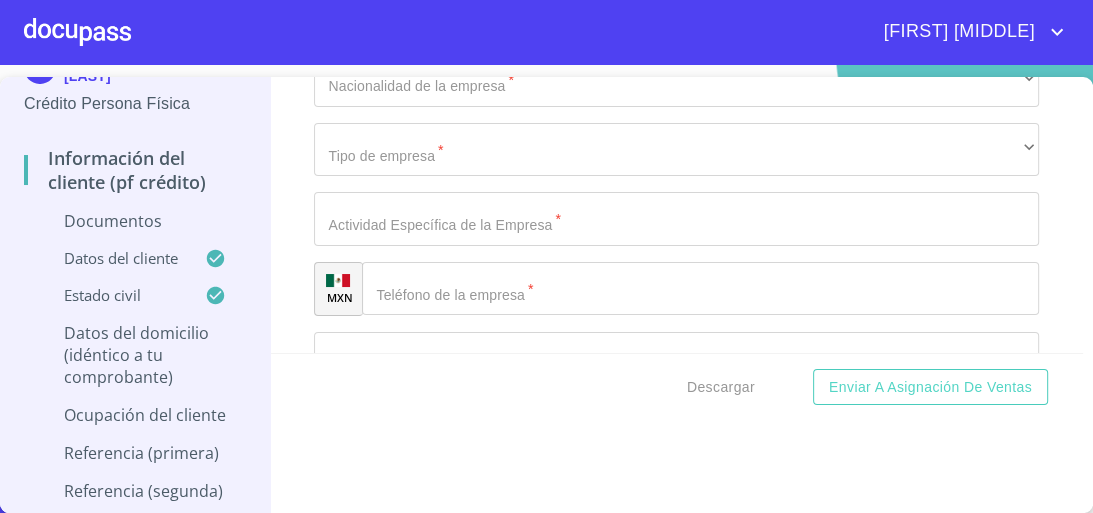 scroll, scrollTop: 7596, scrollLeft: 0, axis: vertical 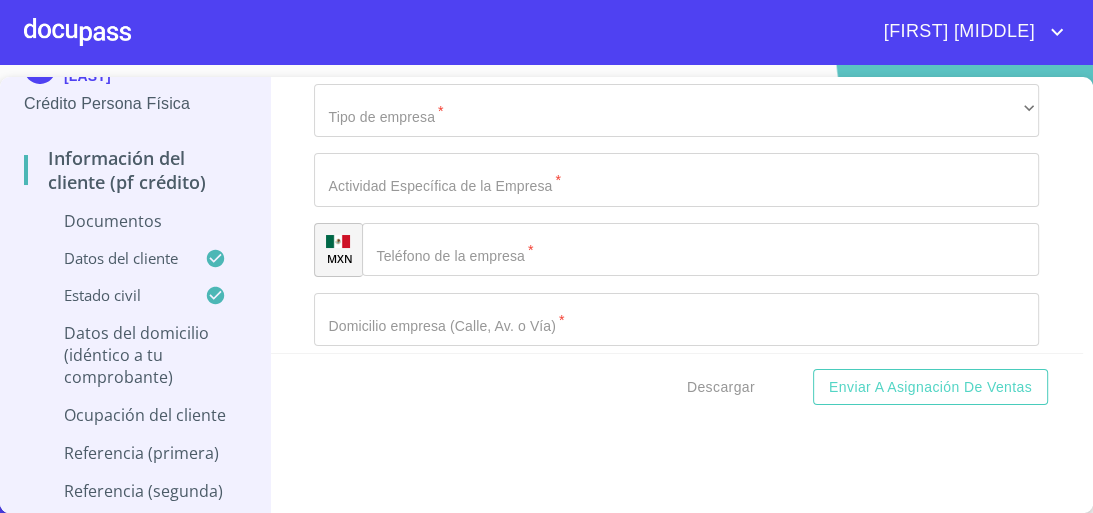 type on "ZAPOPAB" 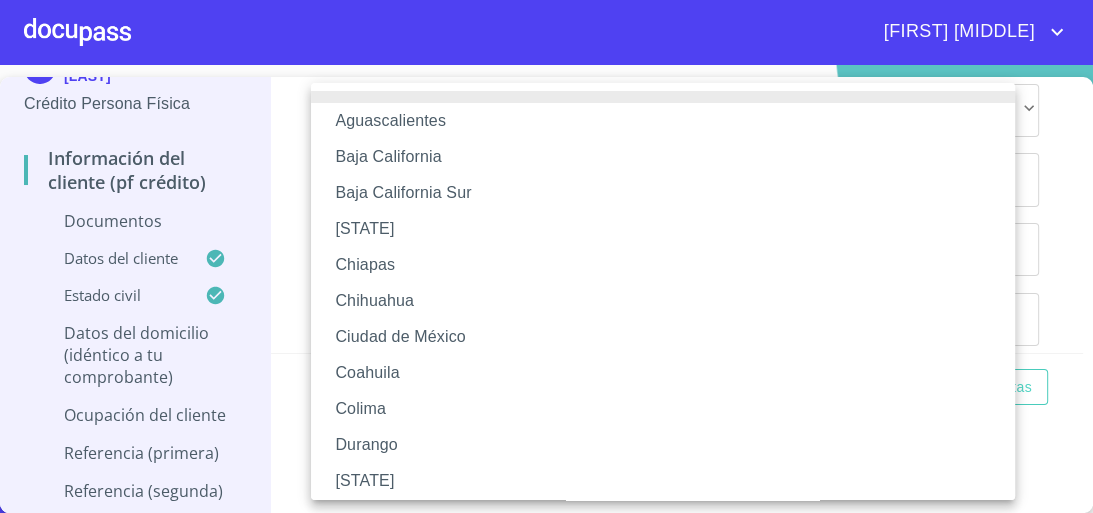 type 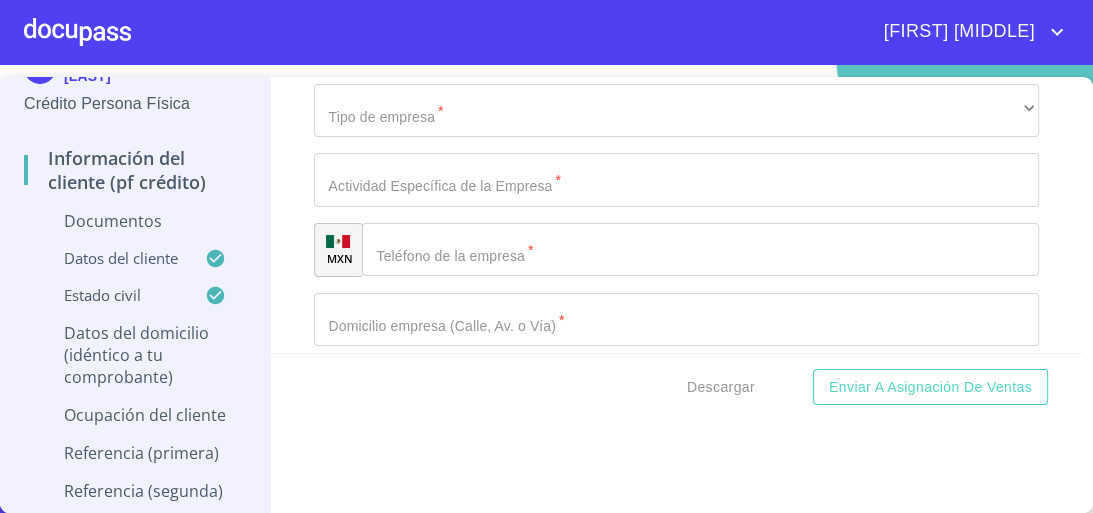 scroll, scrollTop: 7596, scrollLeft: 0, axis: vertical 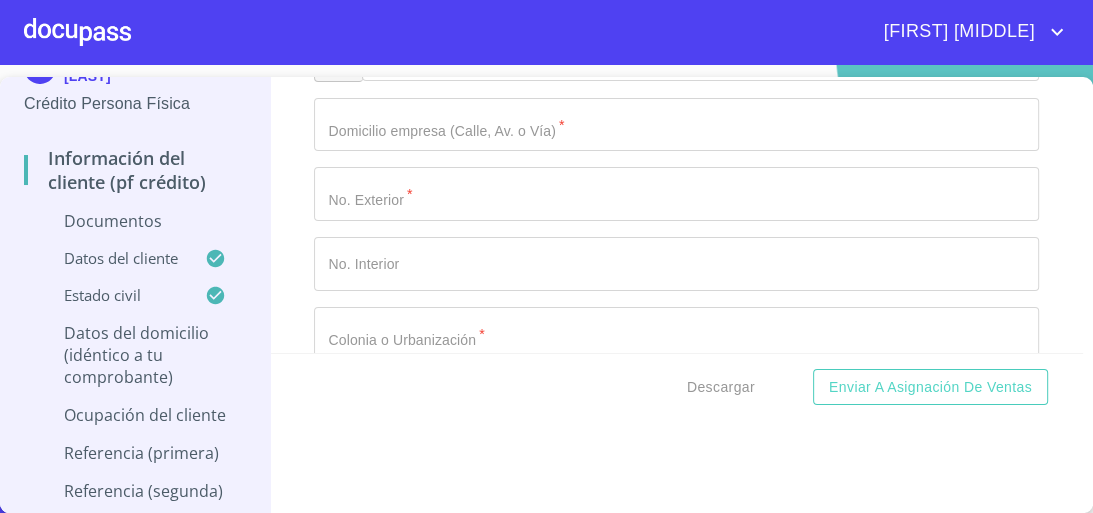click on "​" at bounding box center [676, -652] 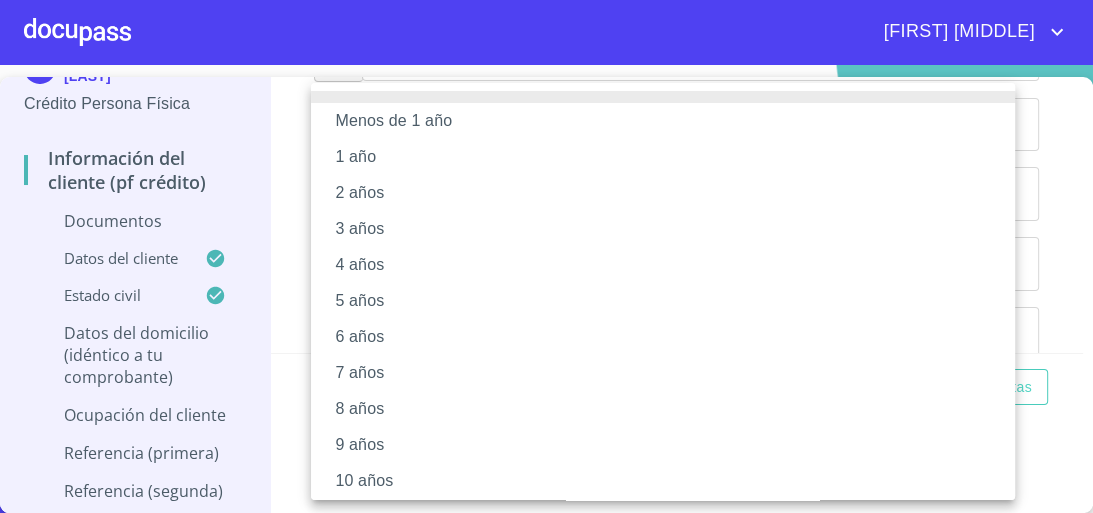 type 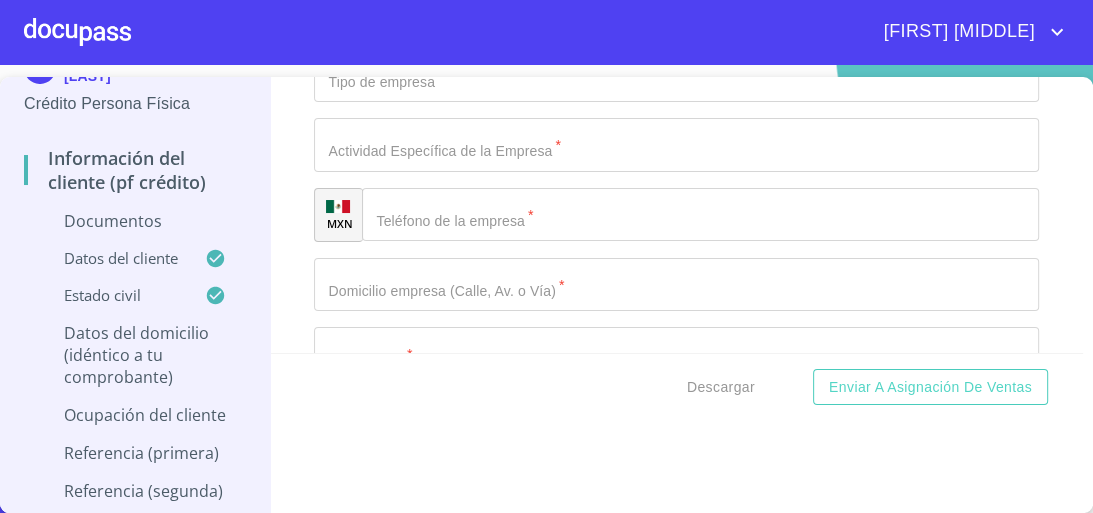 scroll, scrollTop: 7471, scrollLeft: 0, axis: vertical 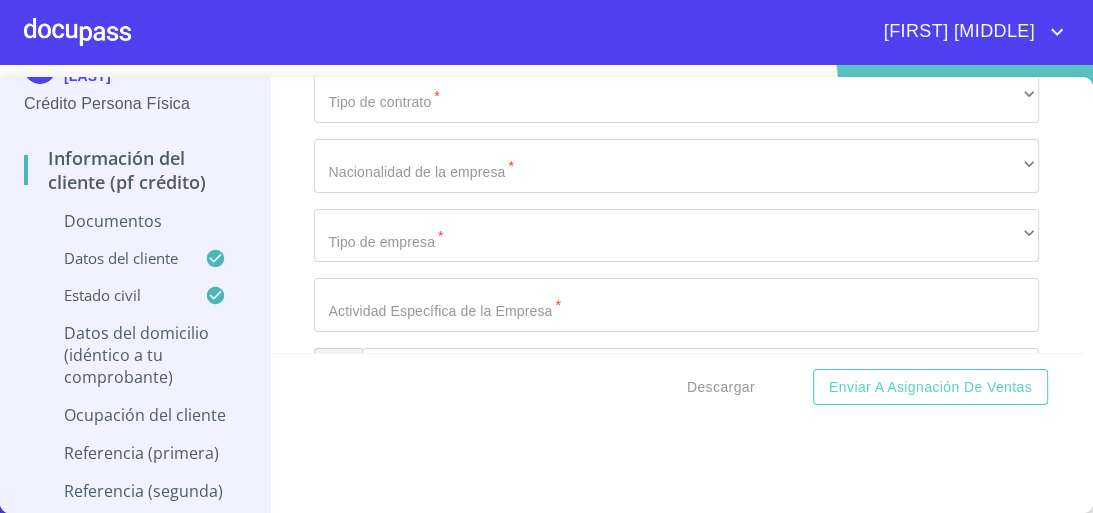 click on "ZAPOPAB" at bounding box center [653, -541] 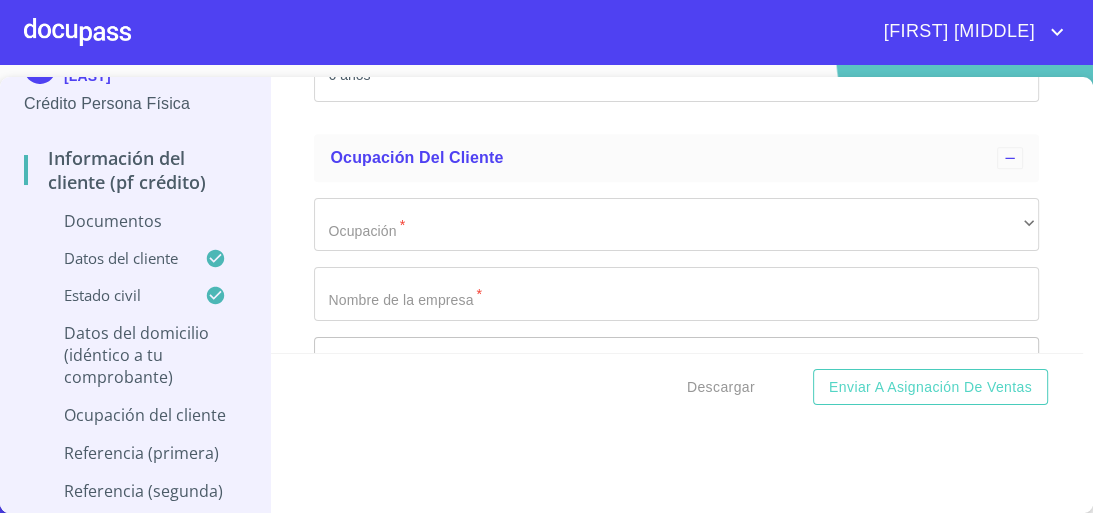 scroll, scrollTop: 6932, scrollLeft: 0, axis: vertical 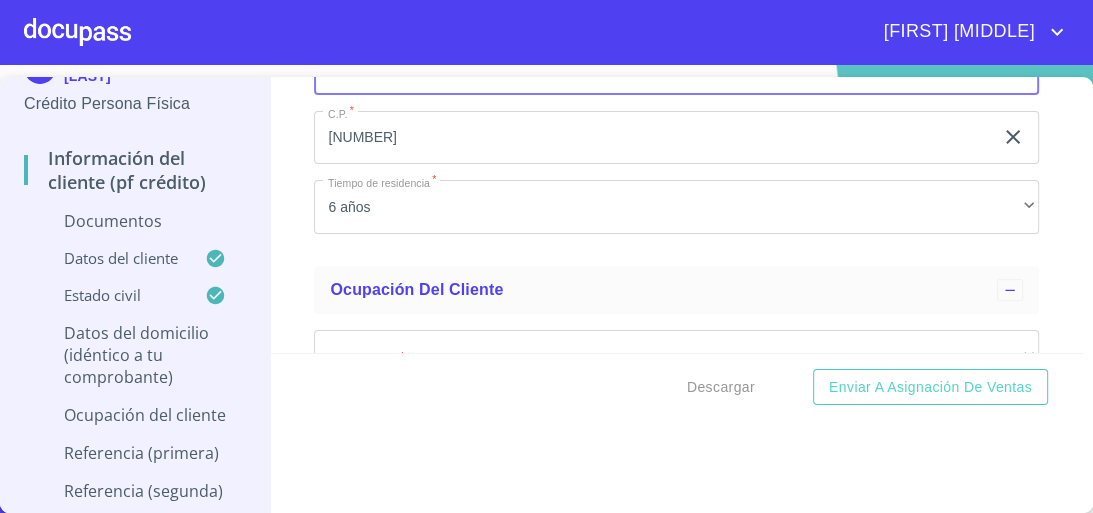 click on "Documento de identificación.   *" at bounding box center (653, -2181) 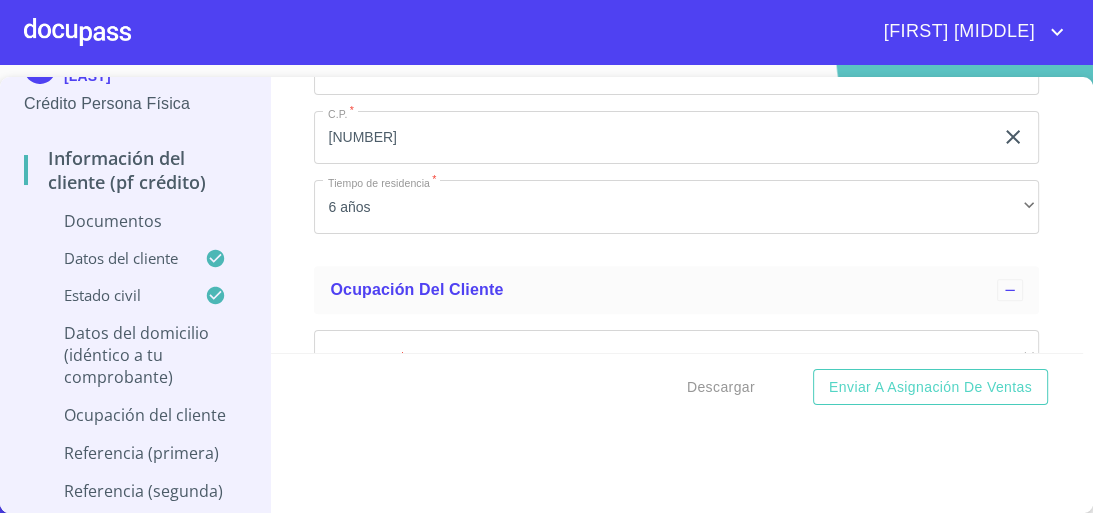 type on "[LOCATION] MAZATLAN" 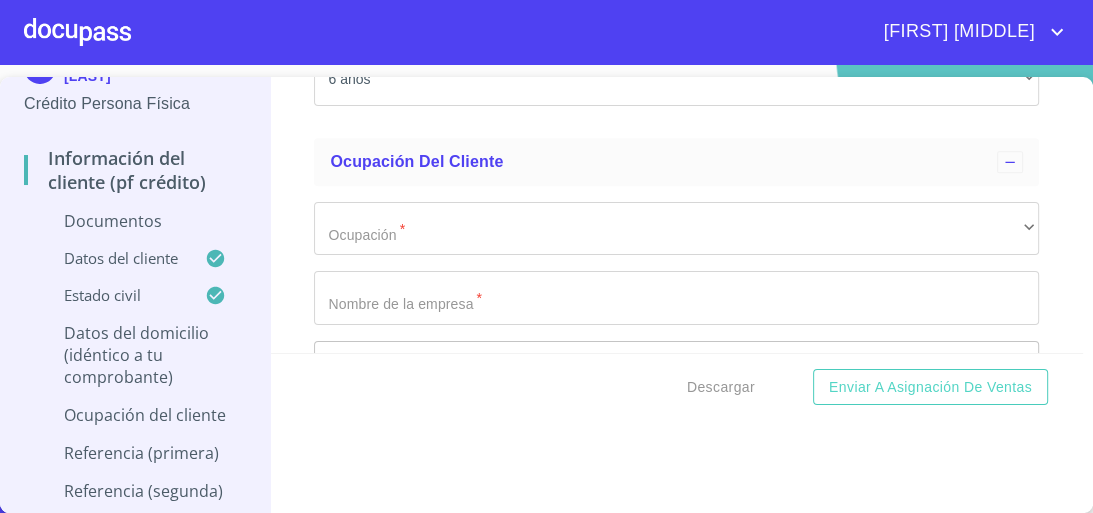 scroll, scrollTop: 7144, scrollLeft: 0, axis: vertical 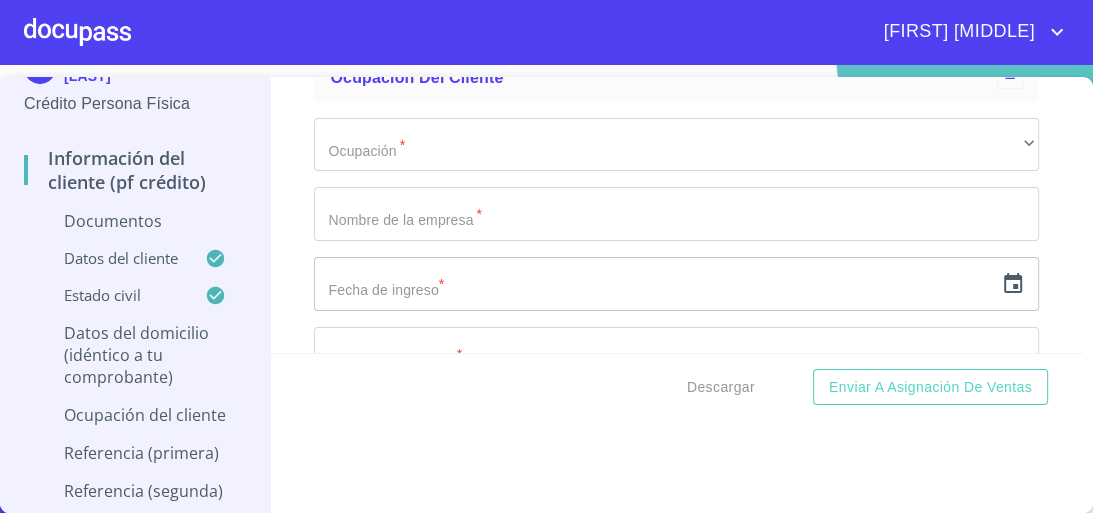 type on "29" 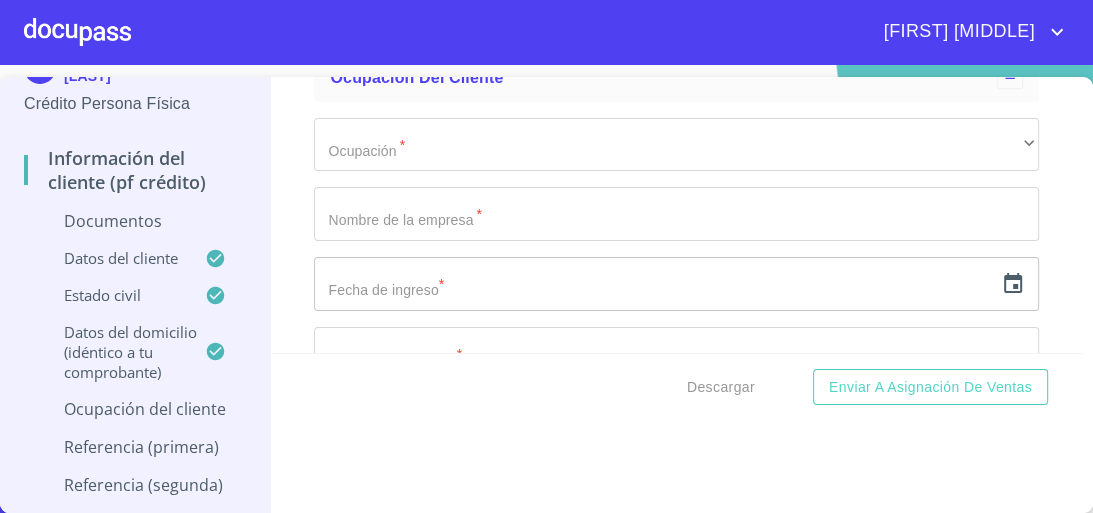 type on "PUERTO GUAYAMAS" 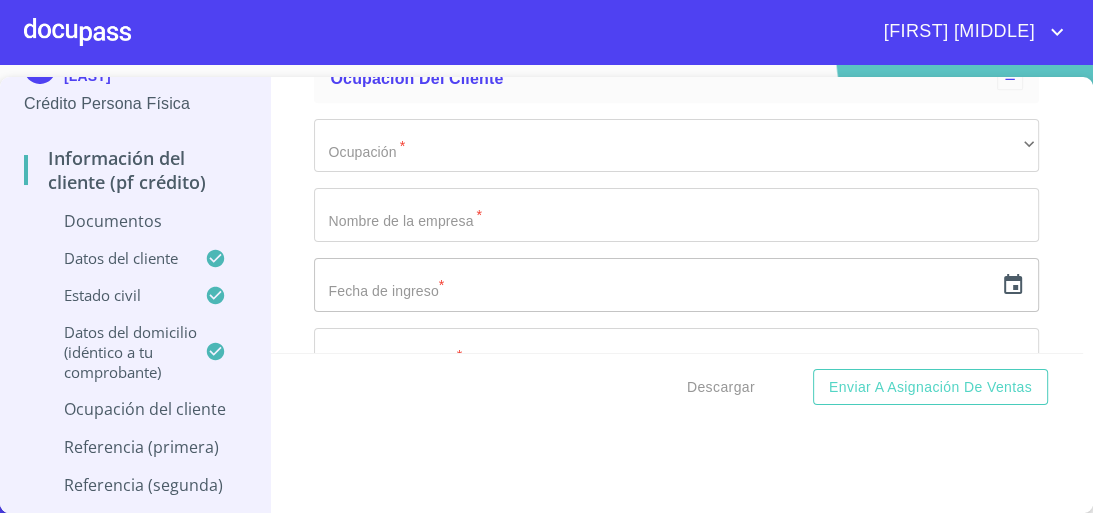 scroll, scrollTop: 7144, scrollLeft: 0, axis: vertical 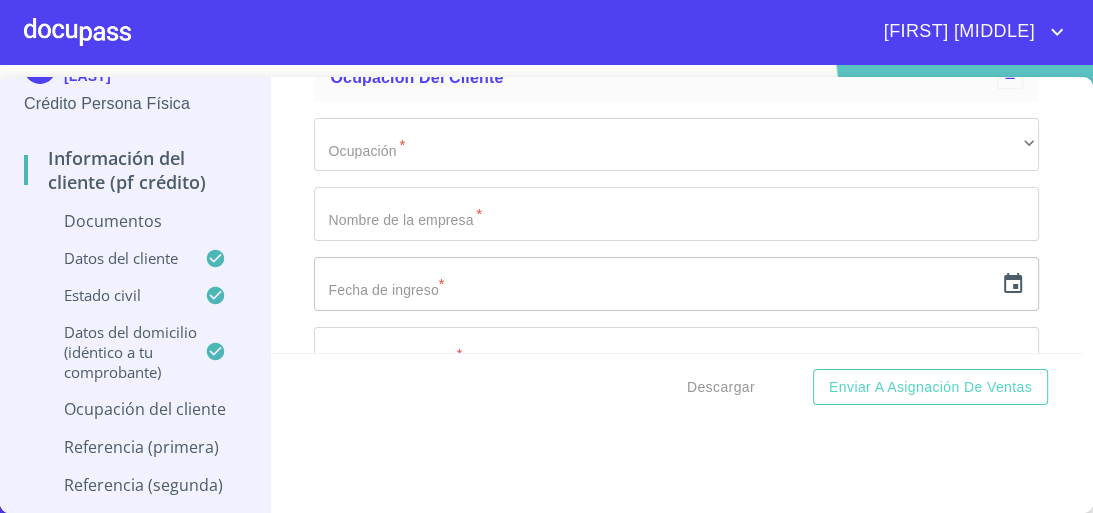 click on "Documento de identificación.   *" at bounding box center [653, -2393] 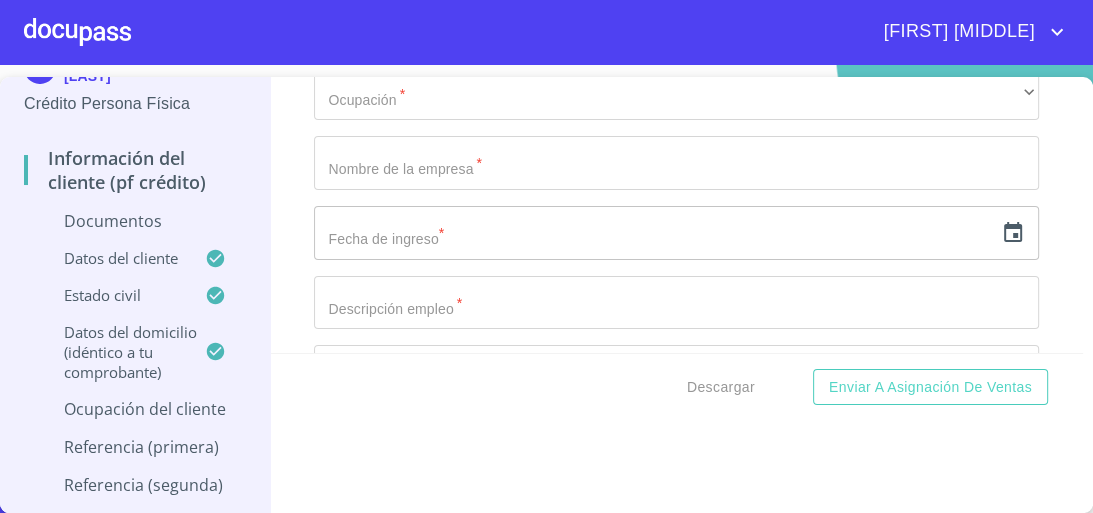scroll, scrollTop: 7224, scrollLeft: 0, axis: vertical 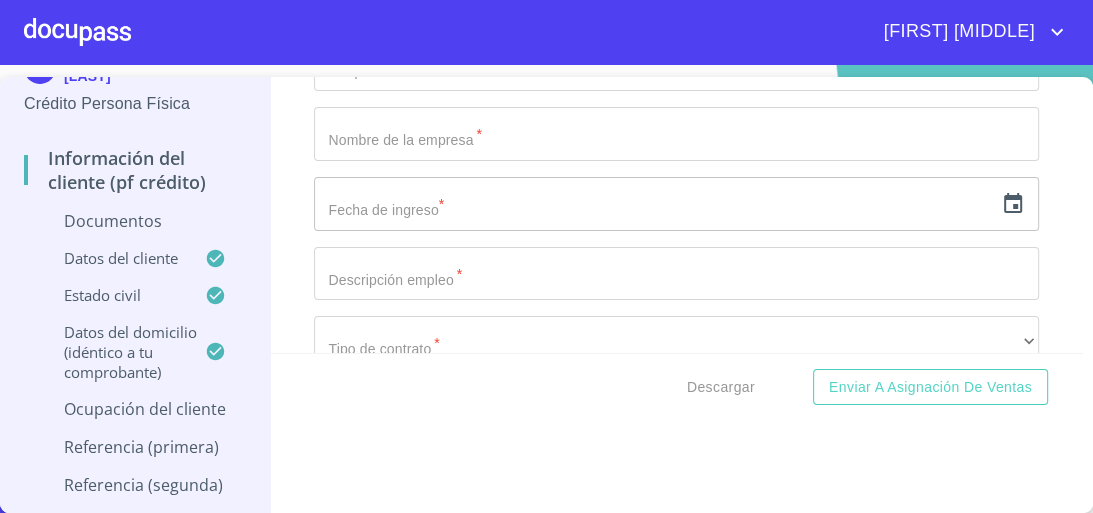 type on "2" 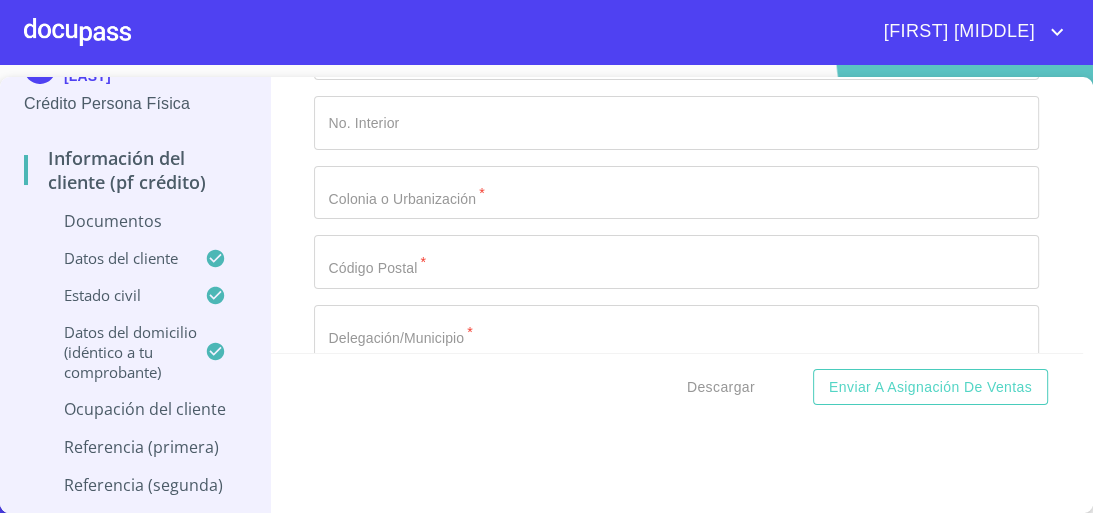 scroll, scrollTop: 7944, scrollLeft: 0, axis: vertical 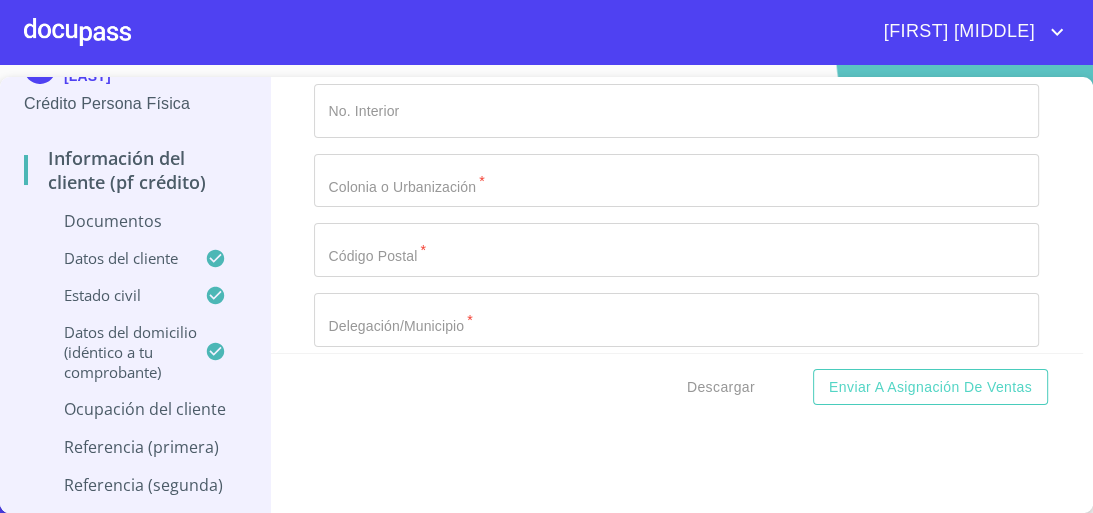 click on "​" at bounding box center [676, -655] 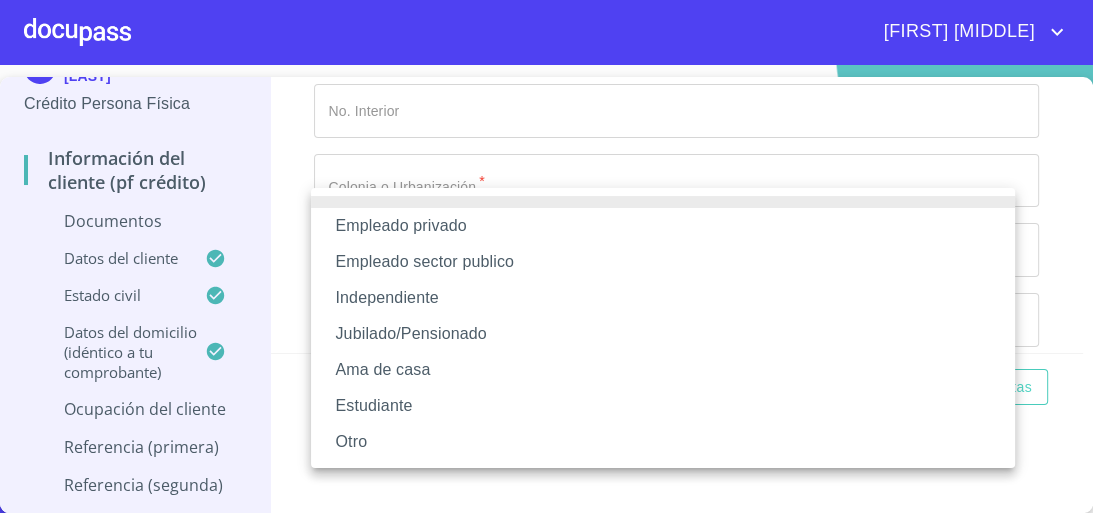 click on "Independiente" at bounding box center [663, 298] 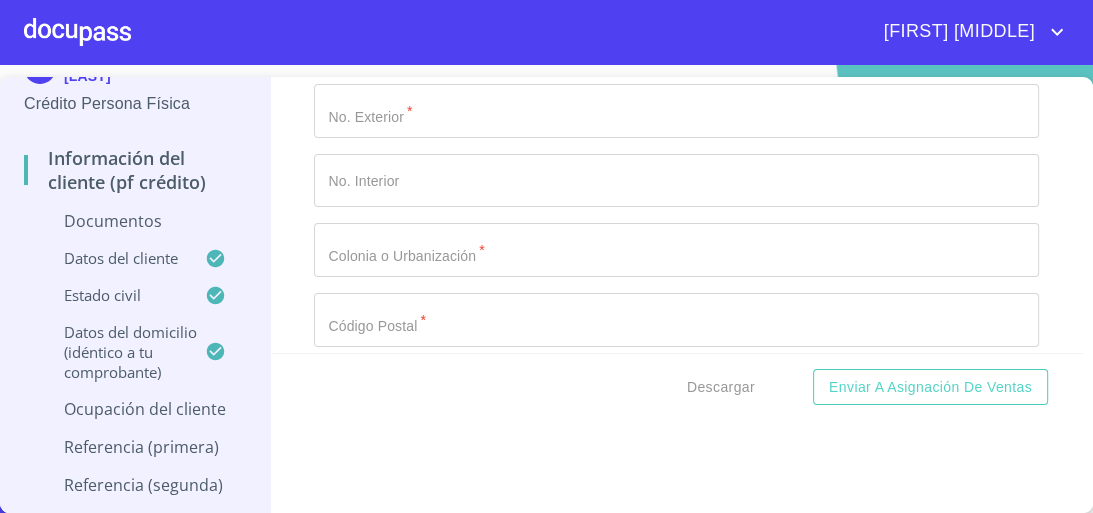 click on "Documento de identificación.   *" at bounding box center (676, -586) 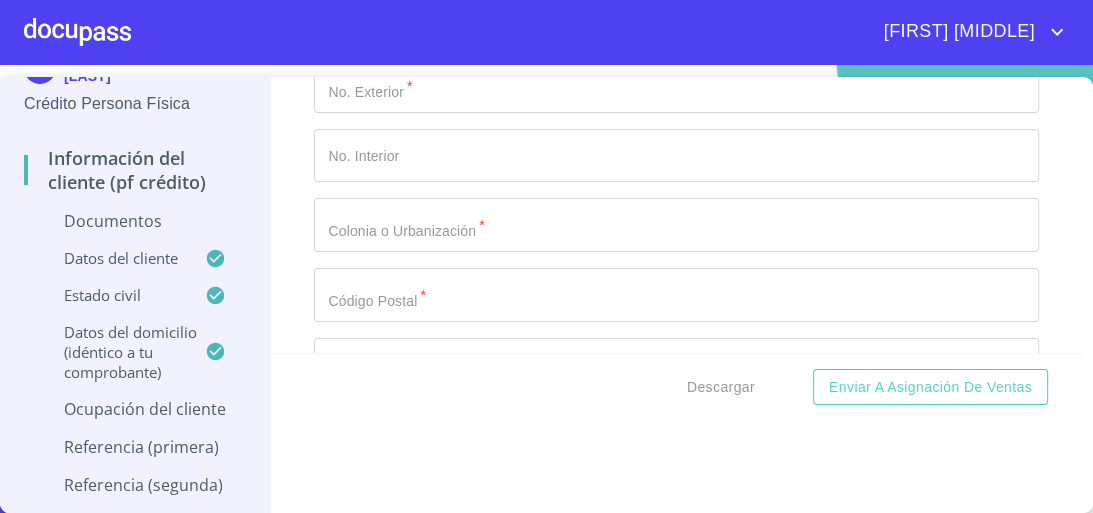 click 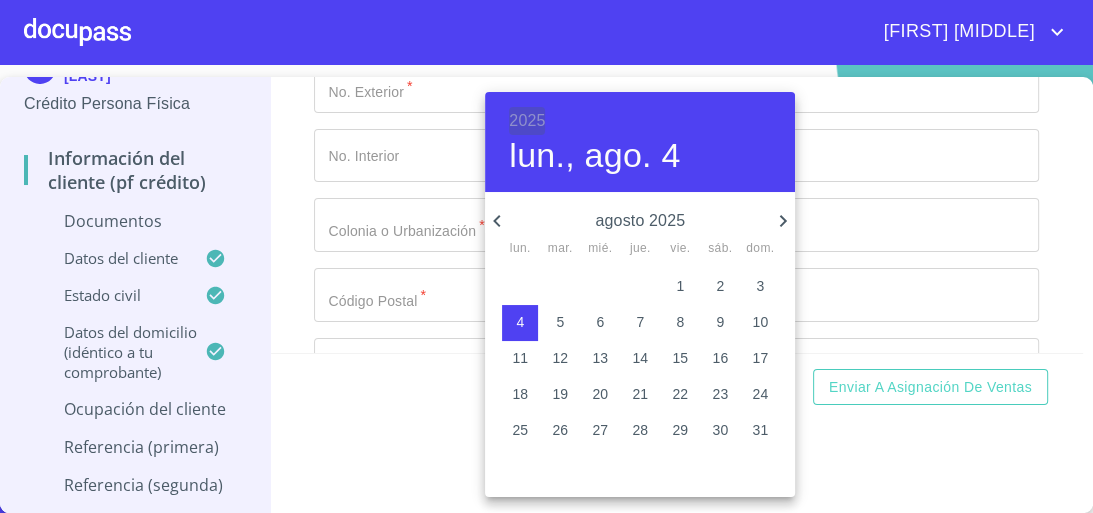 click on "2025" at bounding box center [527, 121] 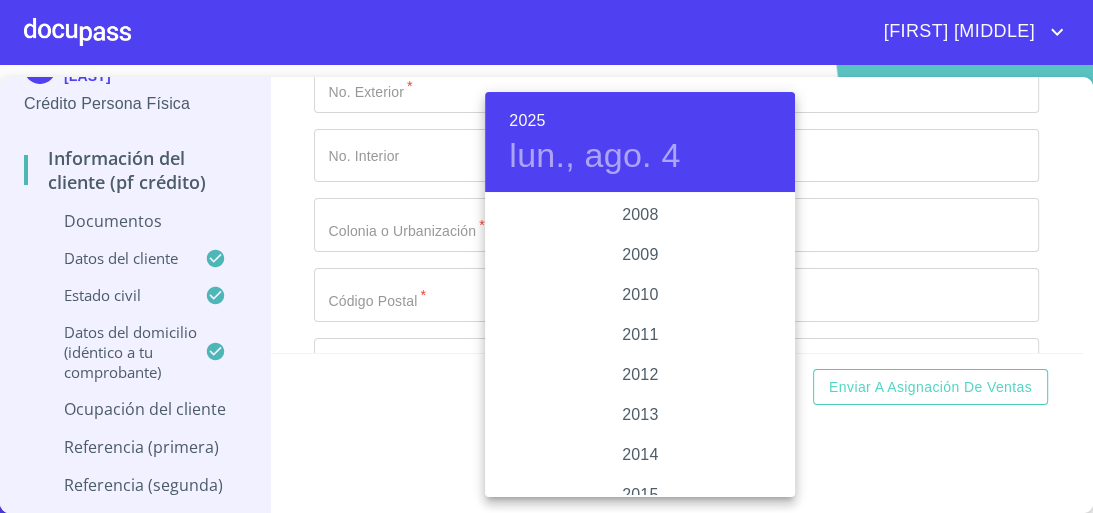 scroll, scrollTop: 3320, scrollLeft: 0, axis: vertical 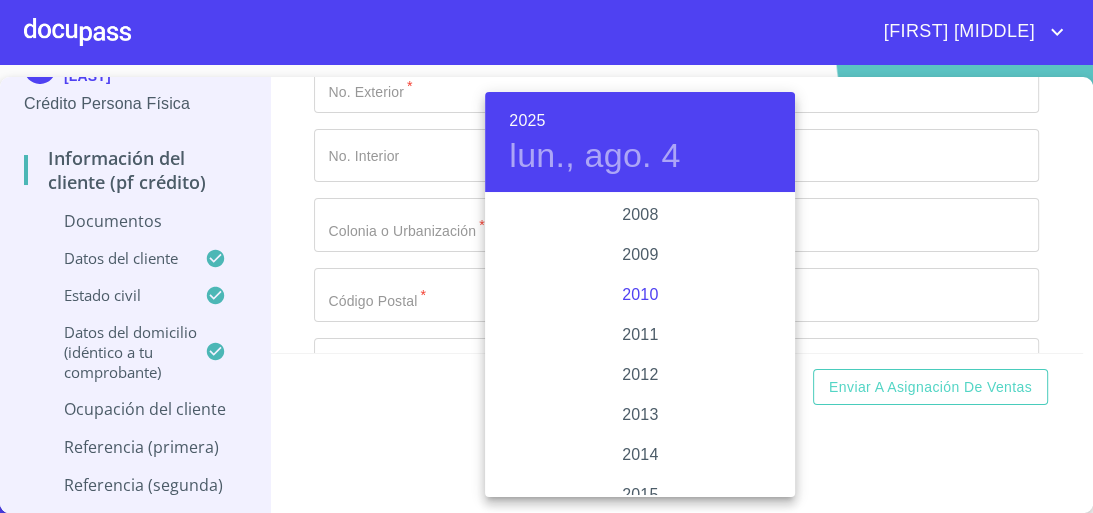 click on "2010" at bounding box center [640, 295] 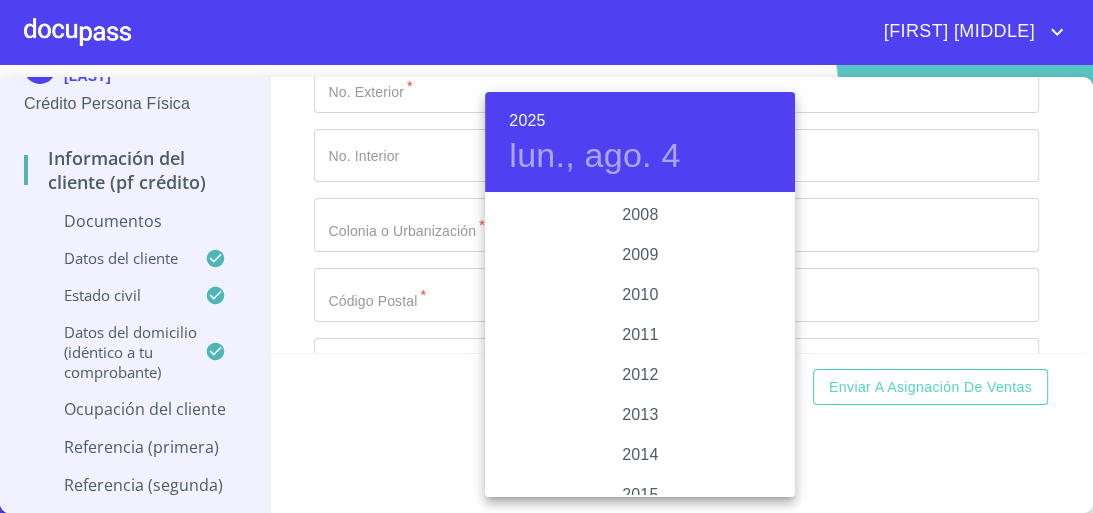 type on "[DATE] [MONTH] [YEAR]" 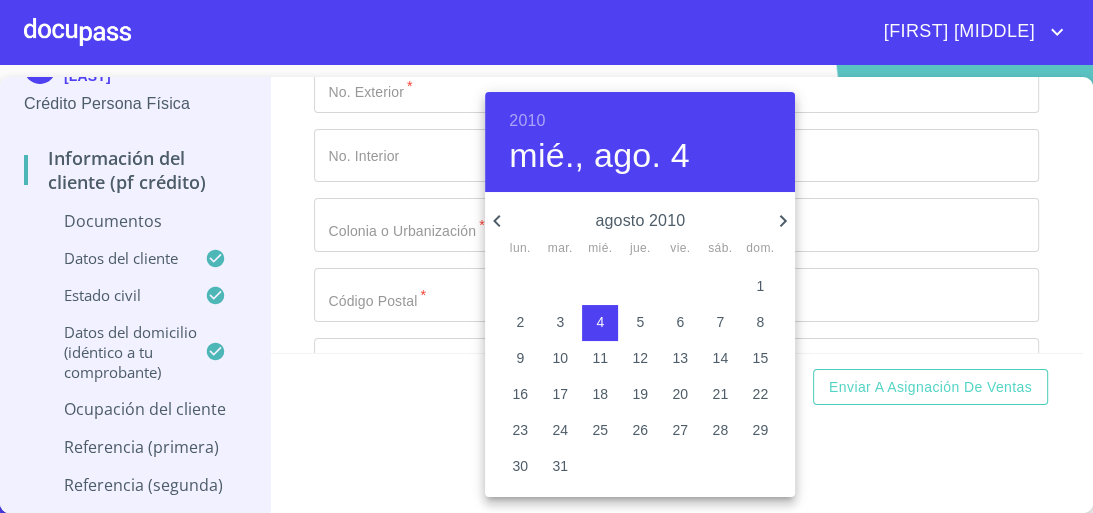 click on "4" at bounding box center [600, 322] 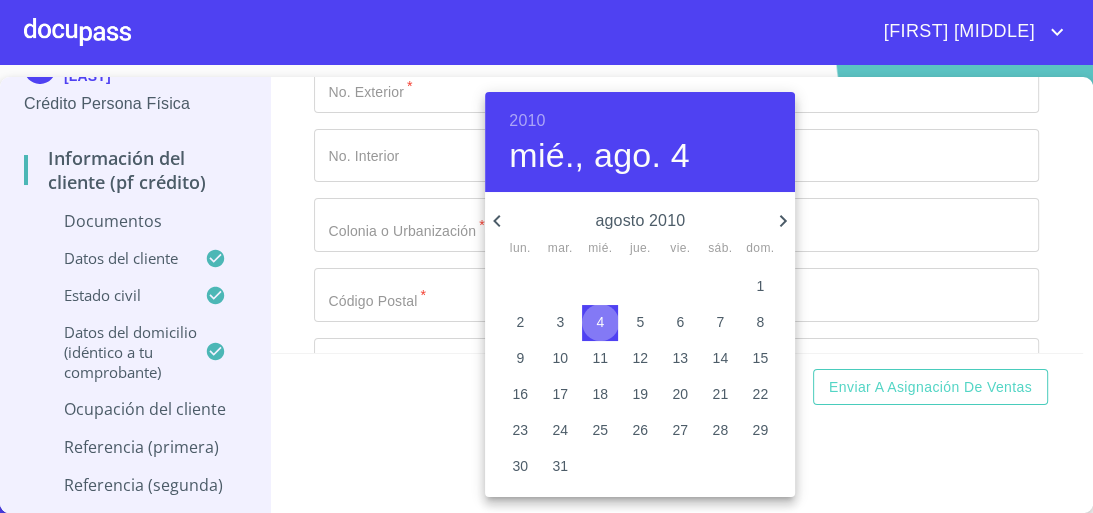 click on "4" at bounding box center [600, 323] 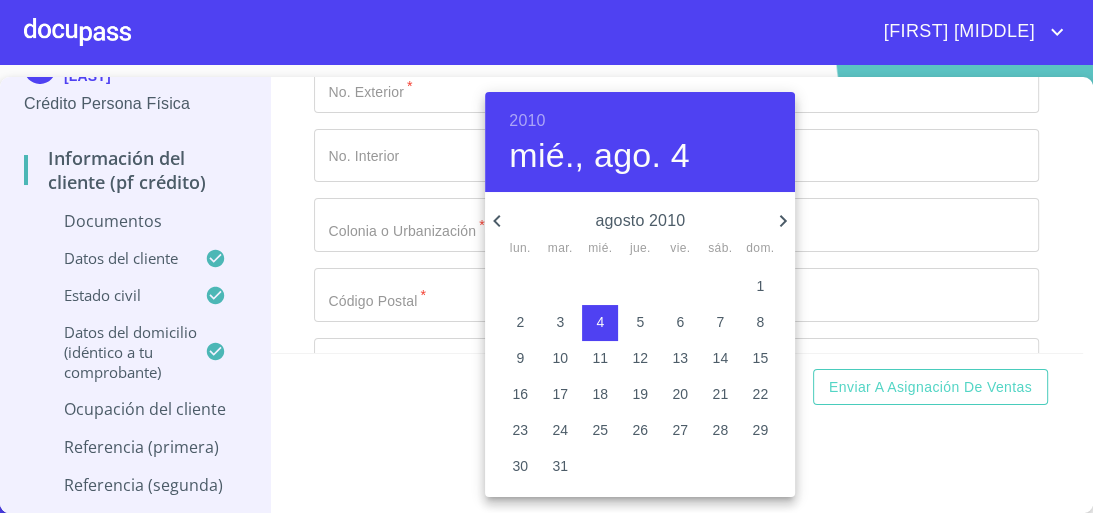 click at bounding box center (546, 256) 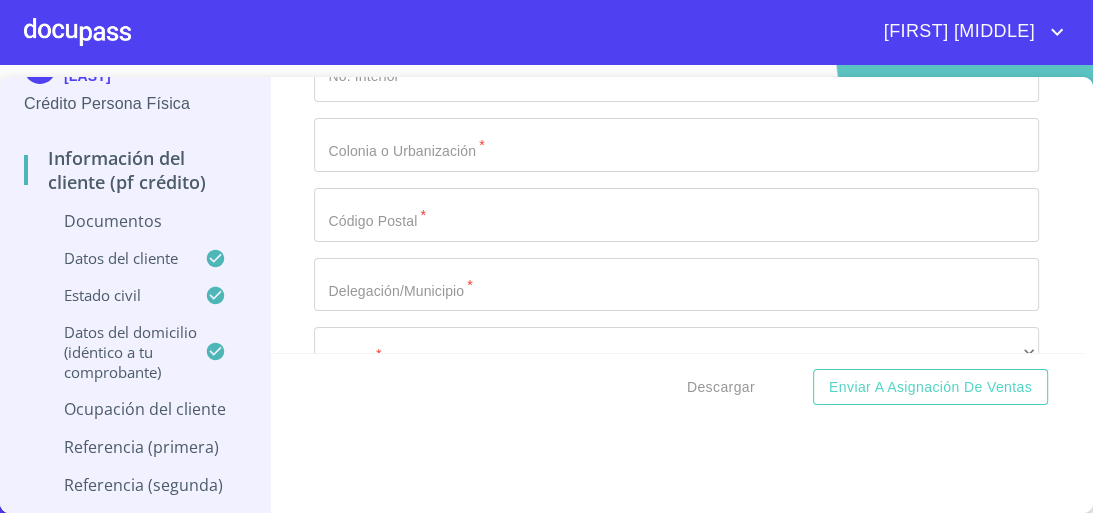 scroll, scrollTop: 8129, scrollLeft: 0, axis: vertical 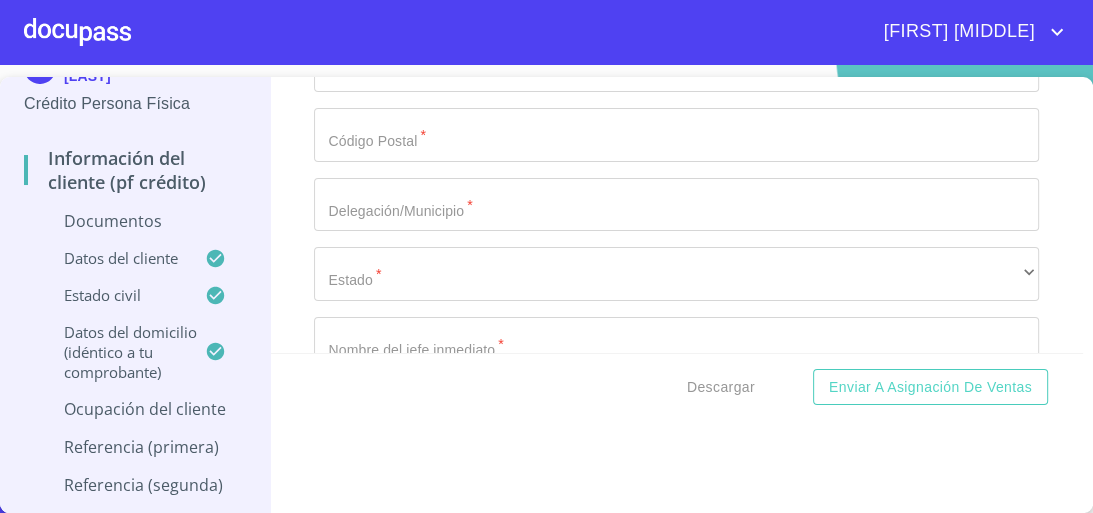 click on "Documento de identificación.   *" at bounding box center [653, -3378] 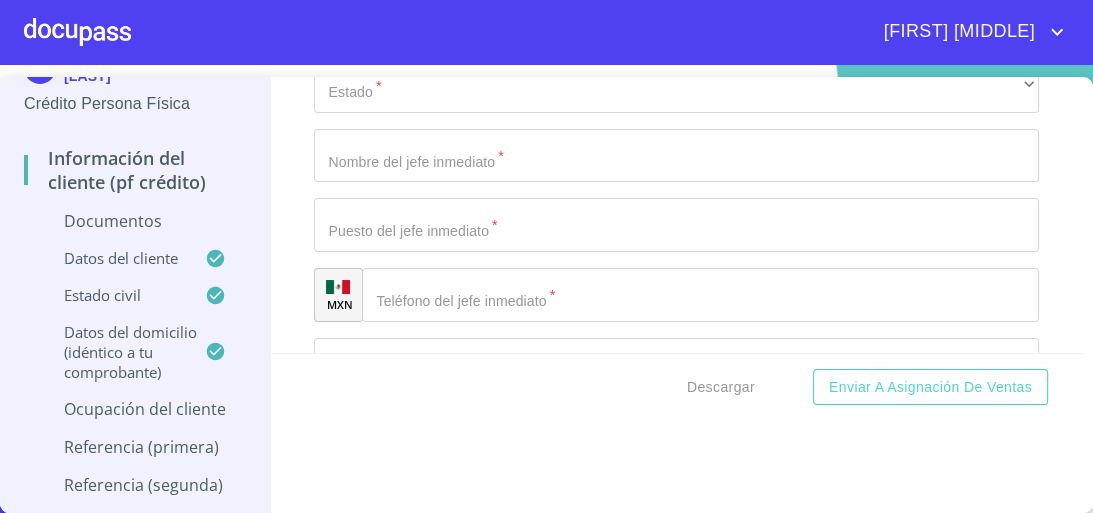 scroll, scrollTop: 8289, scrollLeft: 0, axis: vertical 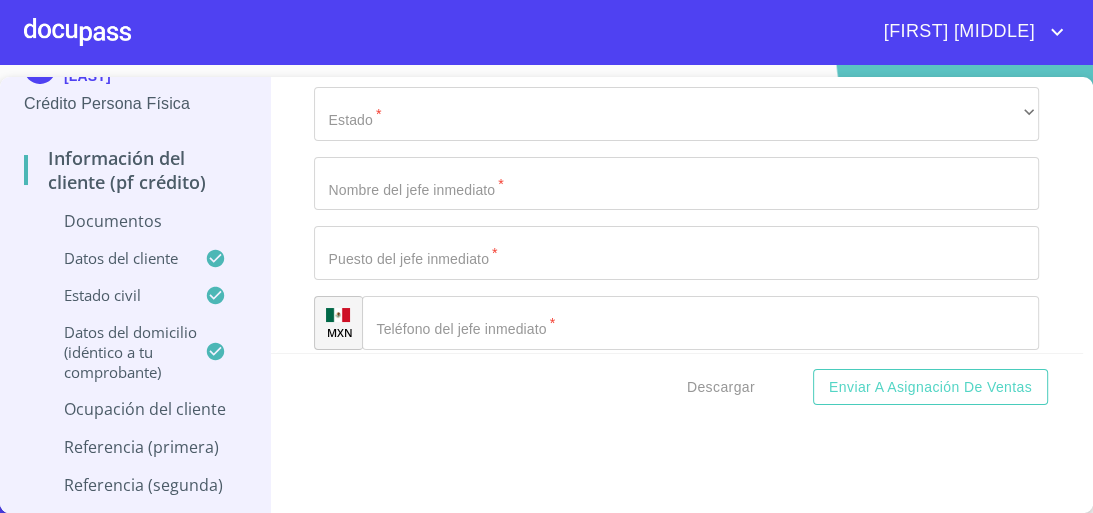 type on "ENCARGADA DE LOGISTICA" 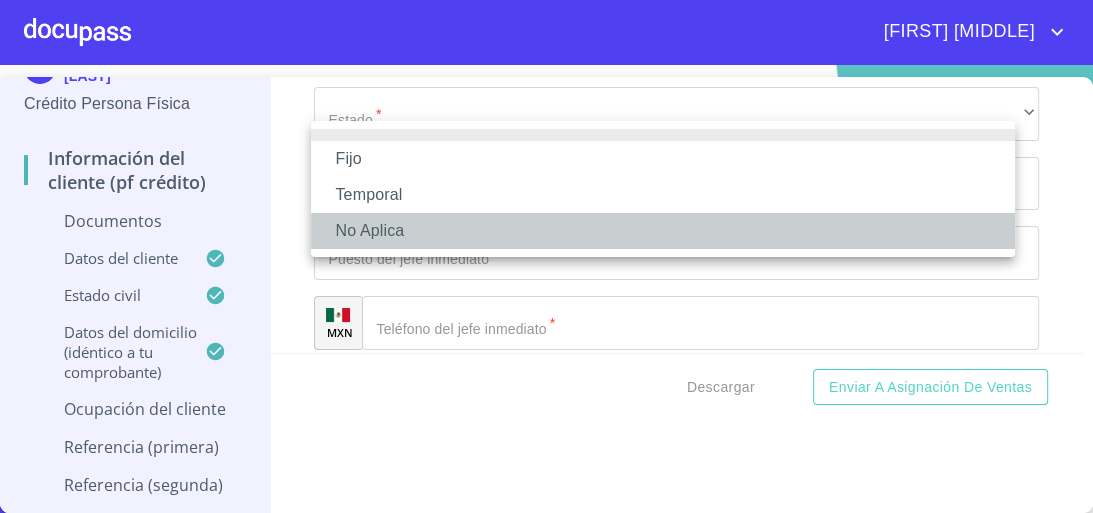 click on "No Aplica" at bounding box center [663, 231] 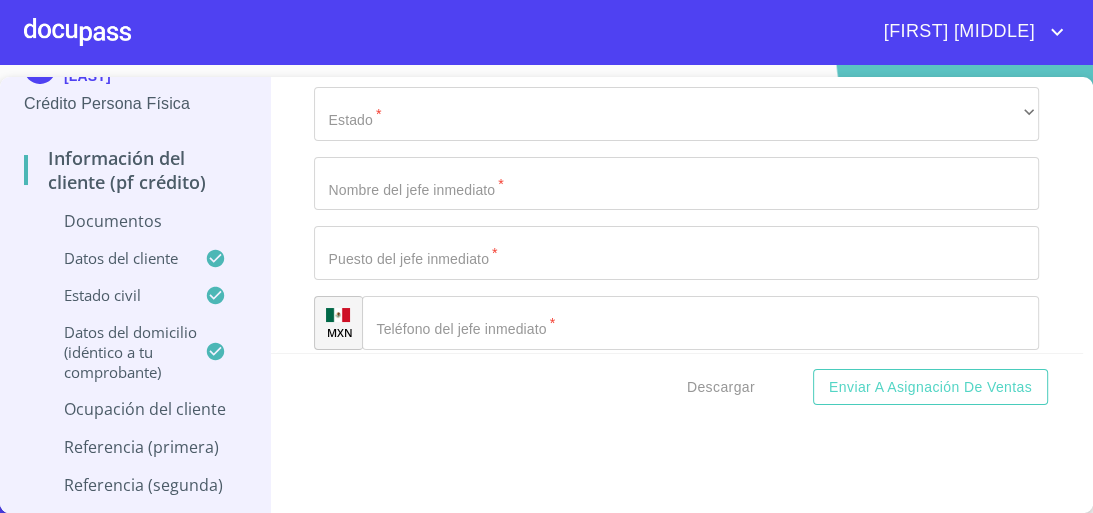 click on "Documento de identificación.   *" at bounding box center [653, -3538] 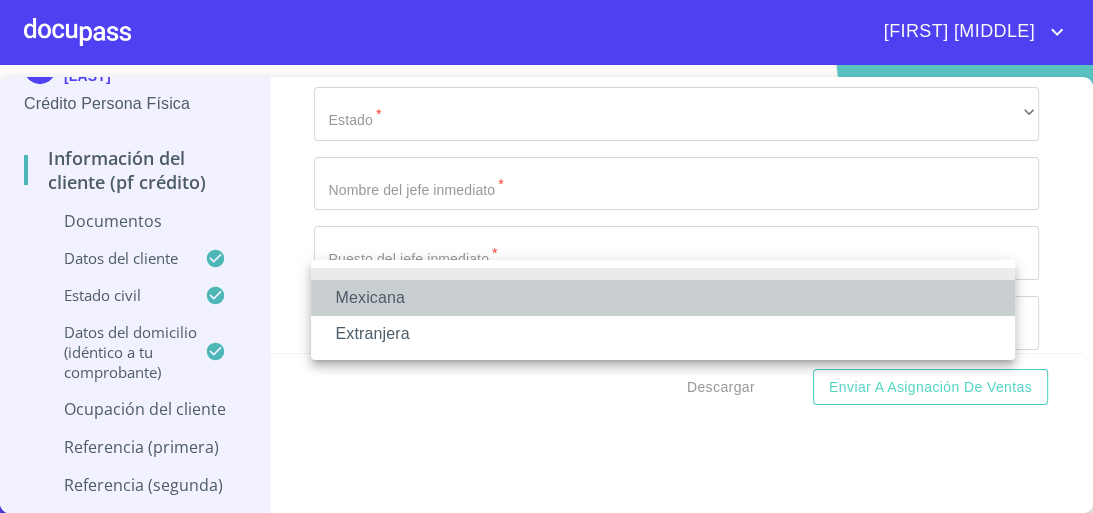 click on "Mexicana" at bounding box center [663, 298] 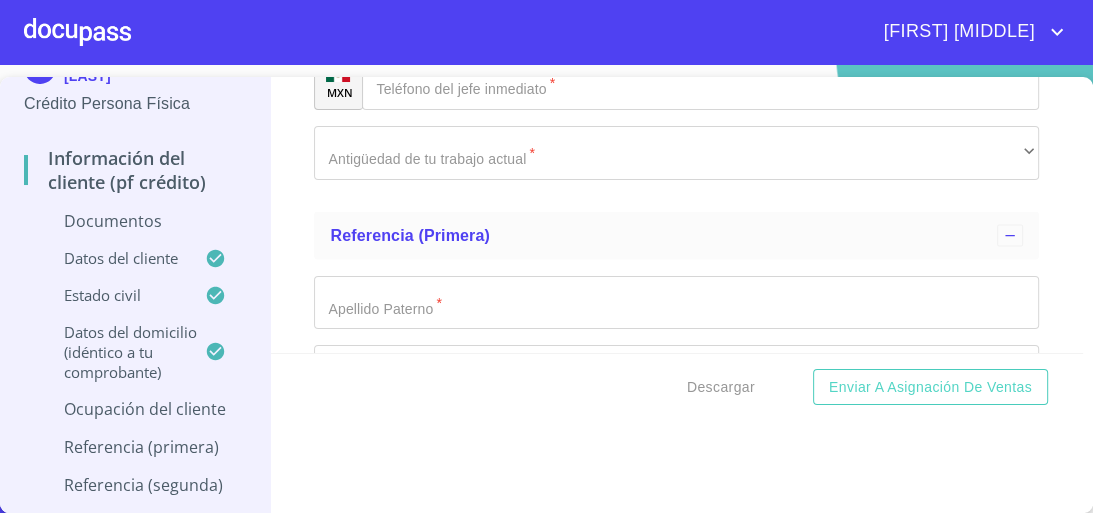scroll, scrollTop: 8289, scrollLeft: 0, axis: vertical 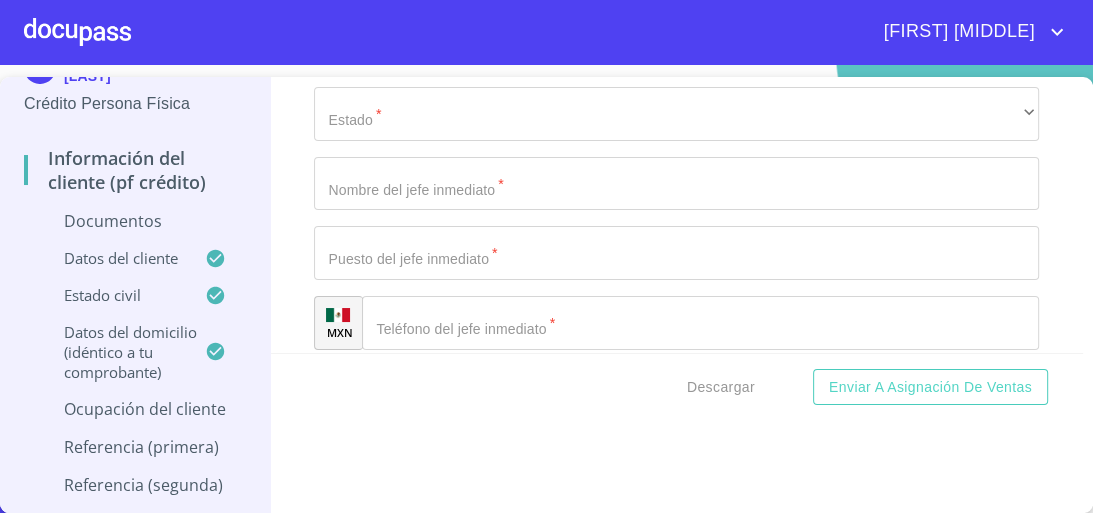 drag, startPoint x: 371, startPoint y: 215, endPoint x: 0, endPoint y: 218, distance: 371.01212 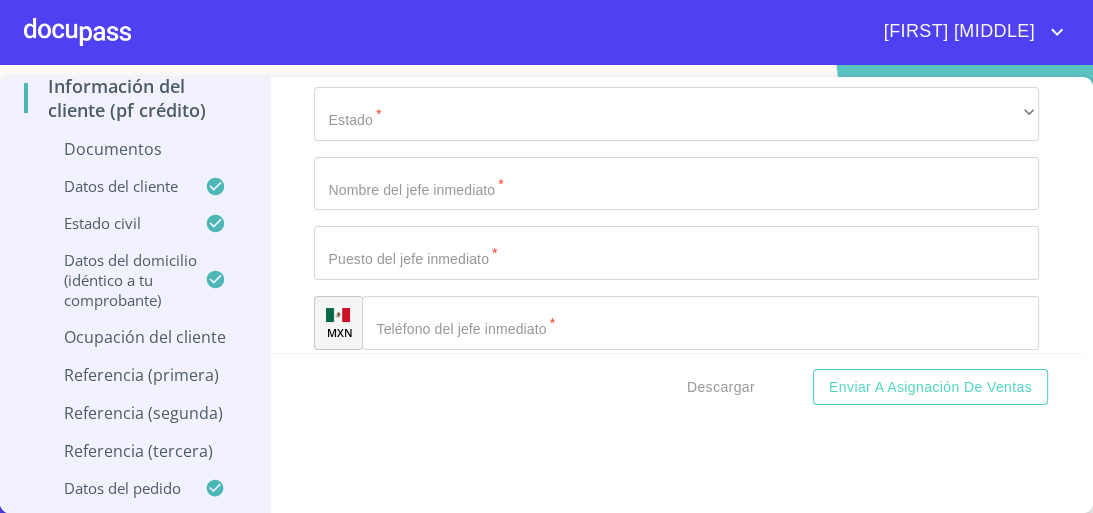 scroll, scrollTop: 133, scrollLeft: 0, axis: vertical 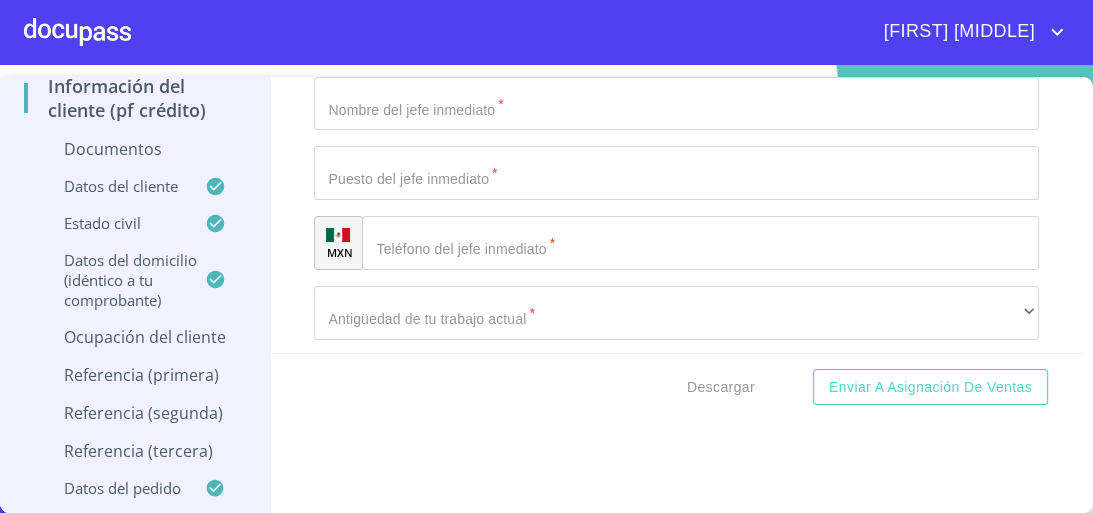 type on "40000" 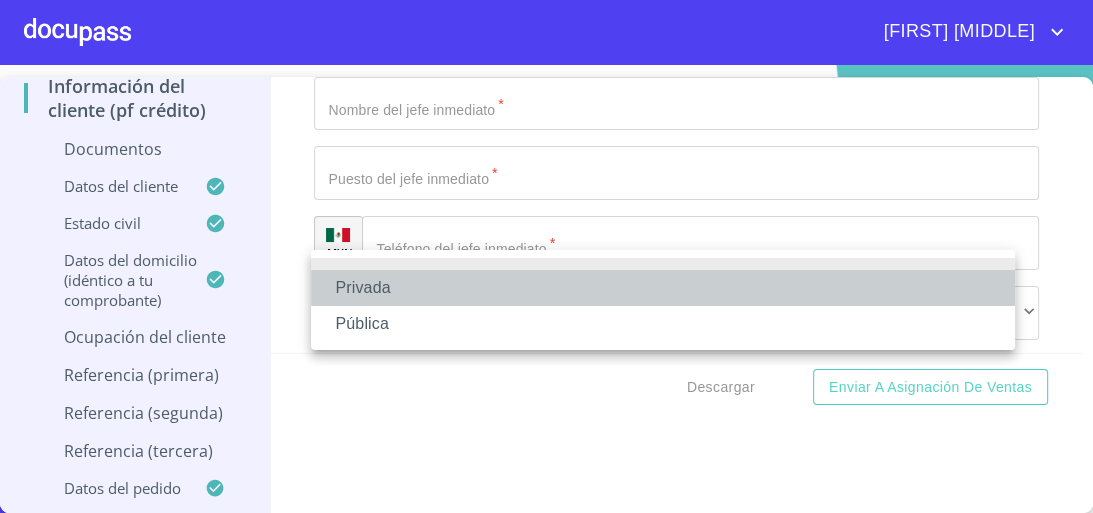 click on "Privada" at bounding box center (663, 288) 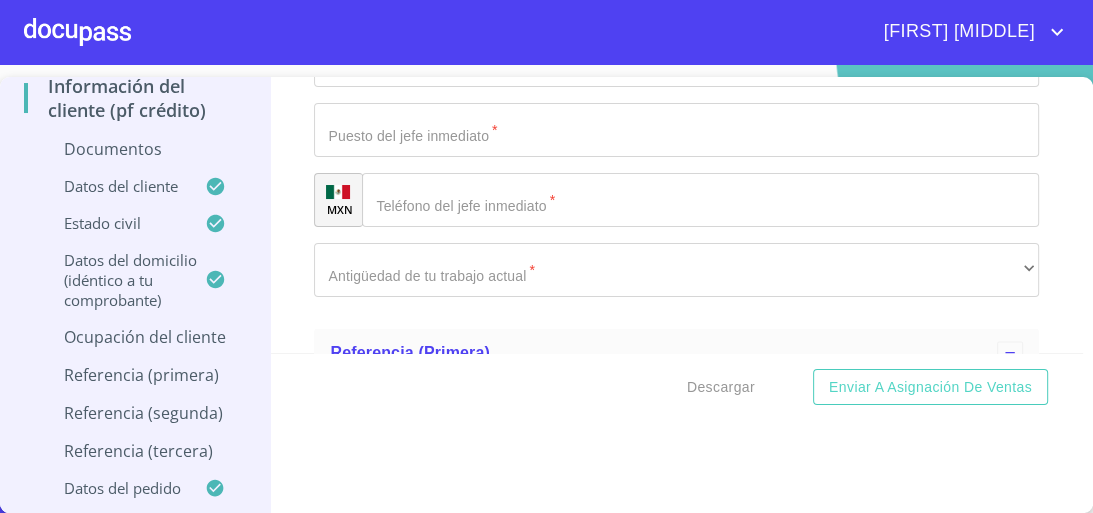 scroll, scrollTop: 8449, scrollLeft: 0, axis: vertical 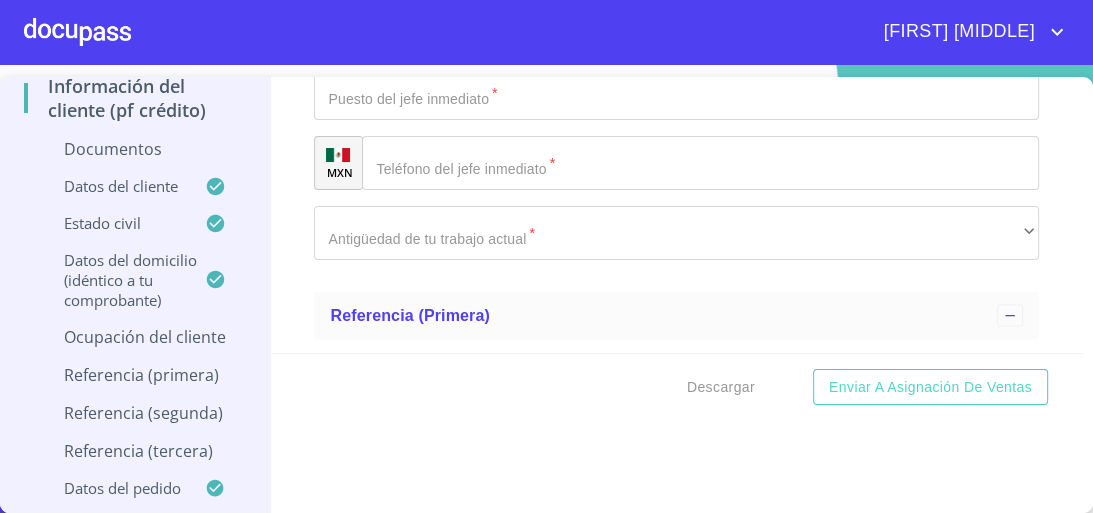 click on "Documento de identificación.   *" at bounding box center (653, -3698) 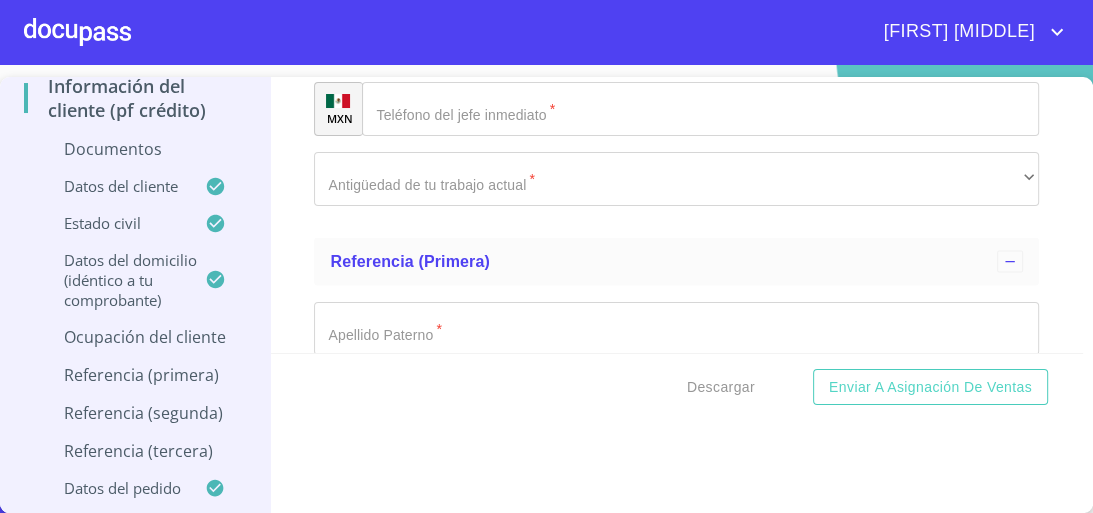 scroll, scrollTop: 8529, scrollLeft: 0, axis: vertical 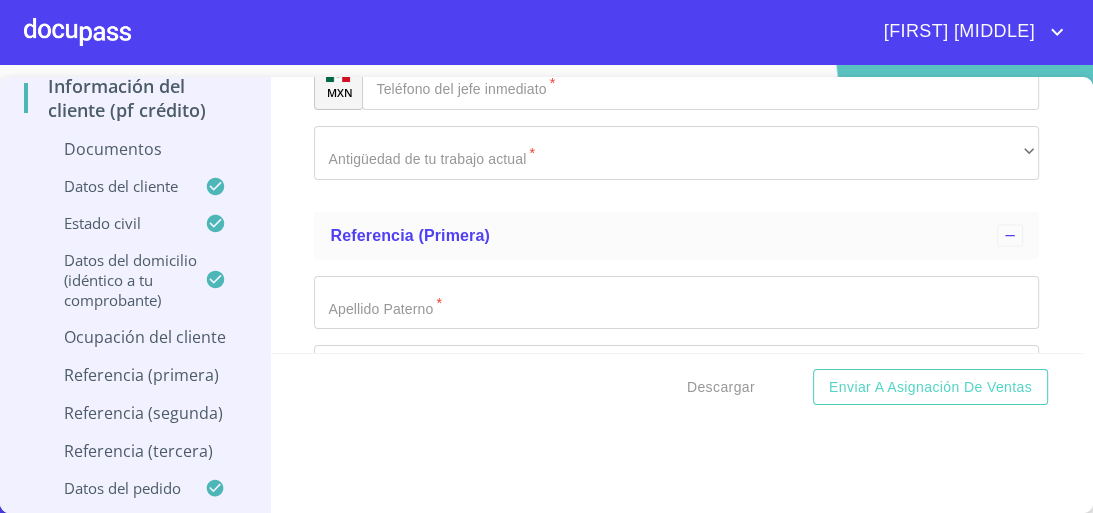 type on "VENTA DE MATERIALES ACERO" 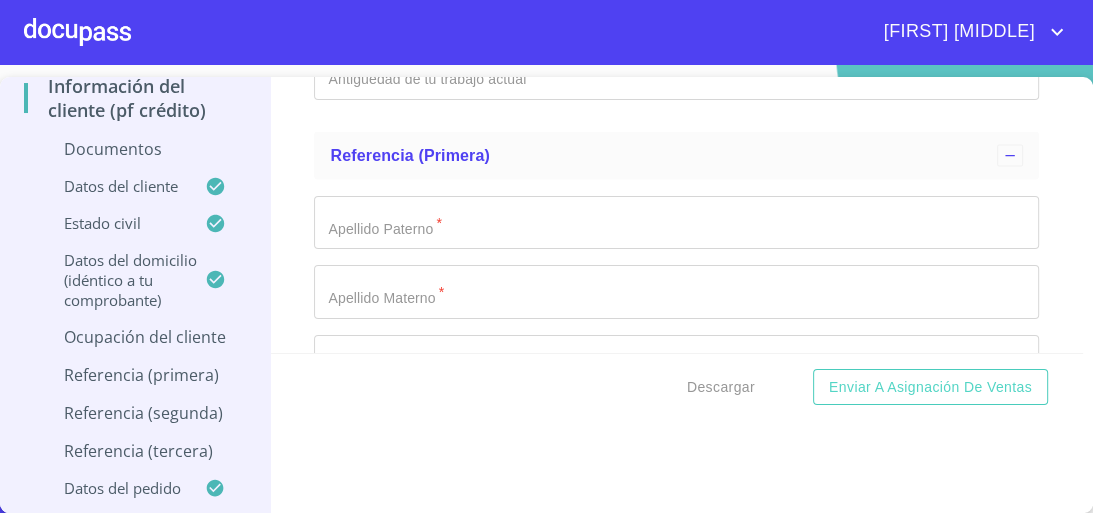 paste on "C. [LOCATION] 31-A, Miramar, 45060 Zapopan, Jal" 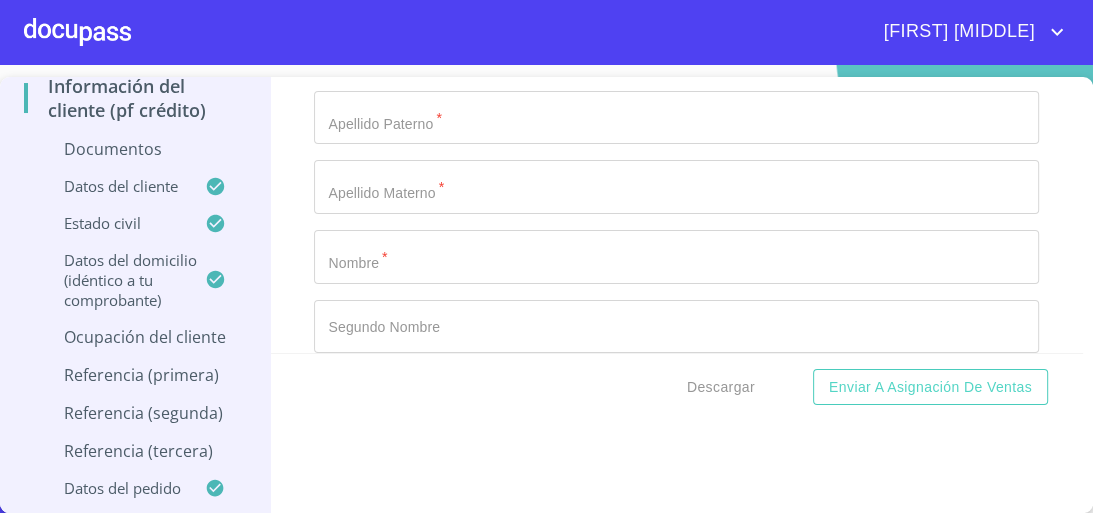 scroll, scrollTop: 8689, scrollLeft: 0, axis: vertical 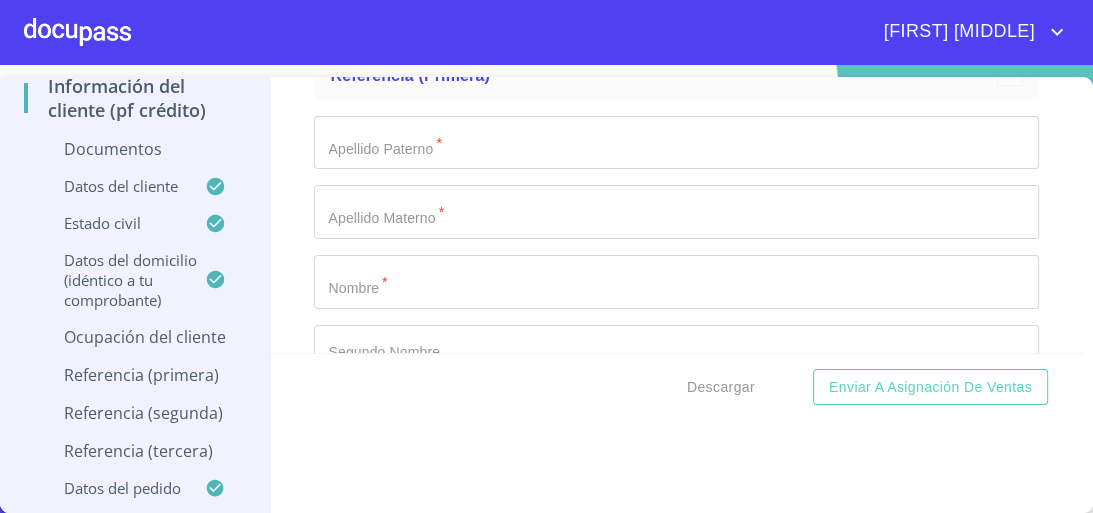 drag, startPoint x: 455, startPoint y: 160, endPoint x: 508, endPoint y: 167, distance: 53.460266 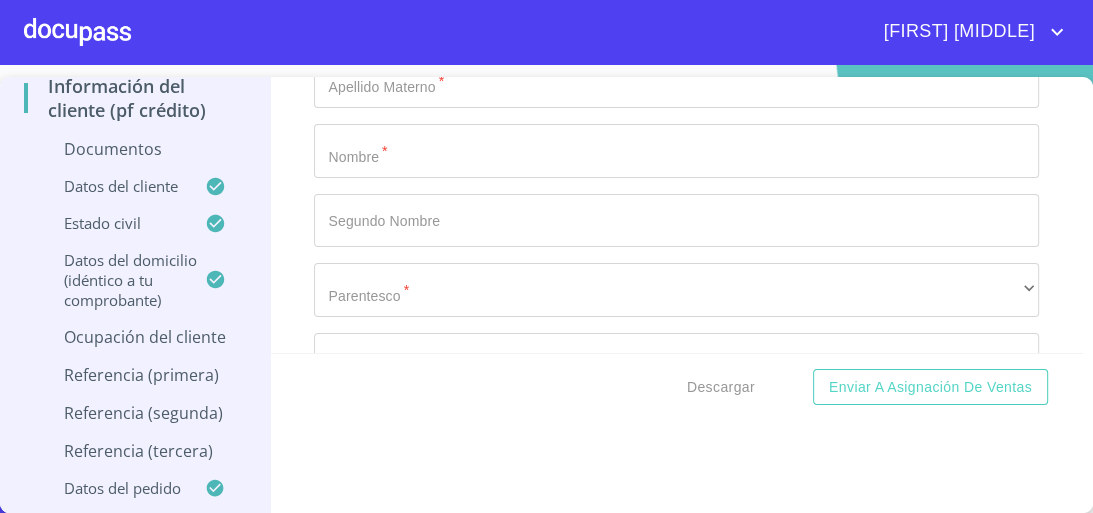 scroll, scrollTop: 8849, scrollLeft: 0, axis: vertical 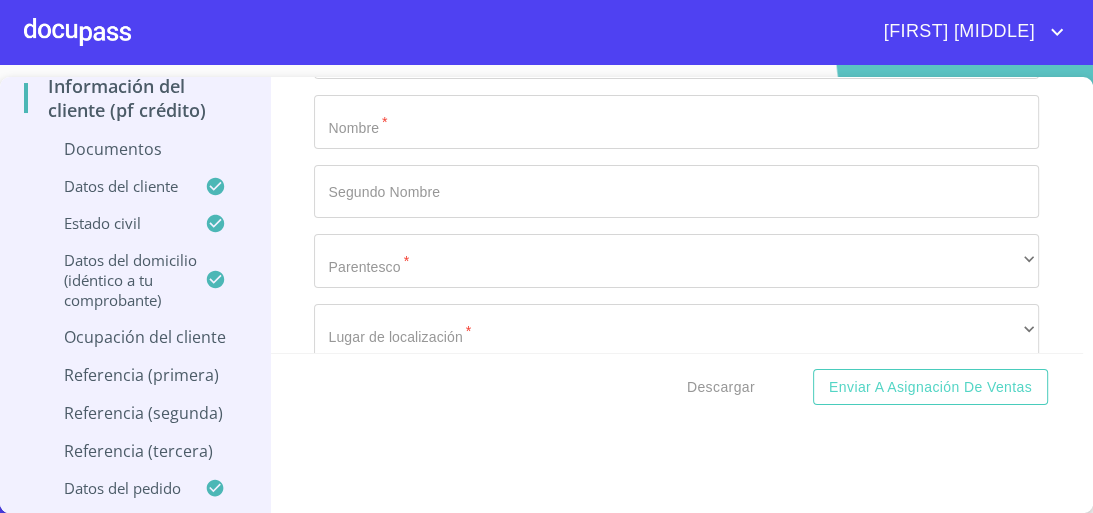 type on "C. [LOCATION] [LOCATION], 45060 Zapopan, Jal" 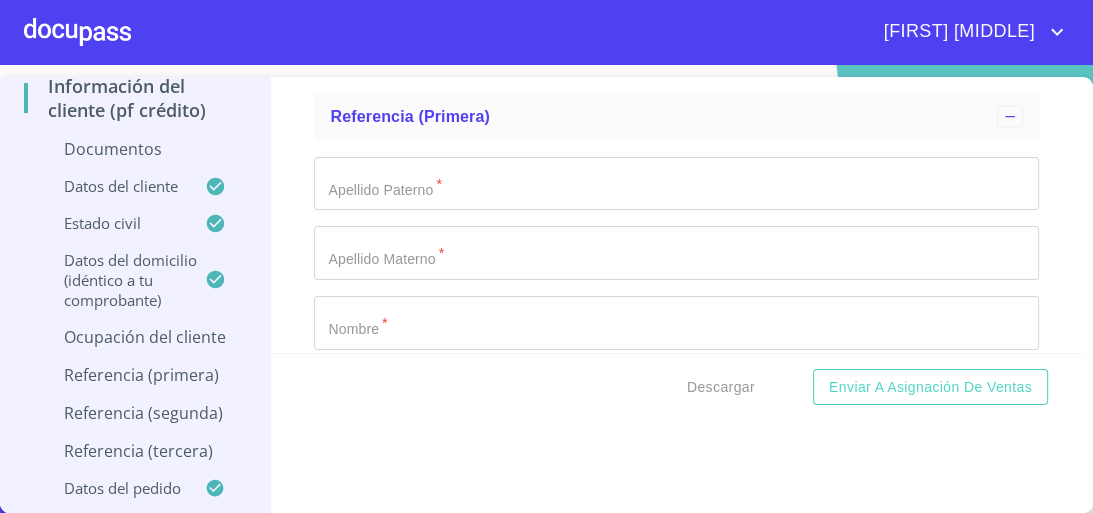 scroll, scrollTop: 8609, scrollLeft: 0, axis: vertical 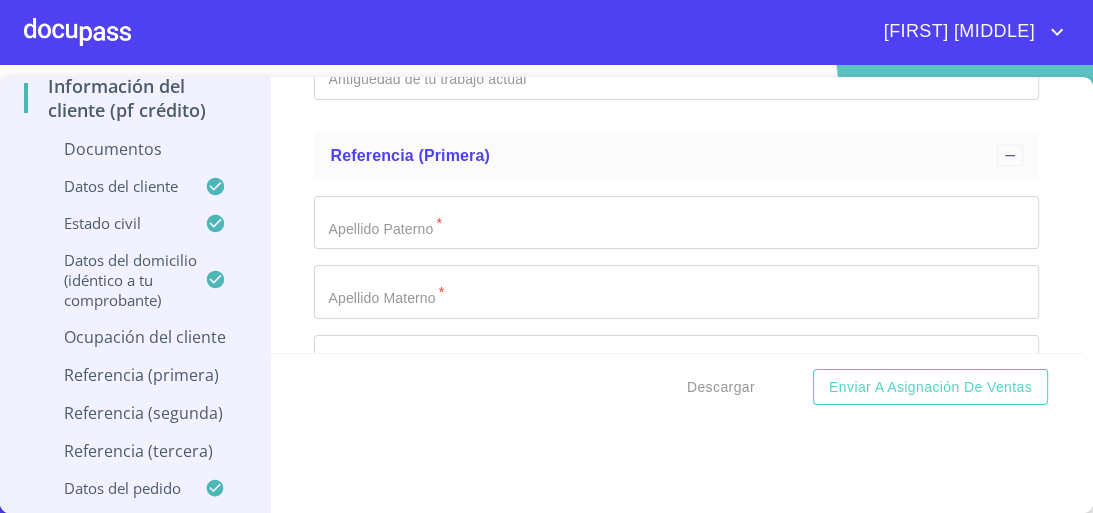 type on "Miramar" 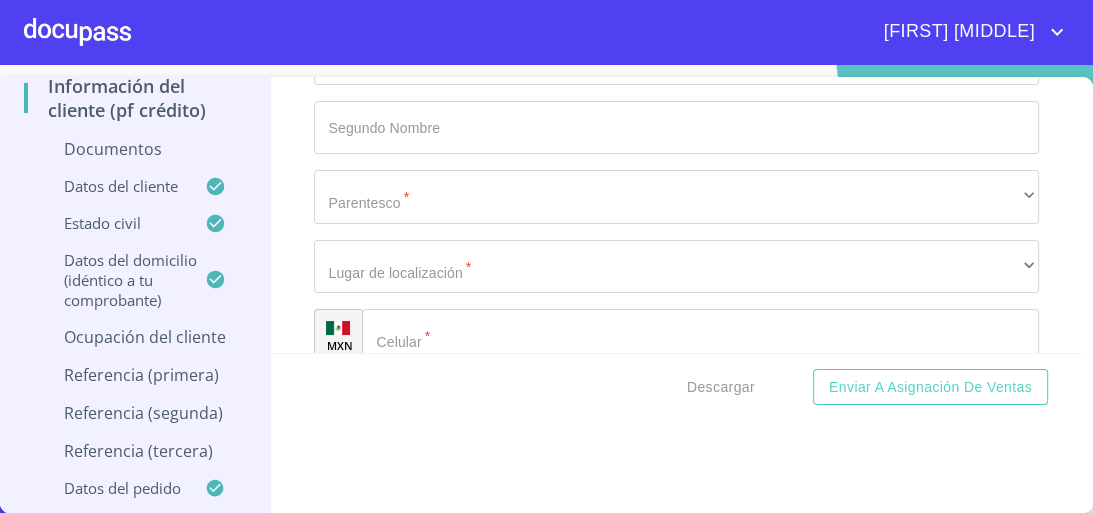 scroll, scrollTop: 8929, scrollLeft: 0, axis: vertical 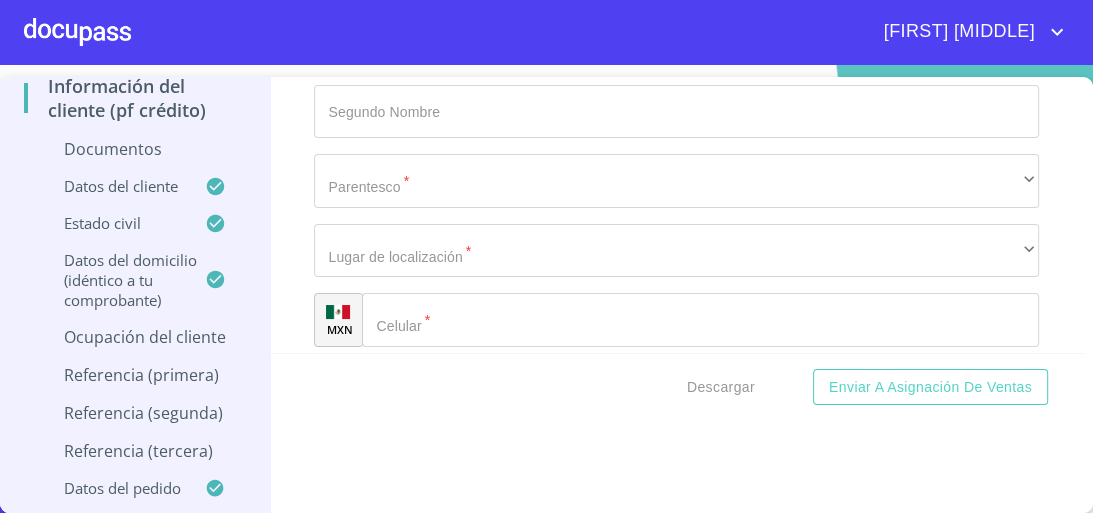 type on "C. [LOCATION]   45060 Zapopan, Jal" 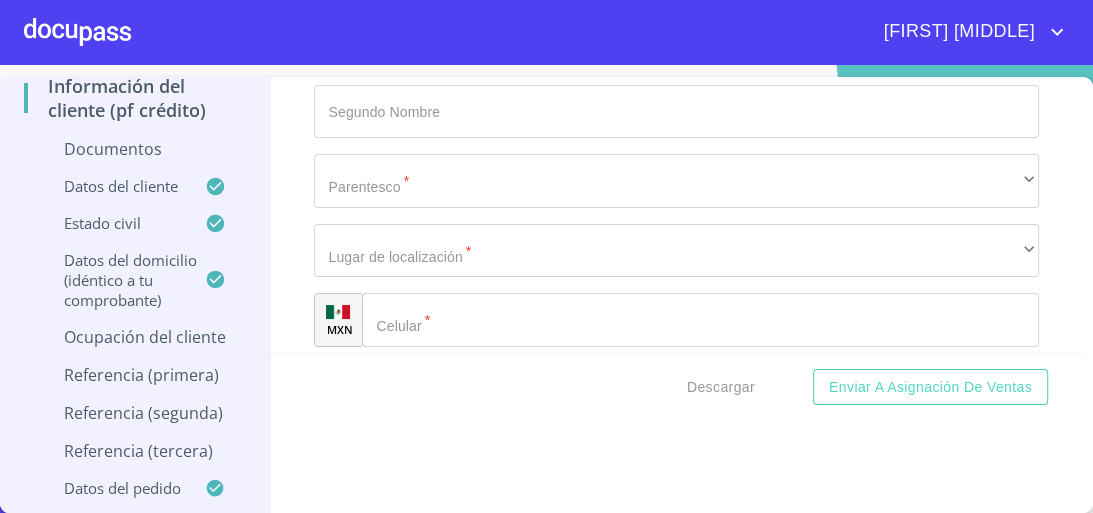paste on "[NUMBER]" 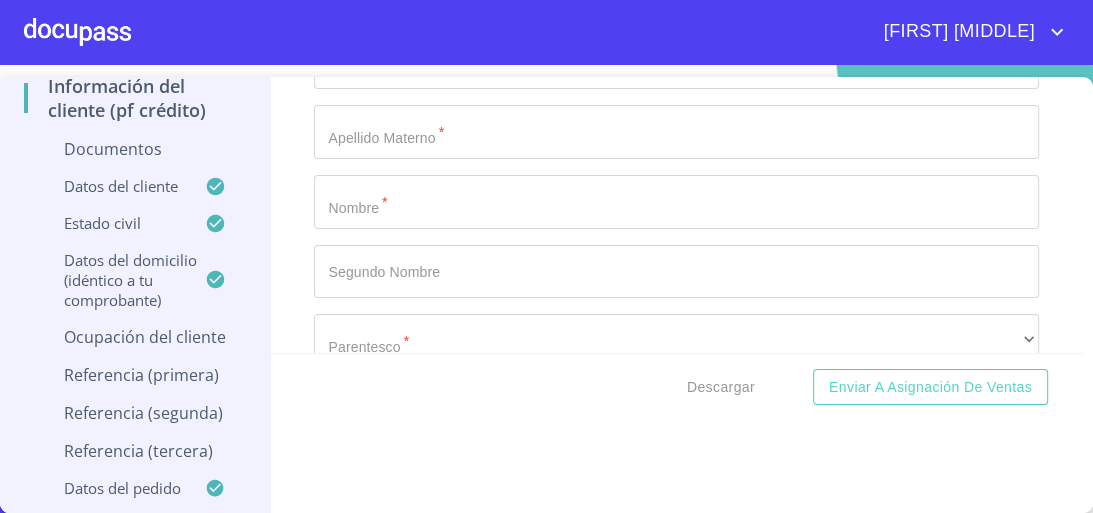 scroll, scrollTop: 8689, scrollLeft: 0, axis: vertical 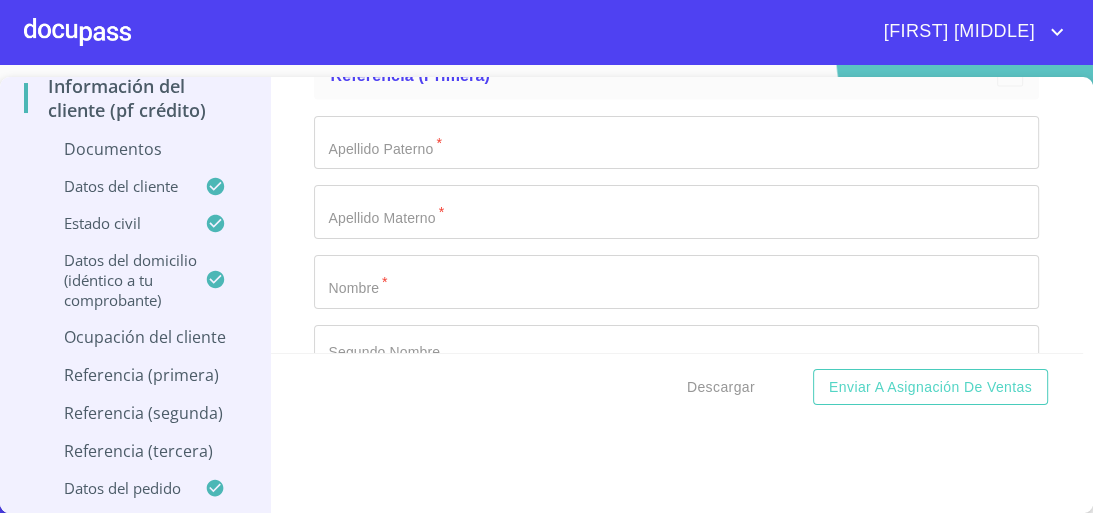 type on "[NUMBER]" 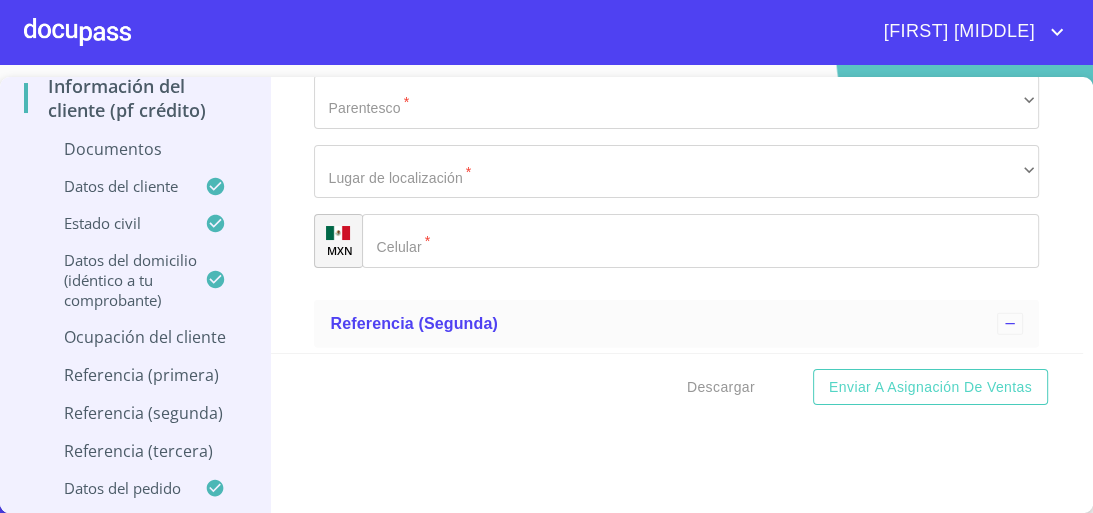 scroll, scrollTop: 9009, scrollLeft: 0, axis: vertical 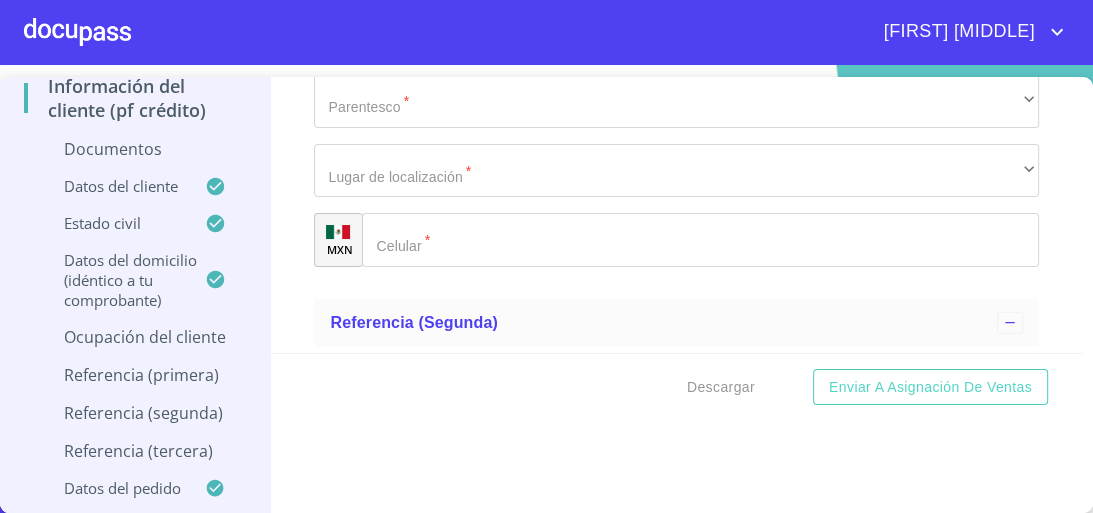 type on "C. [LOCATION]   , Jal" 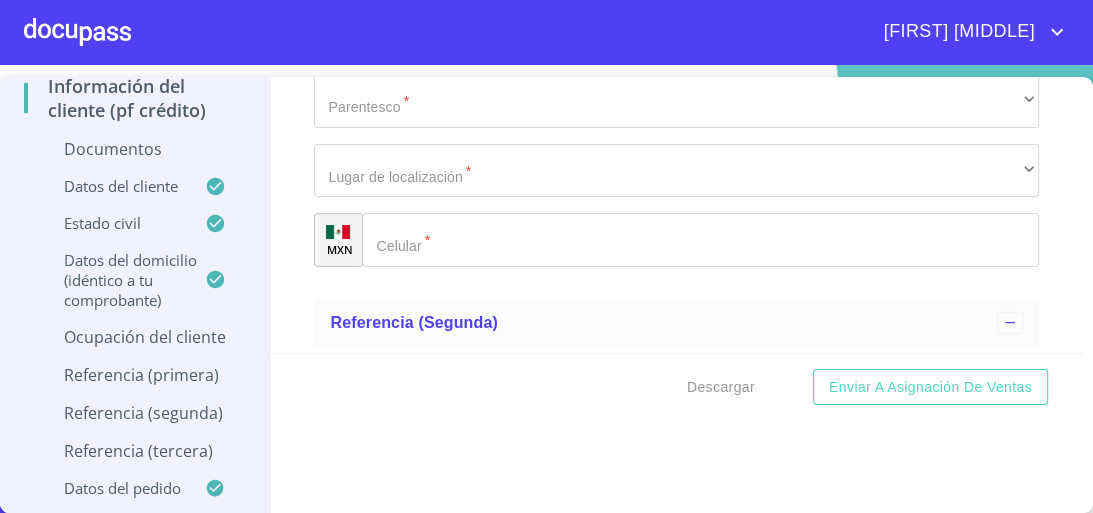 paste on "Zapopan" 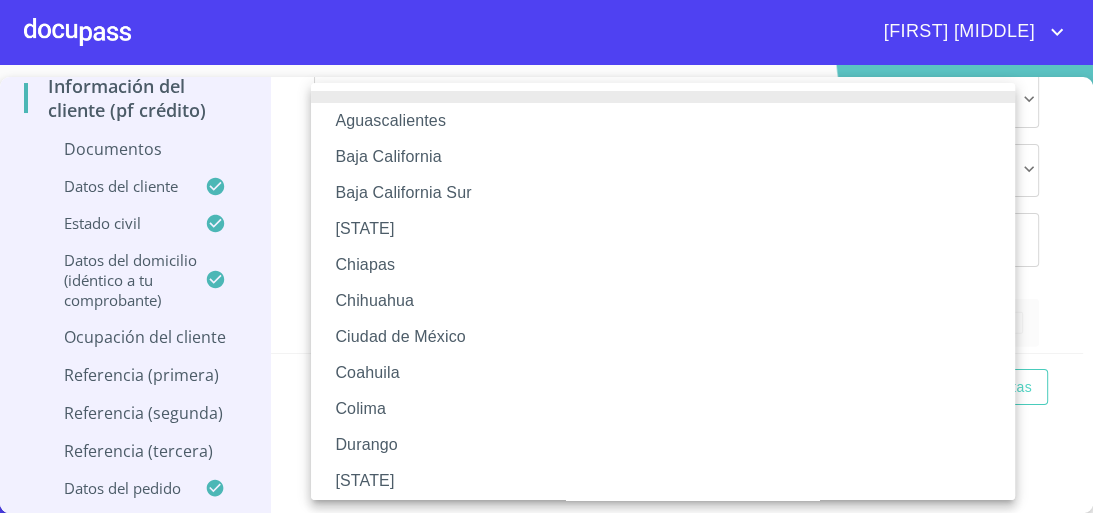 type 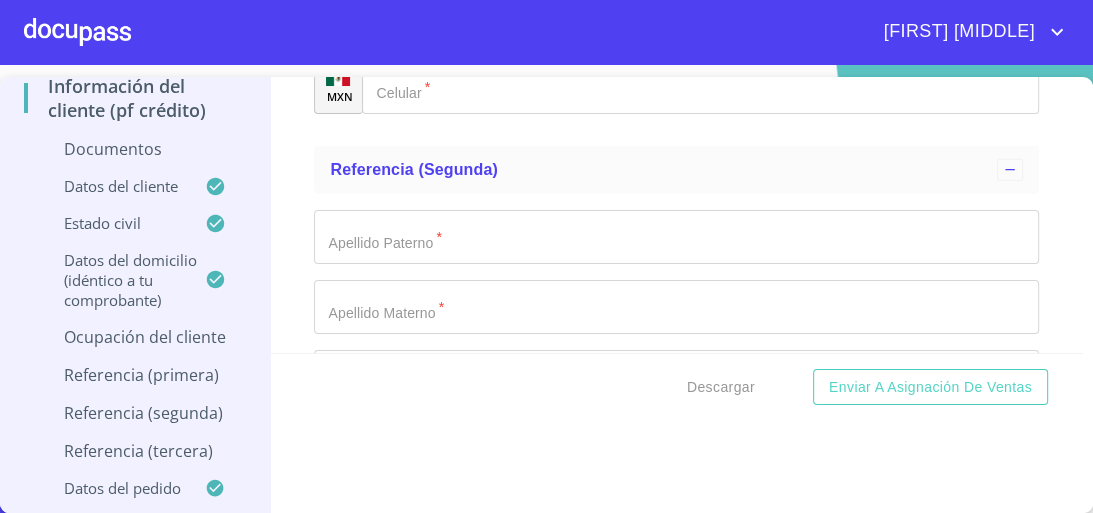 scroll, scrollTop: 9169, scrollLeft: 0, axis: vertical 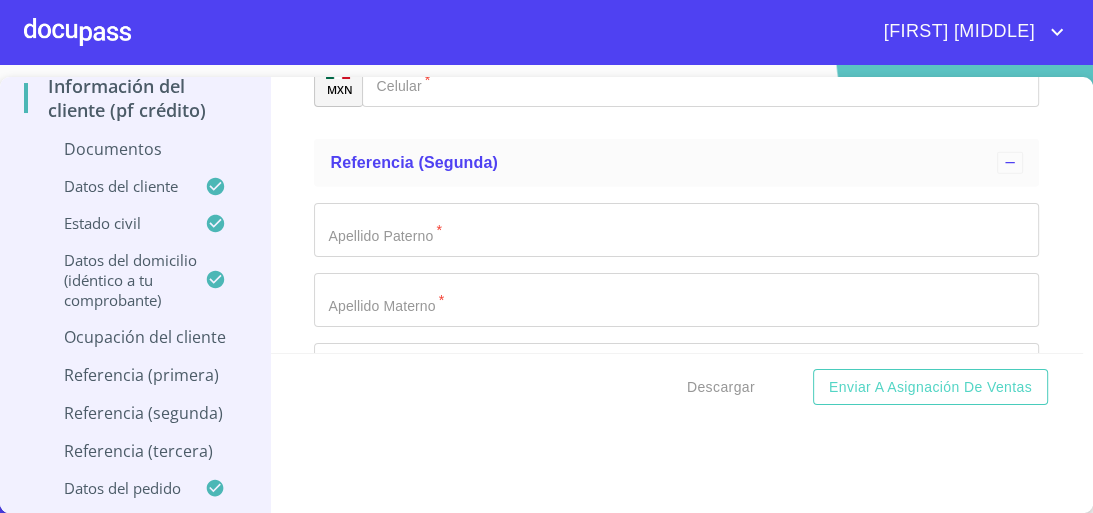 click on "Documento de identificación.   *" at bounding box center [653, -4418] 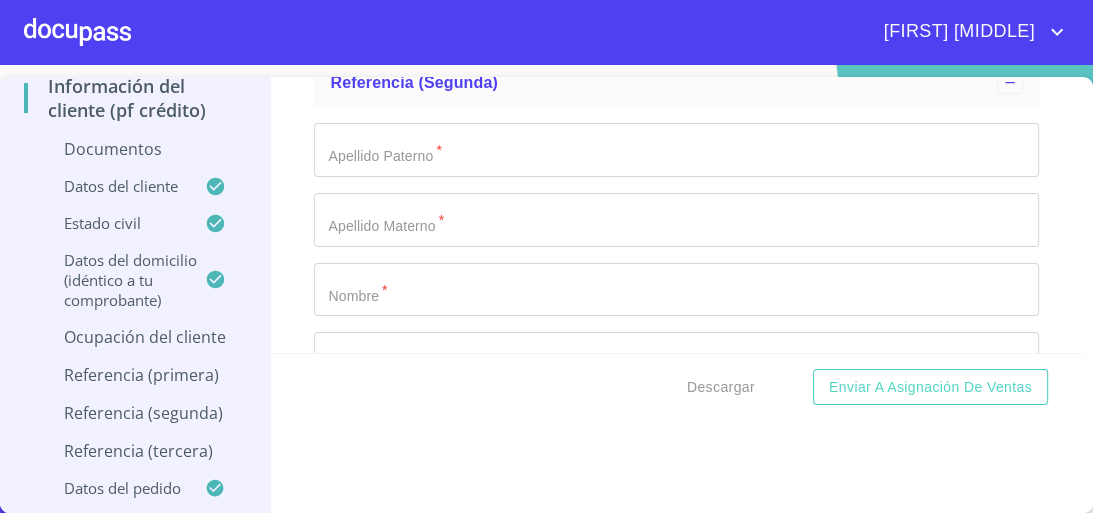 scroll, scrollTop: 9249, scrollLeft: 0, axis: vertical 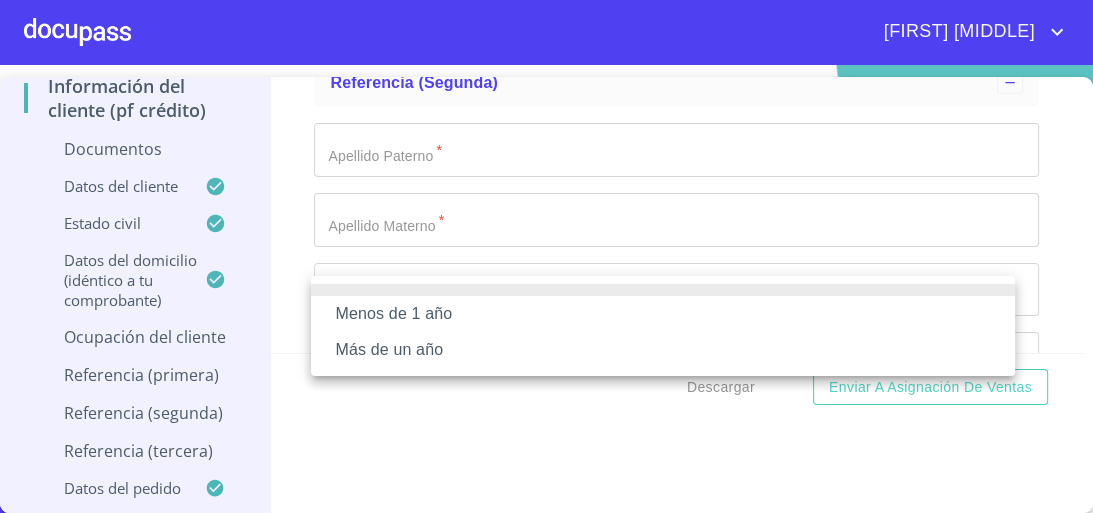 click on "Más de un año" at bounding box center (663, 350) 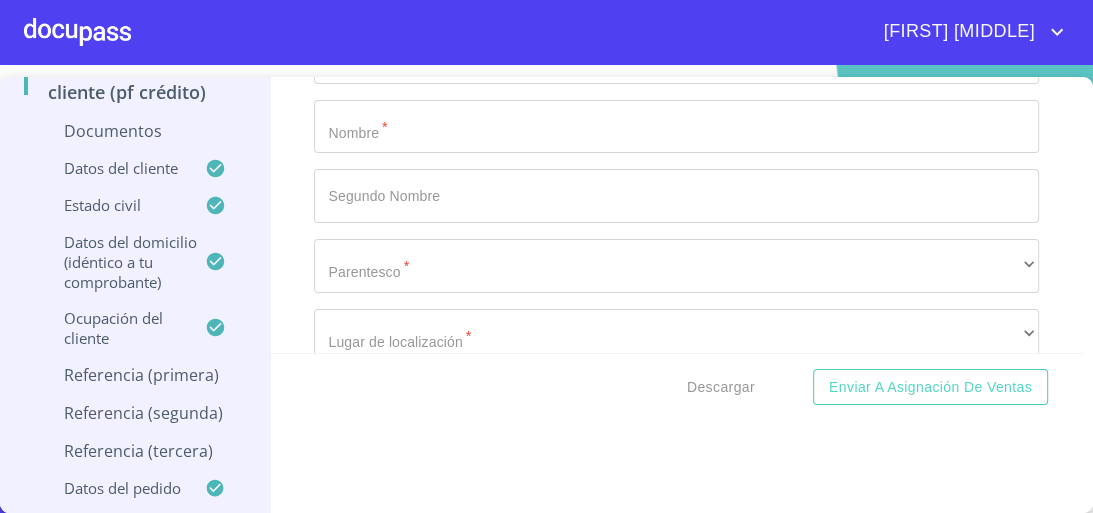 scroll, scrollTop: 9489, scrollLeft: 0, axis: vertical 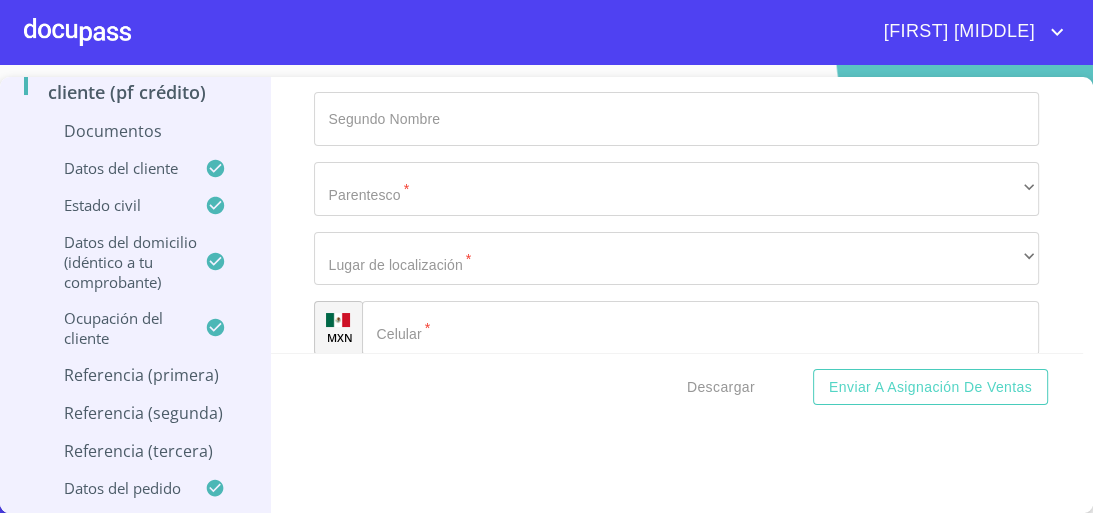 click on "Documento de identificación.   *" at bounding box center (653, -4738) 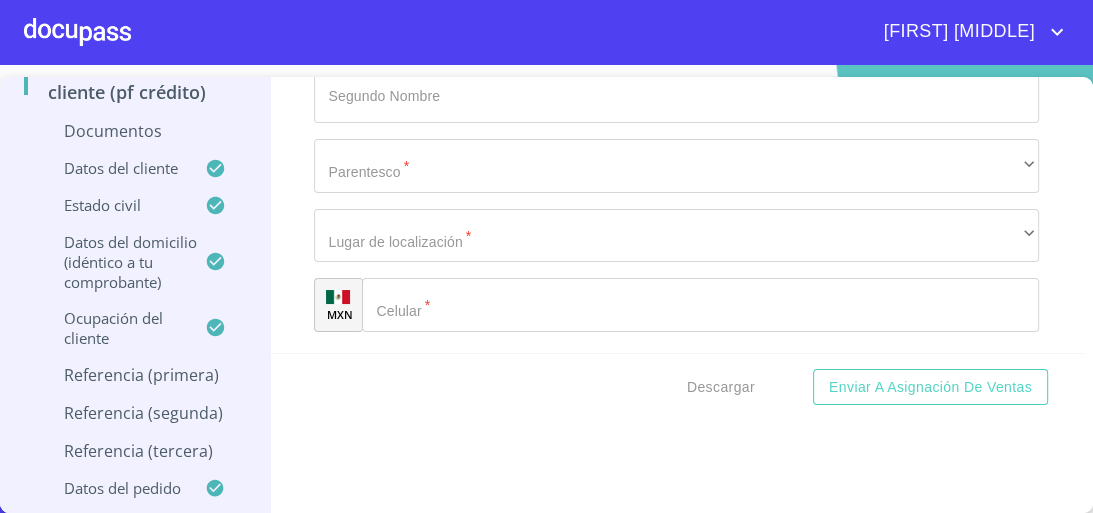 type on "ALFONSO" 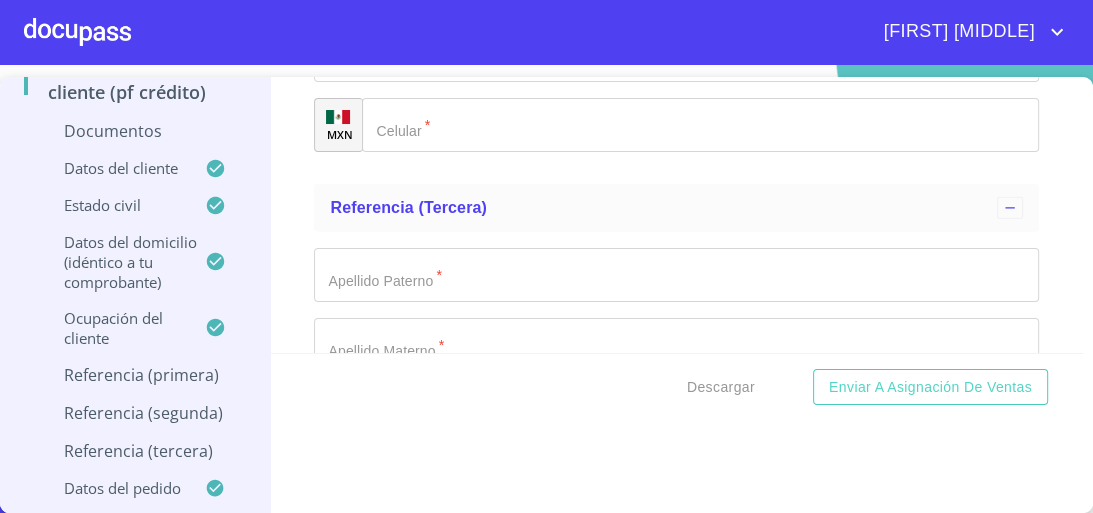 click on "​" at bounding box center (676, -582) 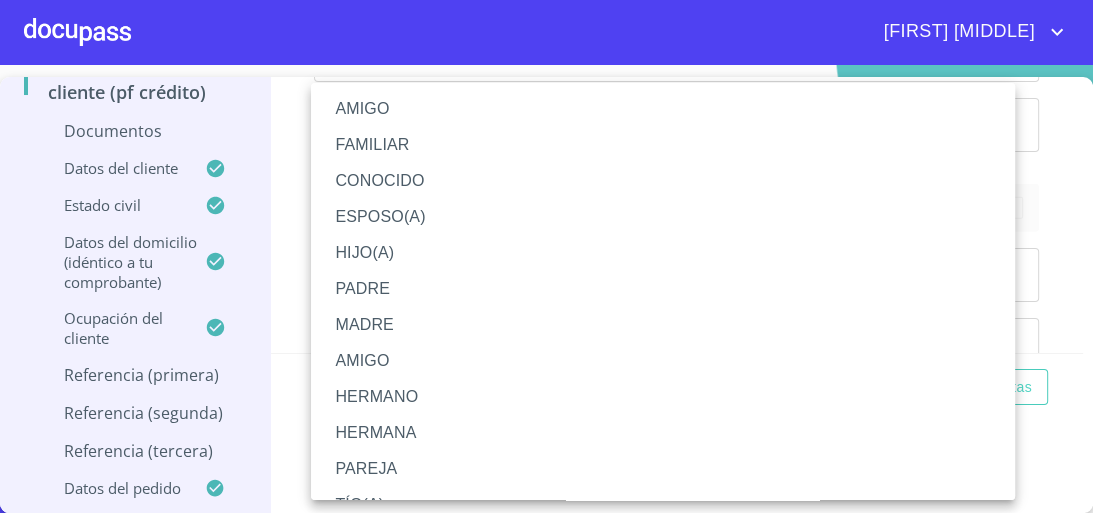 click on "AMIGO" at bounding box center (669, 109) 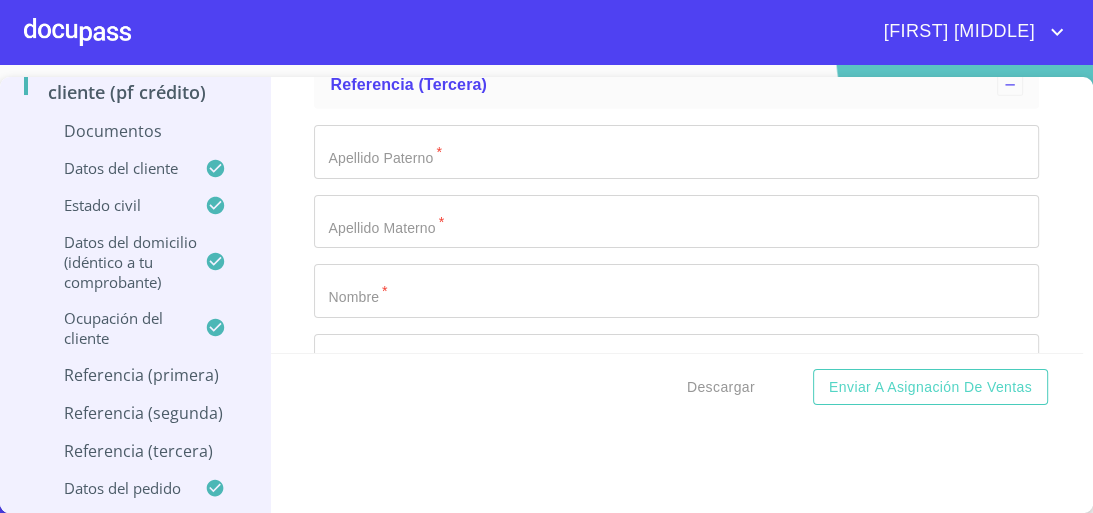 scroll, scrollTop: 9852, scrollLeft: 0, axis: vertical 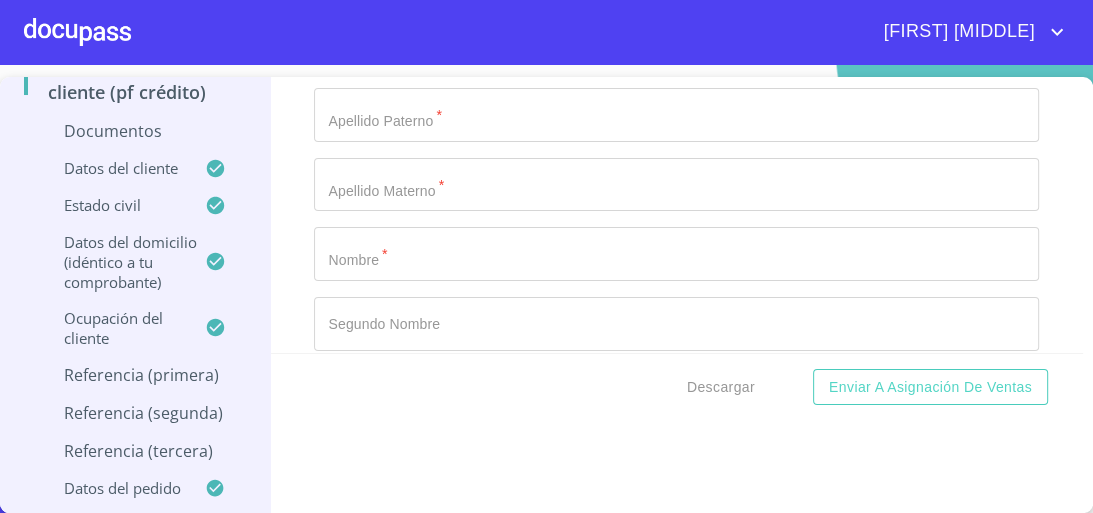 click on "​" at bounding box center [676, -672] 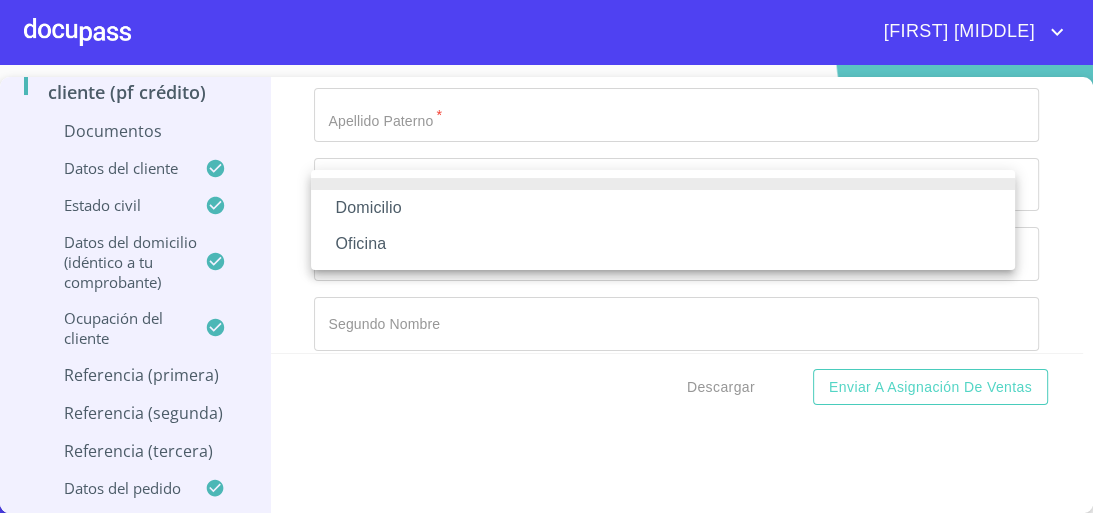 click on "Domicilio" at bounding box center (663, 208) 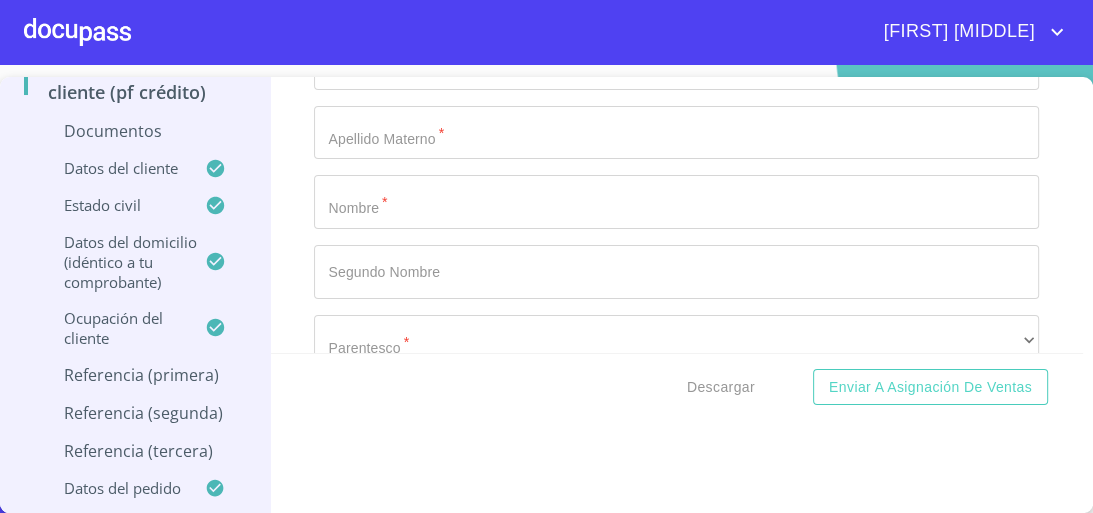 scroll, scrollTop: 9932, scrollLeft: 0, axis: vertical 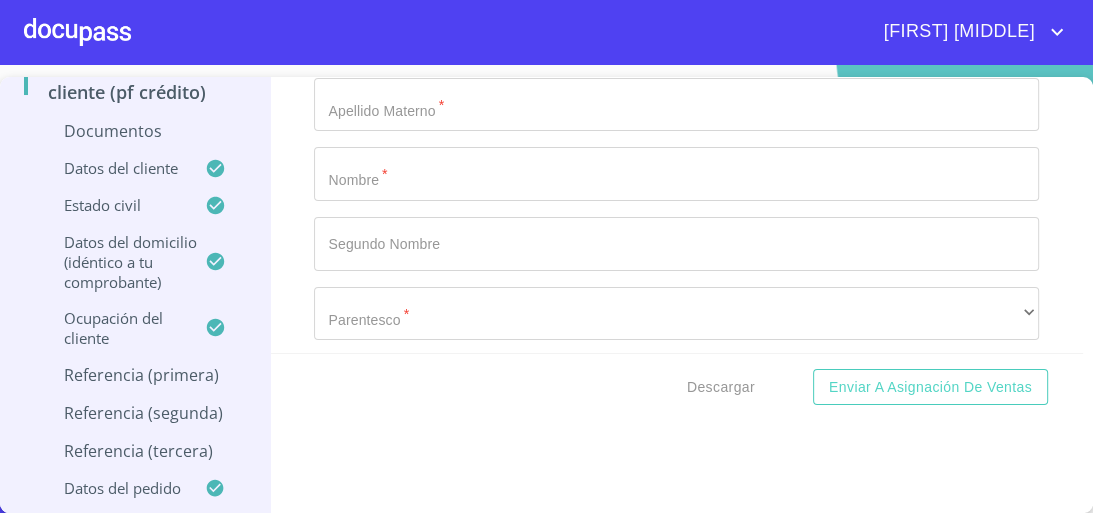 click on "​" at bounding box center (700, -683) 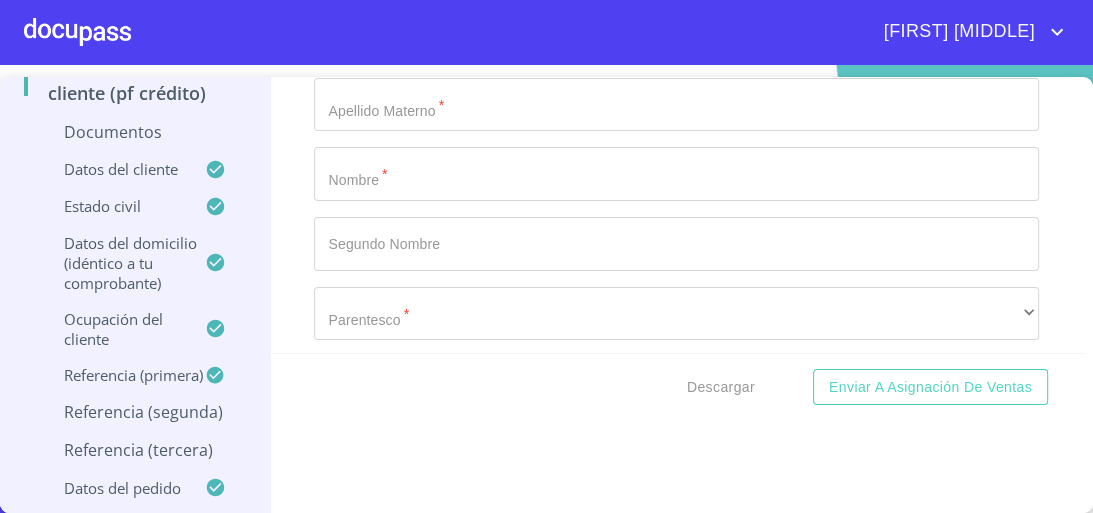 click on "Documento de identificación.   *" at bounding box center (653, -5181) 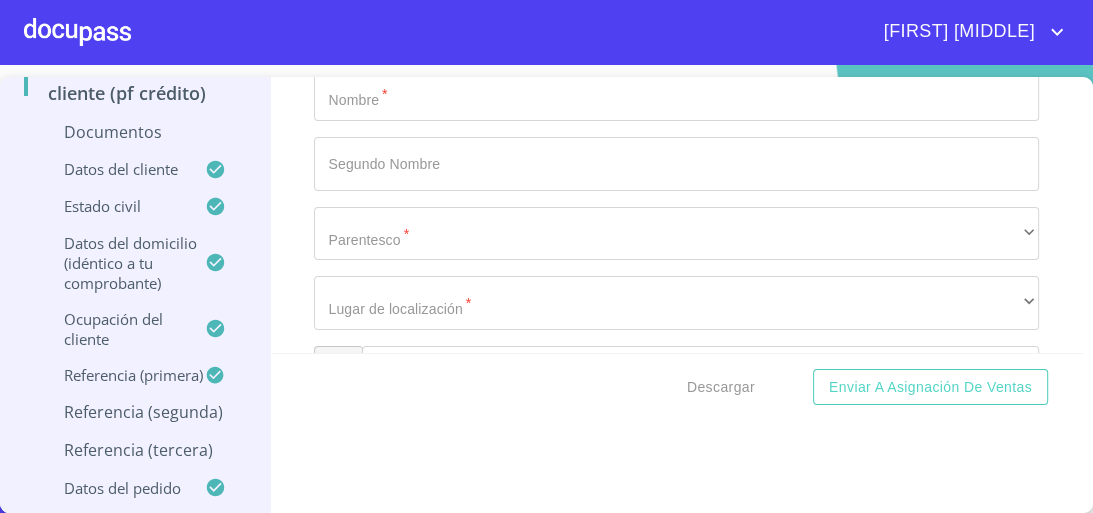 scroll, scrollTop: 10092, scrollLeft: 0, axis: vertical 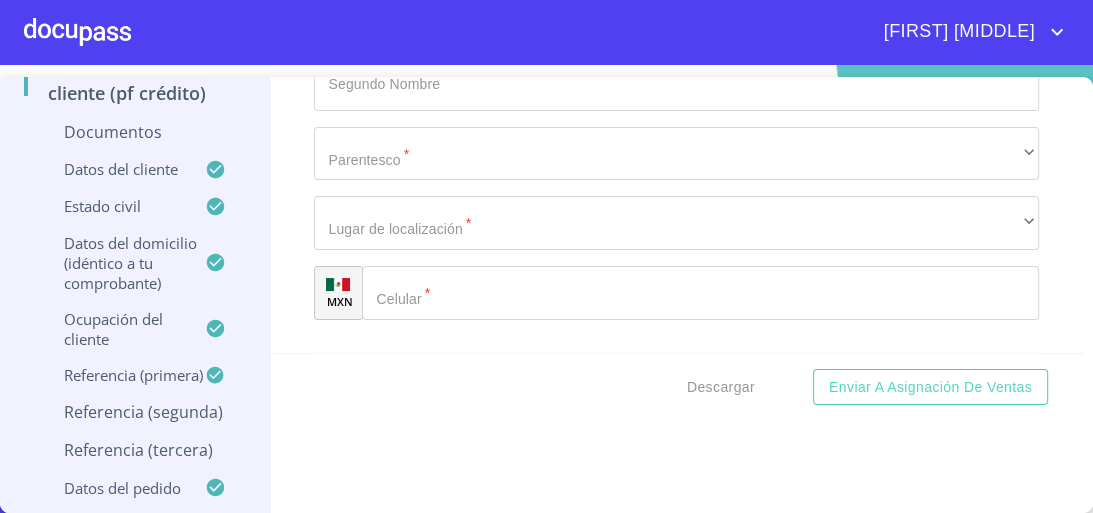 type on "S" 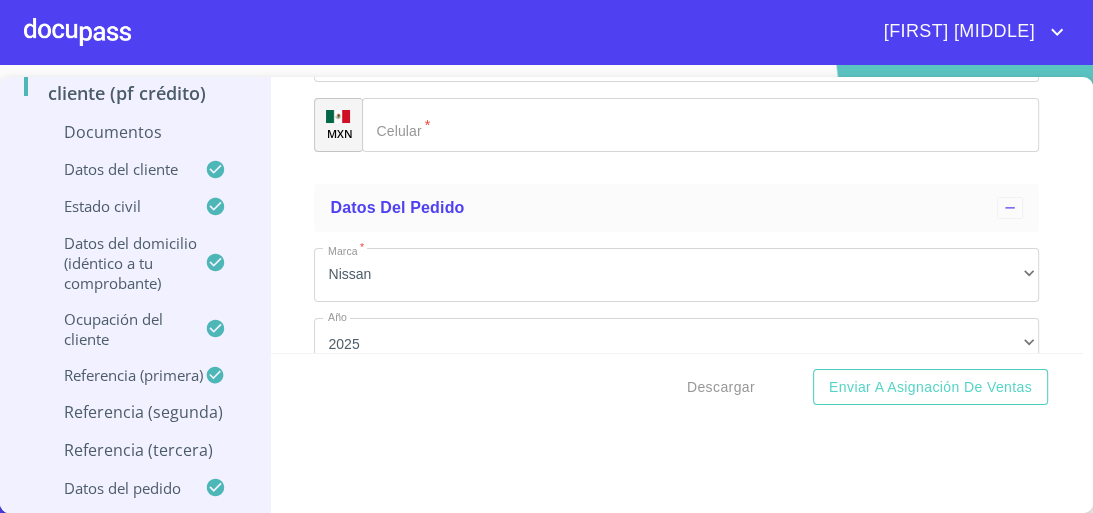 click on "​" at bounding box center (676, -582) 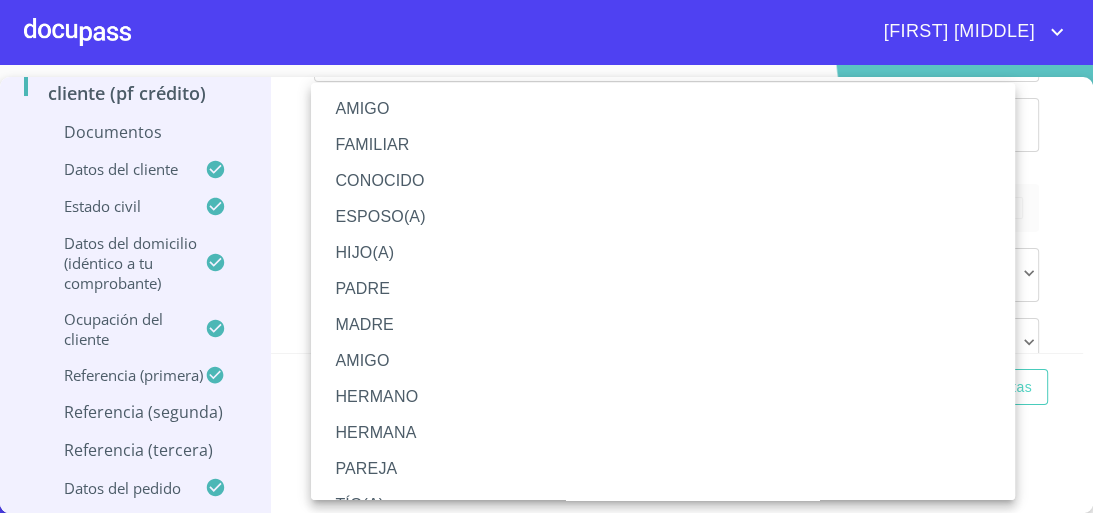 click on "AMIGO" at bounding box center (669, 109) 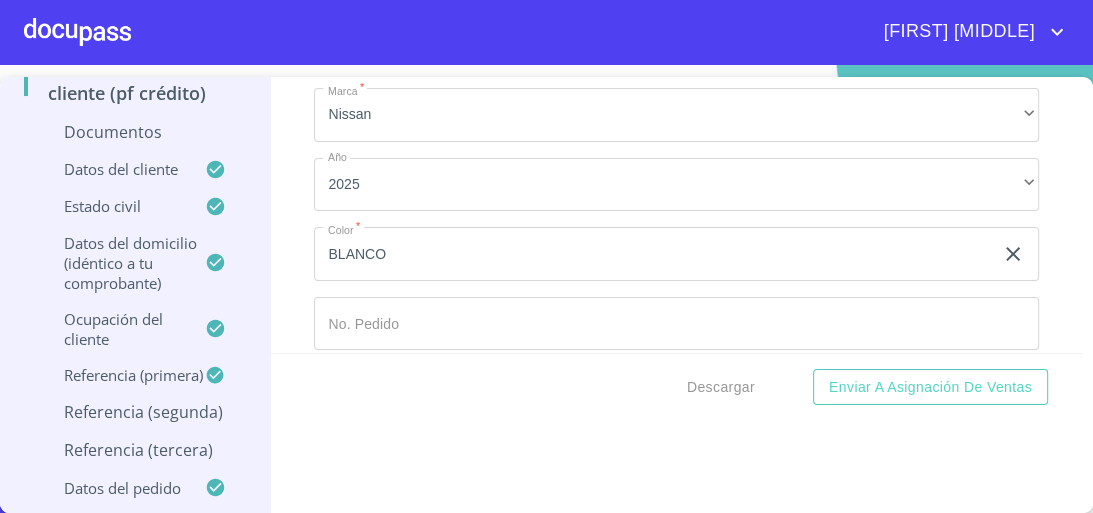 scroll, scrollTop: 10420, scrollLeft: 0, axis: vertical 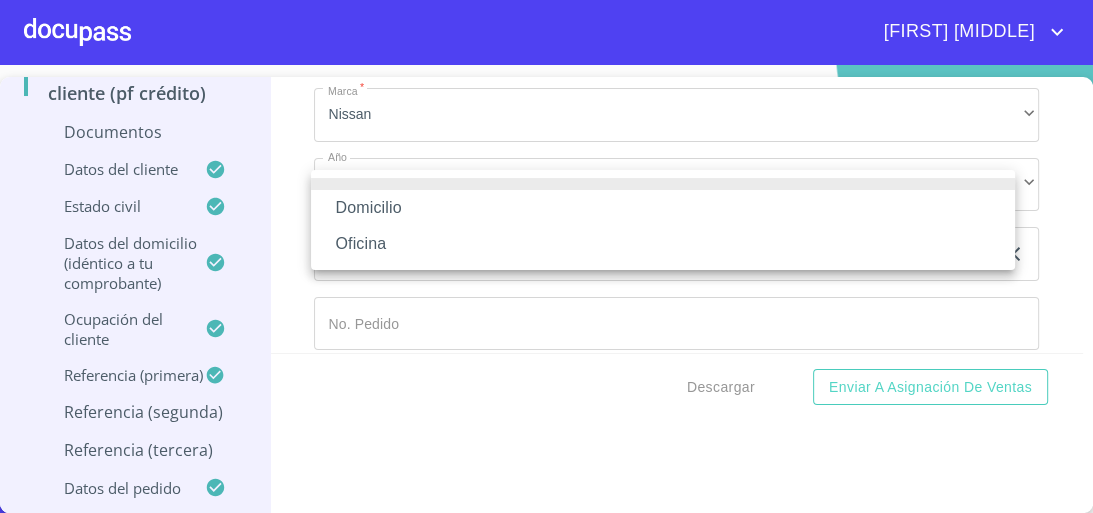 click on "Domicilio" at bounding box center [663, 208] 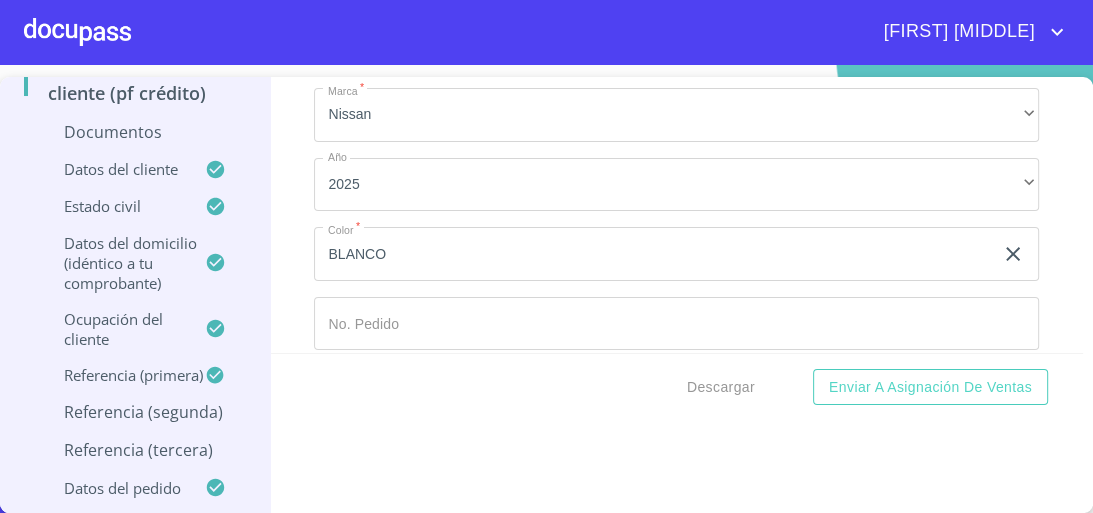 click on "Documento de identificación.   *" 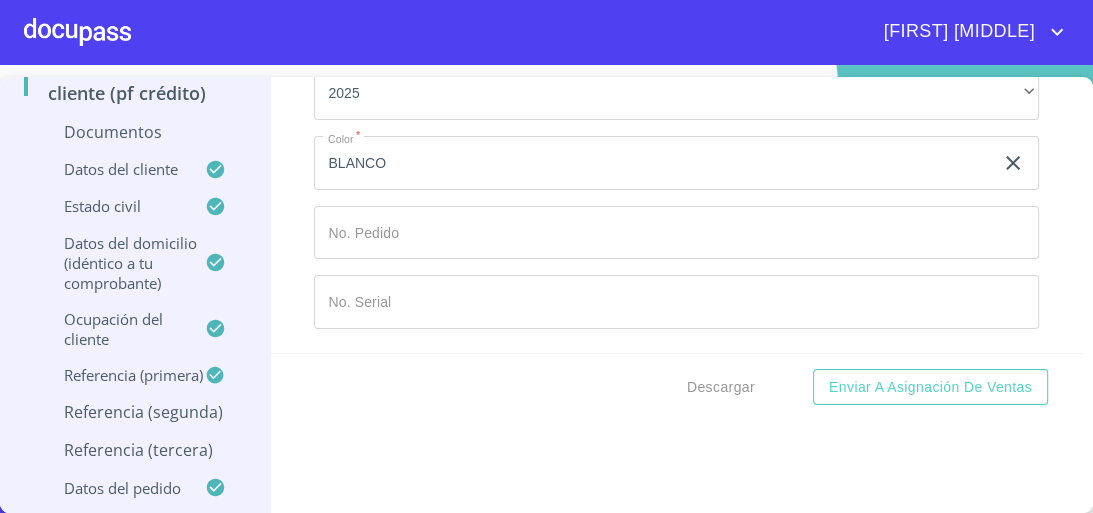scroll, scrollTop: 10580, scrollLeft: 0, axis: vertical 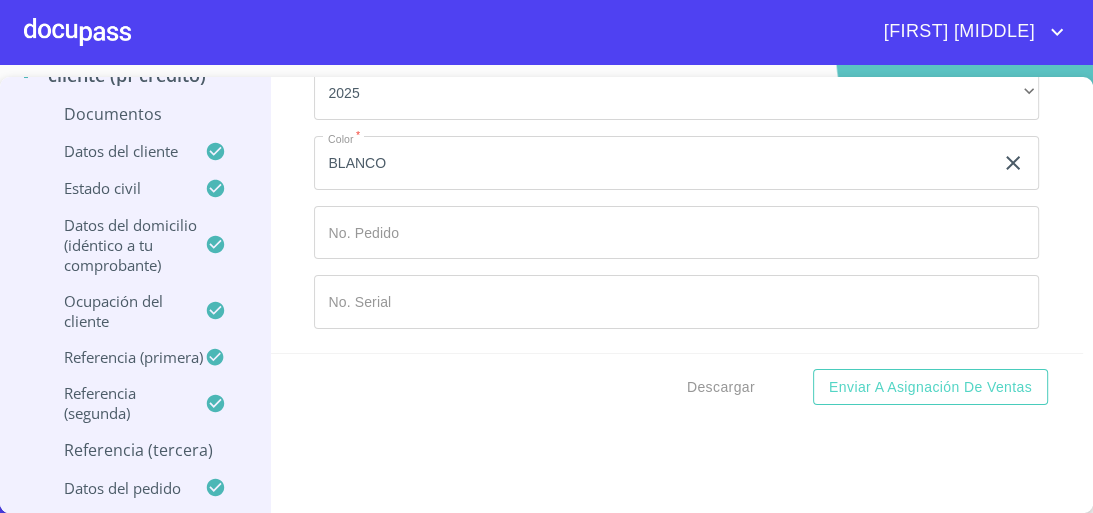 type on "R" 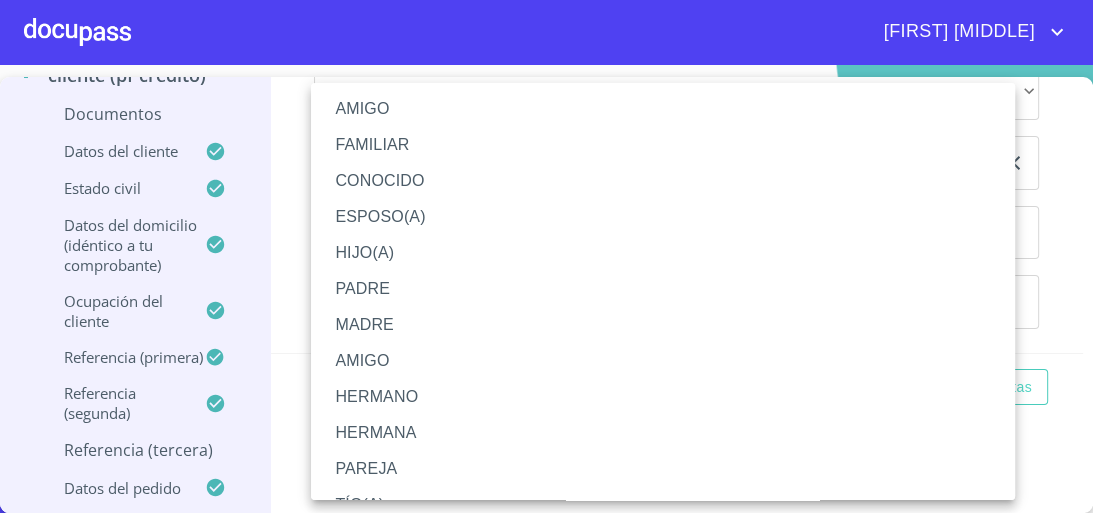 click on "AMIGO" at bounding box center [669, 109] 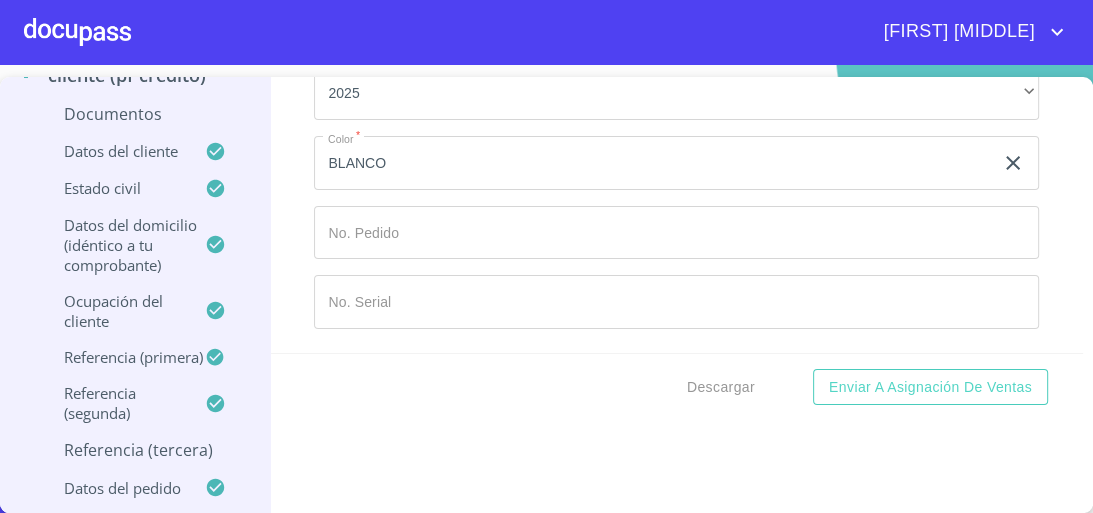scroll, scrollTop: 10947, scrollLeft: 0, axis: vertical 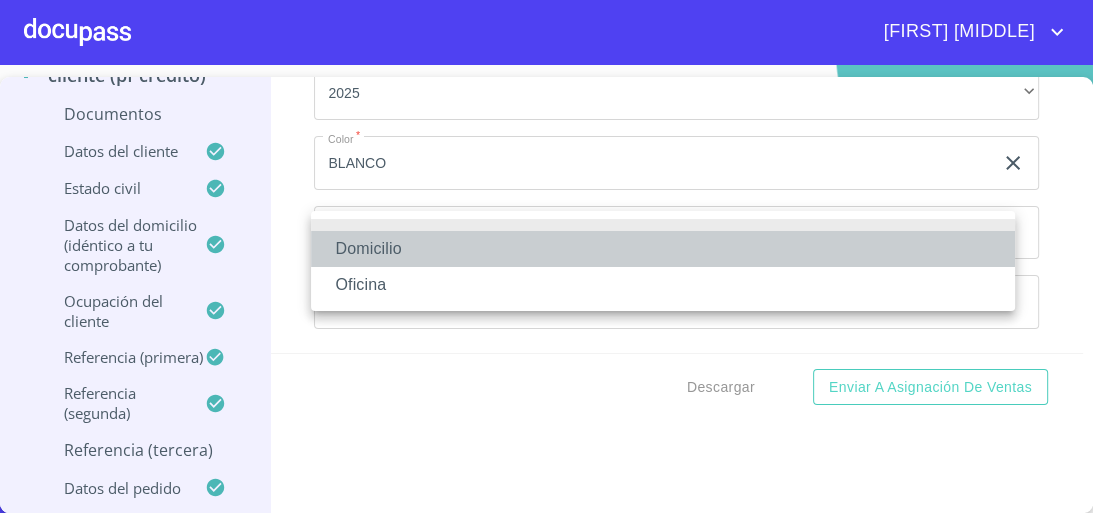 click on "Domicilio" at bounding box center [663, 249] 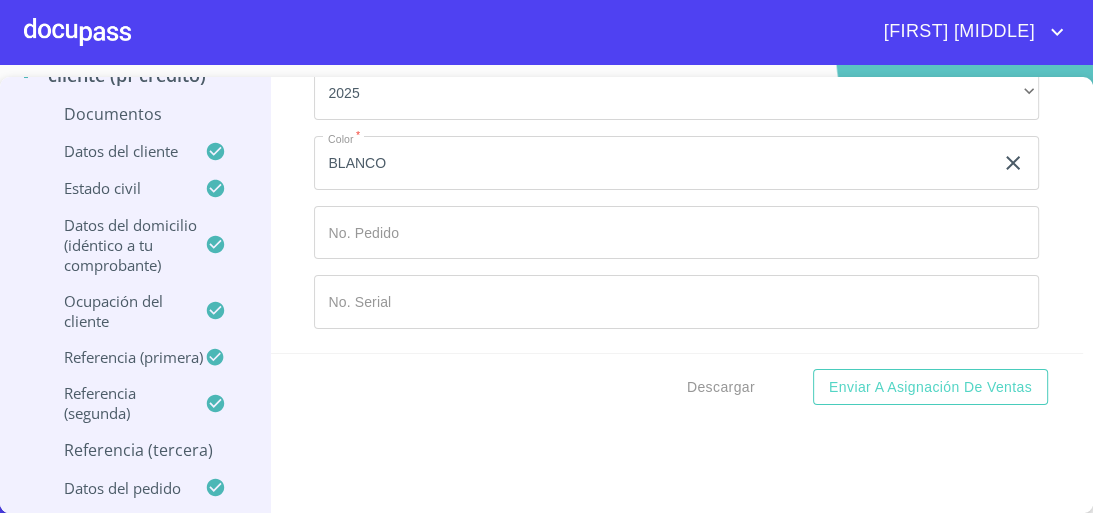 click on "Documento de identificación.   *" 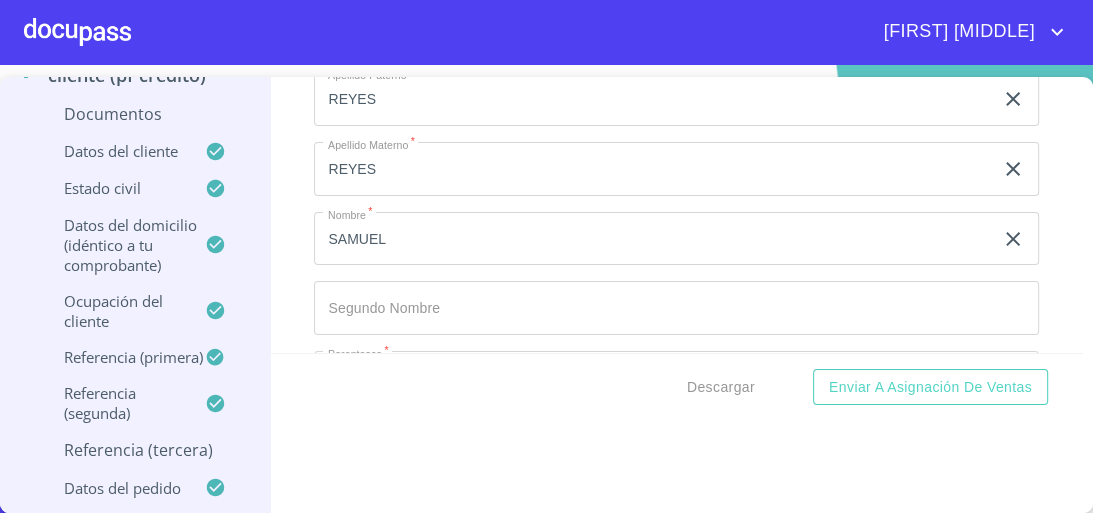 scroll, scrollTop: 9299, scrollLeft: 0, axis: vertical 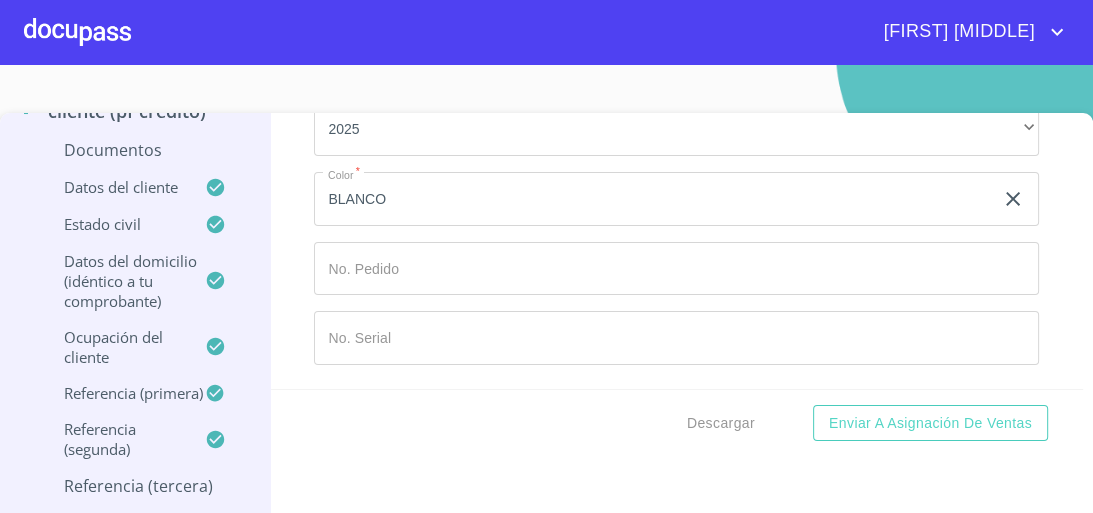 type on "([PHONE])" 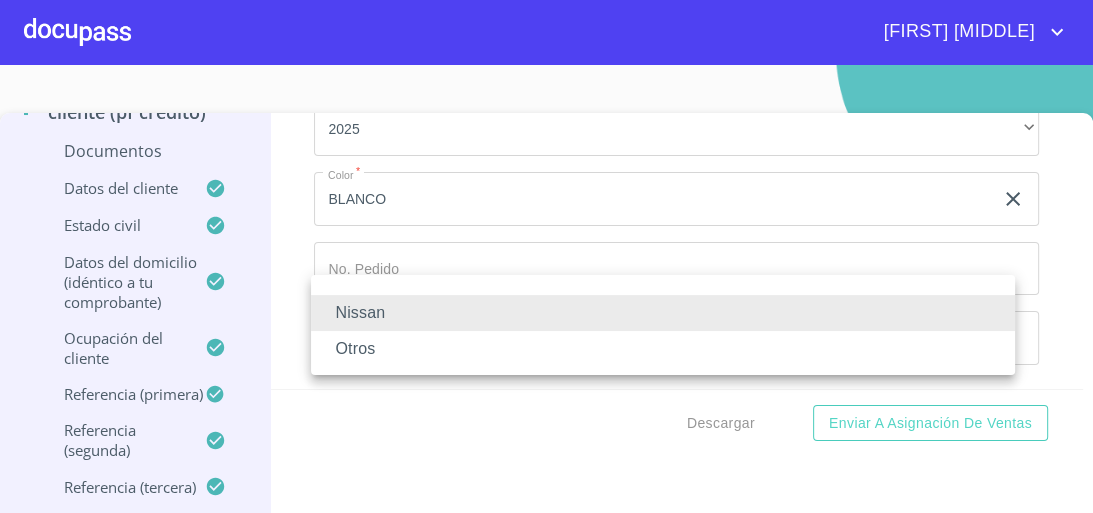 click at bounding box center (546, 256) 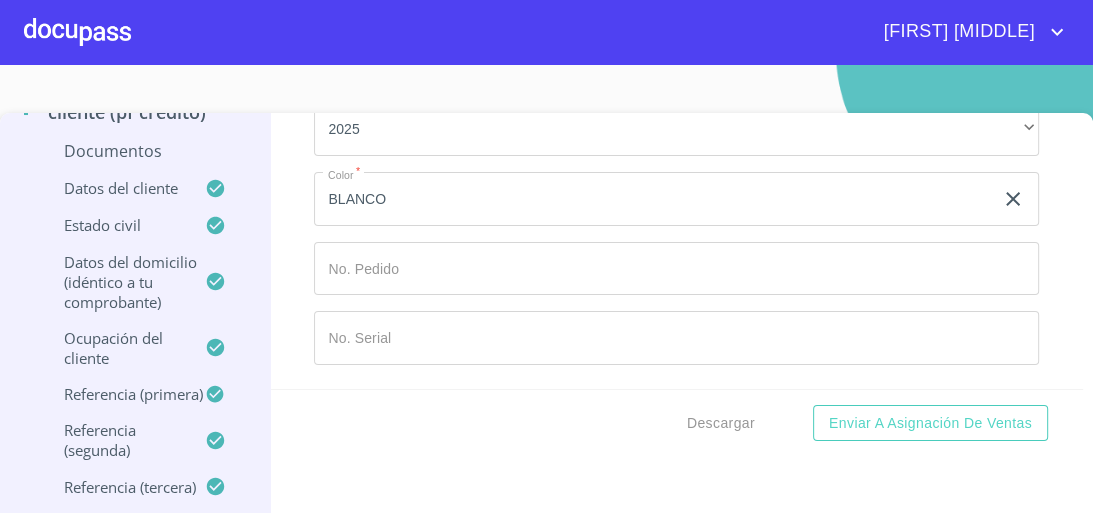 scroll, scrollTop: 10579, scrollLeft: 0, axis: vertical 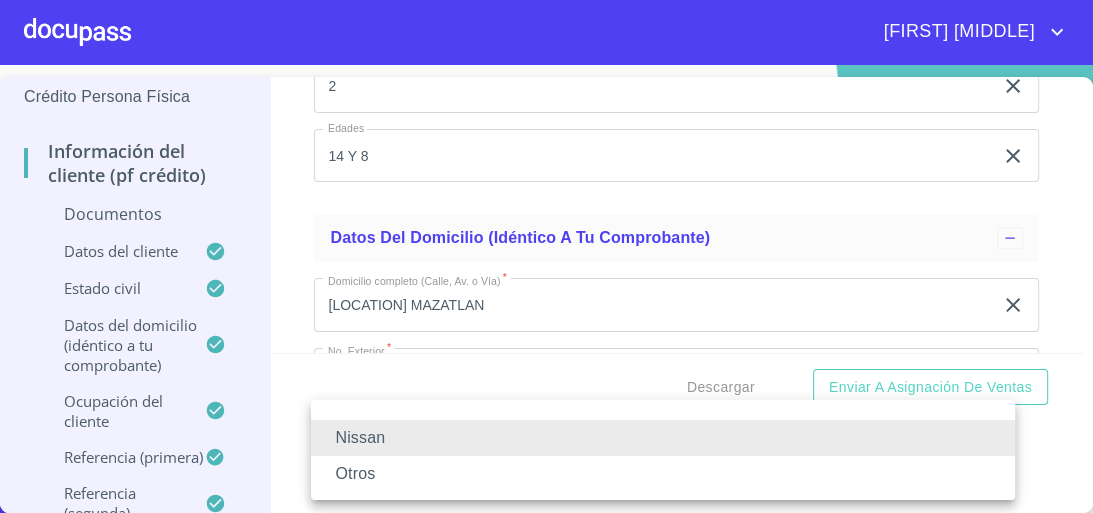 type 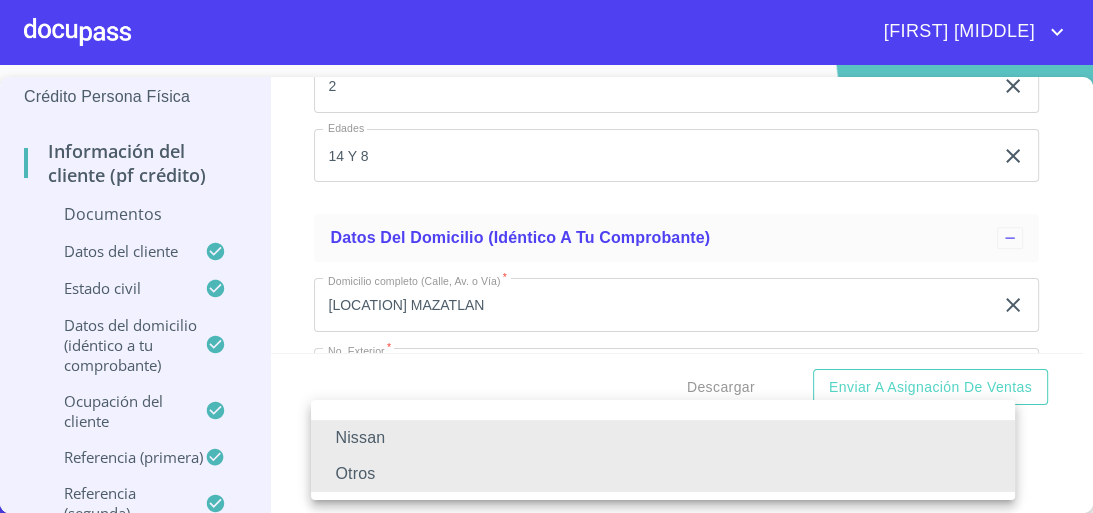 click at bounding box center (546, 256) 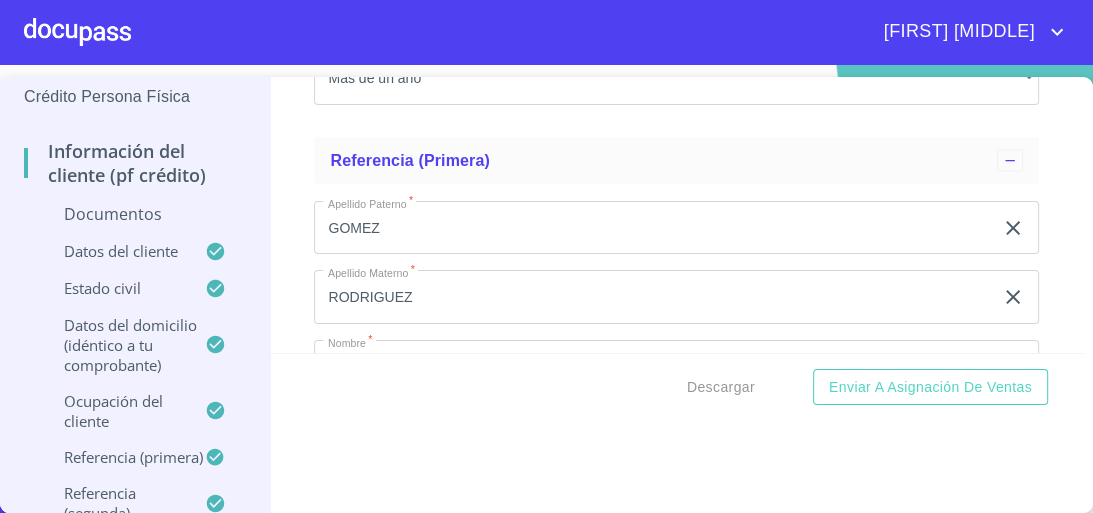 scroll, scrollTop: 8600, scrollLeft: 0, axis: vertical 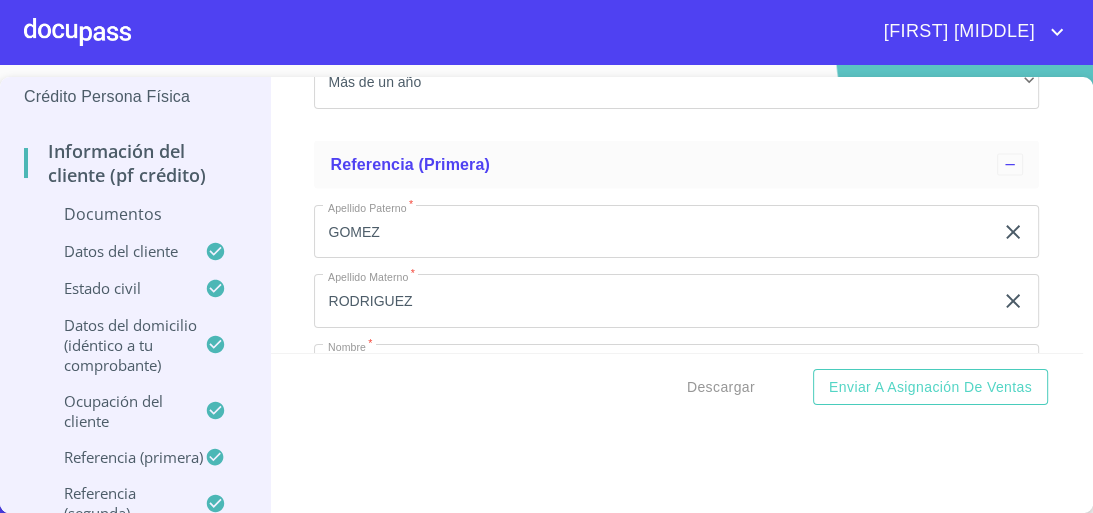 drag, startPoint x: 455, startPoint y: 253, endPoint x: 544, endPoint y: 242, distance: 89.6772 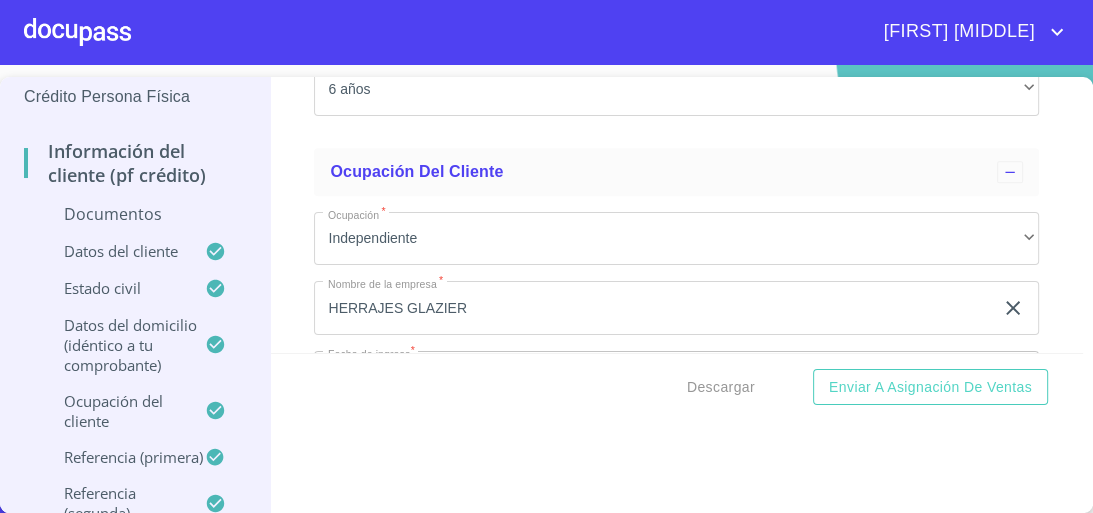 scroll, scrollTop: 7047, scrollLeft: 0, axis: vertical 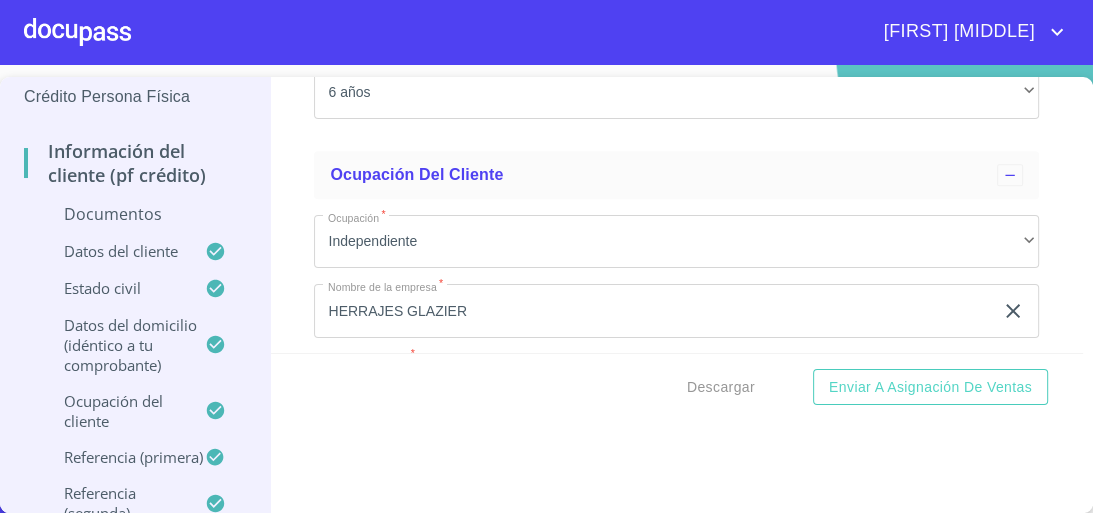 click on "[LOCATION] MAZATLAN" at bounding box center [653, -2296] 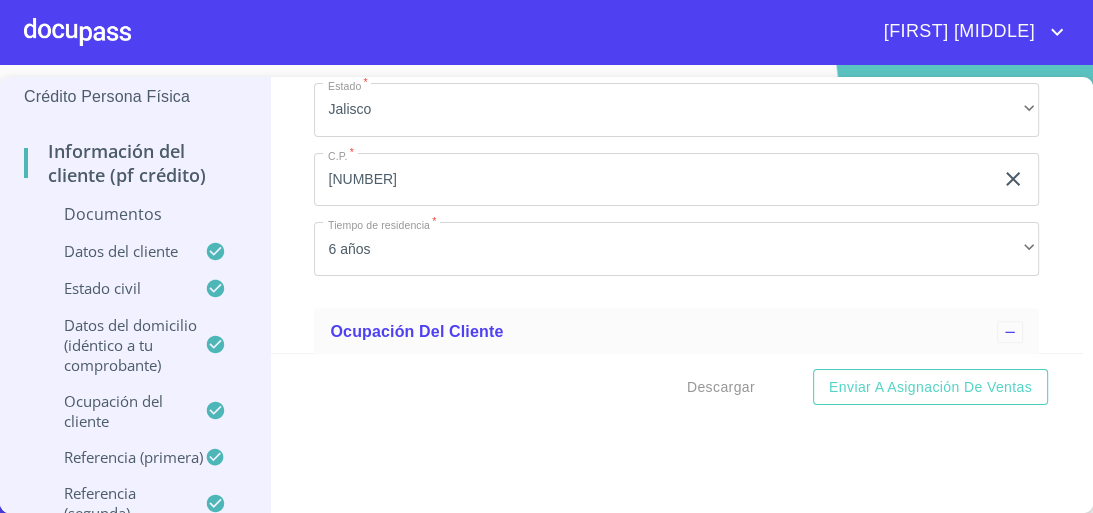 scroll, scrollTop: 6887, scrollLeft: 0, axis: vertical 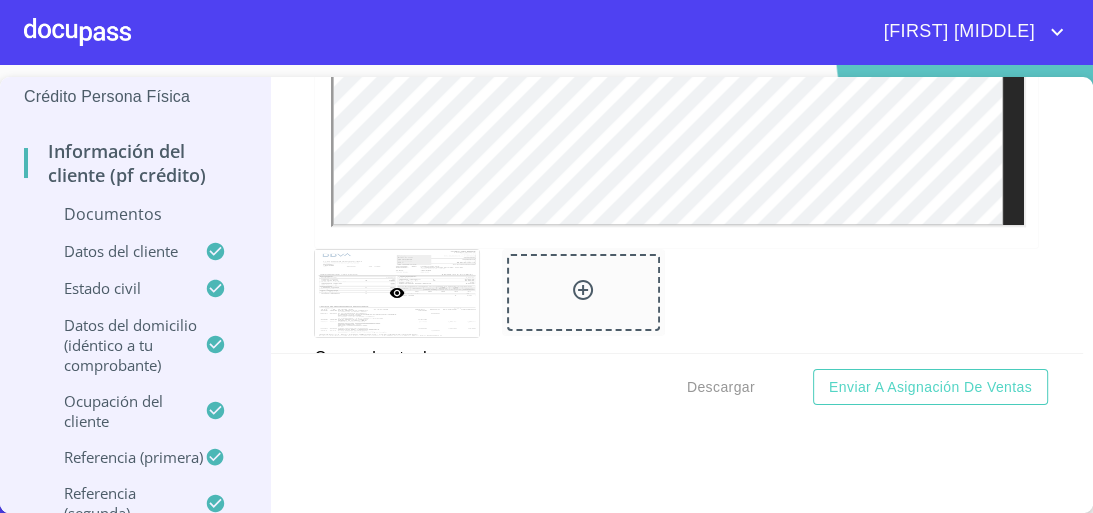 type on "PUERTO DE MAZATLAN" 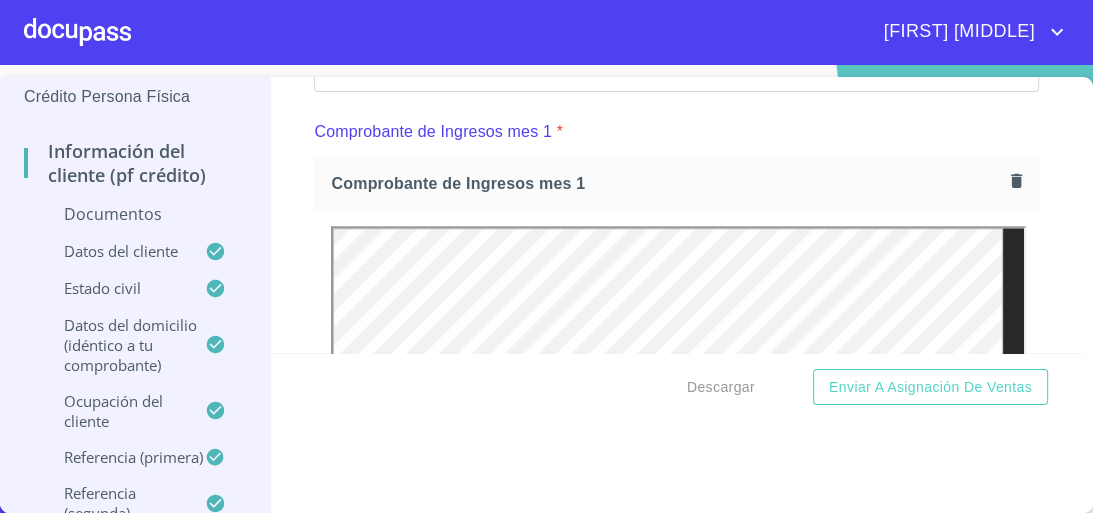 scroll, scrollTop: 0, scrollLeft: 0, axis: both 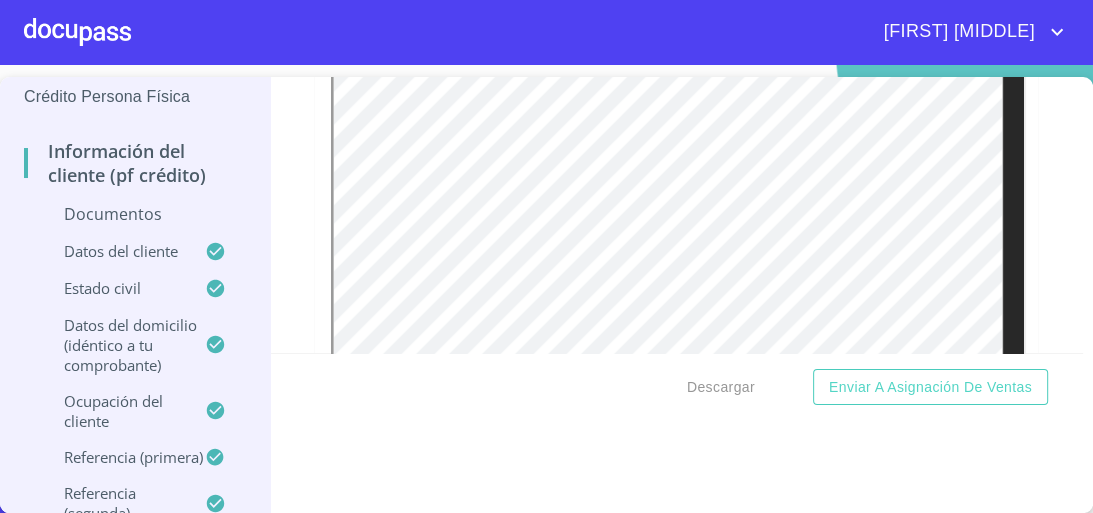 click on "Información del cliente (PF crédito)   Documentos Documento de identificación.   * INE ​ Identificación Oficial * Identificación Oficial Identificación Oficial Identificación Oficial Comprobante de Domicilio * Comprobante de Domicilio Comprobante de Domicilio Fuente de ingresos   * Independiente/Dueño de negocio/Persona Moral ​ Comprobante de Ingresos mes 1 * Comprobante de Ingresos mes 1 Comprobante de Ingresos mes 1 Comprobante de Ingresos mes 2 * Comprobante de Ingresos mes 2 Comprobante de Ingresos mes 2 Comprobante de Ingresos mes 3 * Comprobante de Ingresos mes 3 Comprobante de Ingresos mes 3 CURP * Arrastra o selecciona el (los) documento(s) para agregar Constancia de situación fiscal Constancia de situación fiscal Constancia de situación fiscal Datos del cliente Apellido Paterno   * MUÑOZ ​ Apellido Materno   * MARTINEZ ​ Primer nombre   * LAURA ​ Segundo Nombre PATRICIA ​ Fecha de nacimiento * 16 de sep. de 1989 ​ RFC   * [RFC] ​ CURP   * ​ ​" at bounding box center (677, 215) 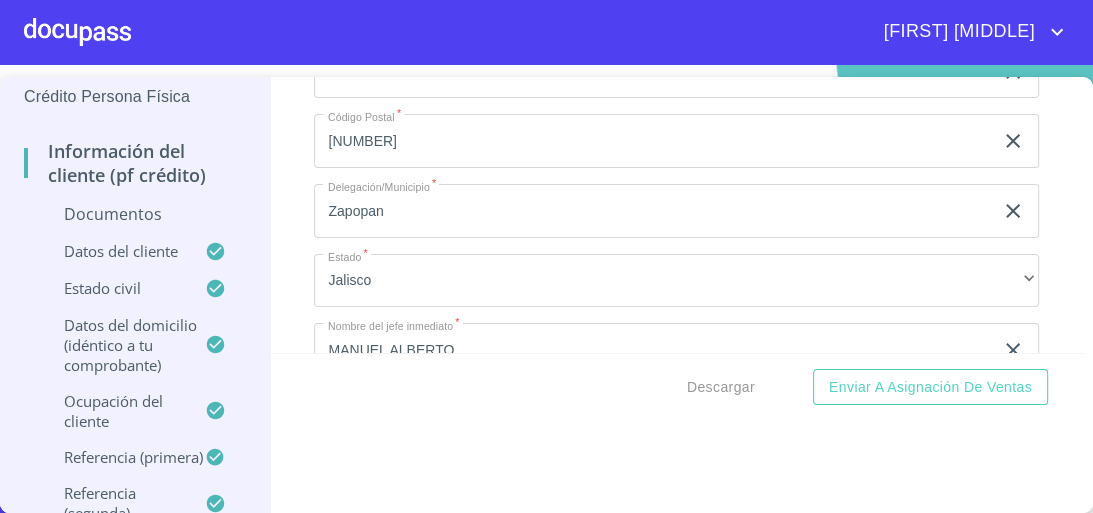 scroll, scrollTop: 8700, scrollLeft: 0, axis: vertical 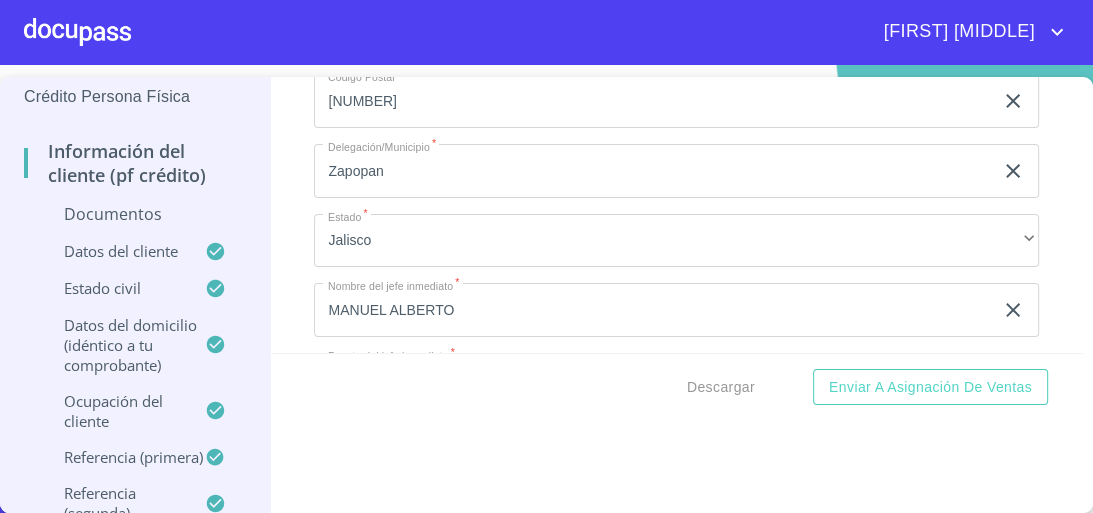 click on "Información del cliente (PF crédito)   Documentos Documento de identificación.   * INE ​ Identificación Oficial * Identificación Oficial Identificación Oficial Identificación Oficial Comprobante de Domicilio * Comprobante de Domicilio Comprobante de Domicilio Fuente de ingresos   * Independiente/Dueño de negocio/Persona Moral ​ Comprobante de Ingresos mes 1 * Comprobante de Ingresos mes 1 Comprobante de Ingresos mes 1 Comprobante de Ingresos mes 2 * Comprobante de Ingresos mes 2 Comprobante de Ingresos mes 2 Comprobante de Ingresos mes 3 * Comprobante de Ingresos mes 3 Comprobante de Ingresos mes 3 CURP * Arrastra o selecciona el (los) documento(s) para agregar Constancia de situación fiscal Constancia de situación fiscal Constancia de situación fiscal Datos del cliente Apellido Paterno   * MUÑOZ ​ Apellido Materno   * MARTINEZ ​ Primer nombre   * LAURA ​ Segundo Nombre PATRICIA ​ Fecha de nacimiento * 16 de sep. de 1989 ​ RFC   * [RFC] ​ CURP   * ​ ​" at bounding box center [677, 215] 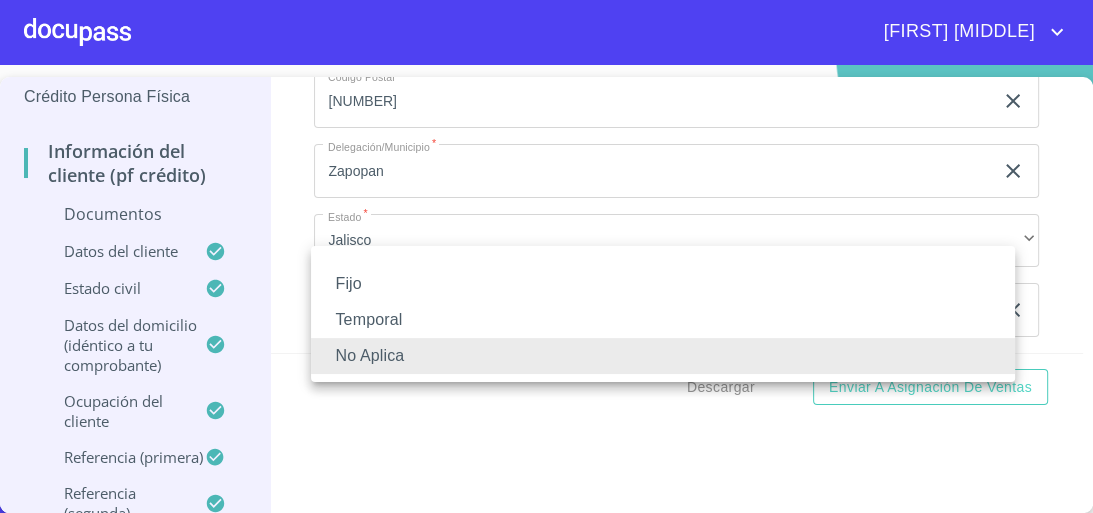 click at bounding box center [546, 256] 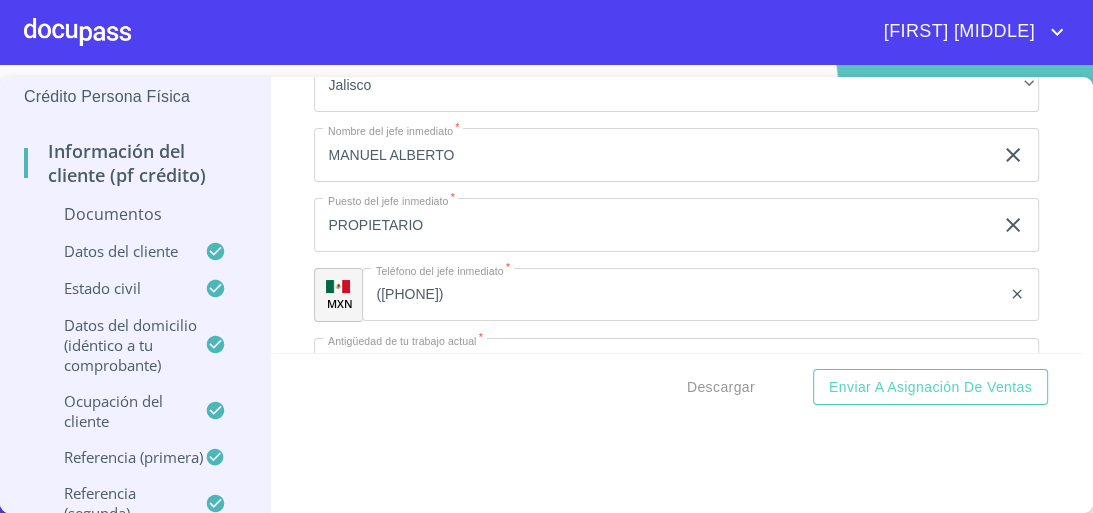 scroll, scrollTop: 8860, scrollLeft: 0, axis: vertical 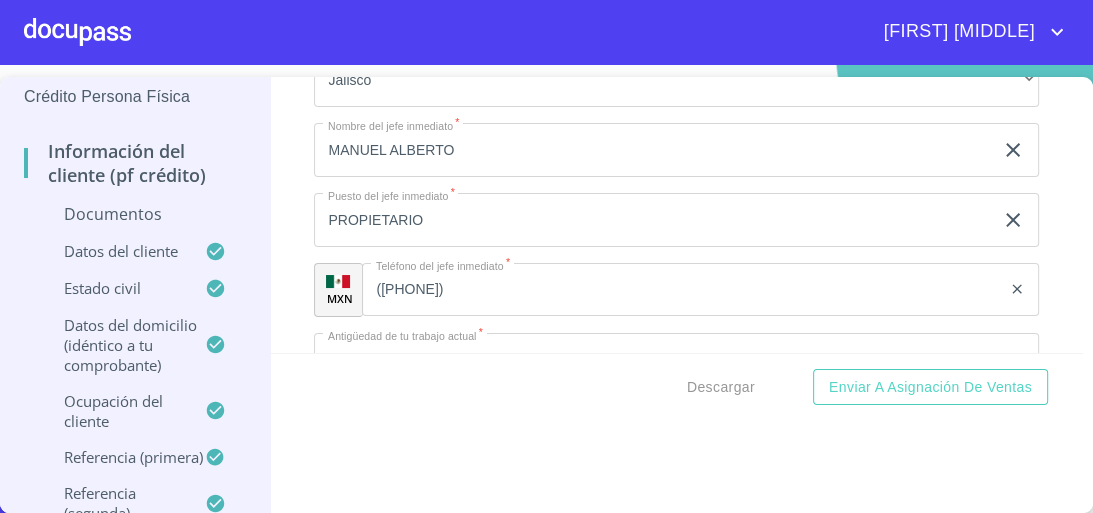 click on "No Aplica" at bounding box center (676, -755) 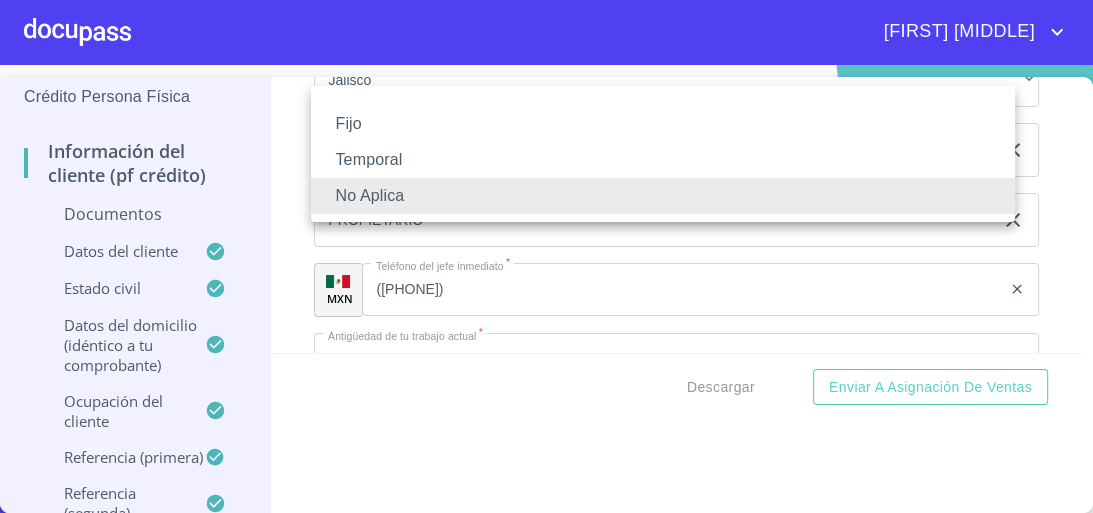 click on "No Aplica" at bounding box center (663, 196) 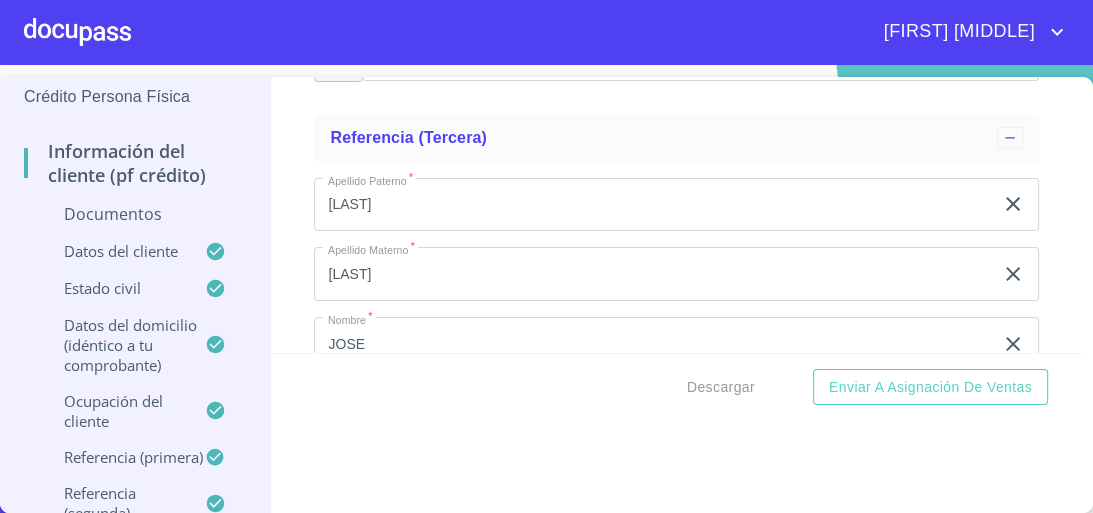 scroll, scrollTop: 10300, scrollLeft: 0, axis: vertical 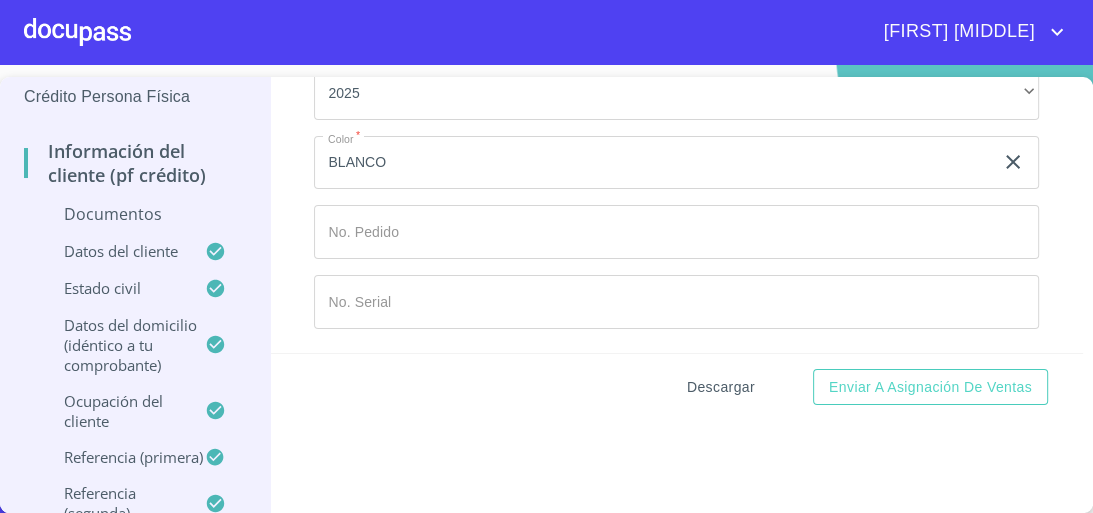 click on "Descargar" at bounding box center (721, 387) 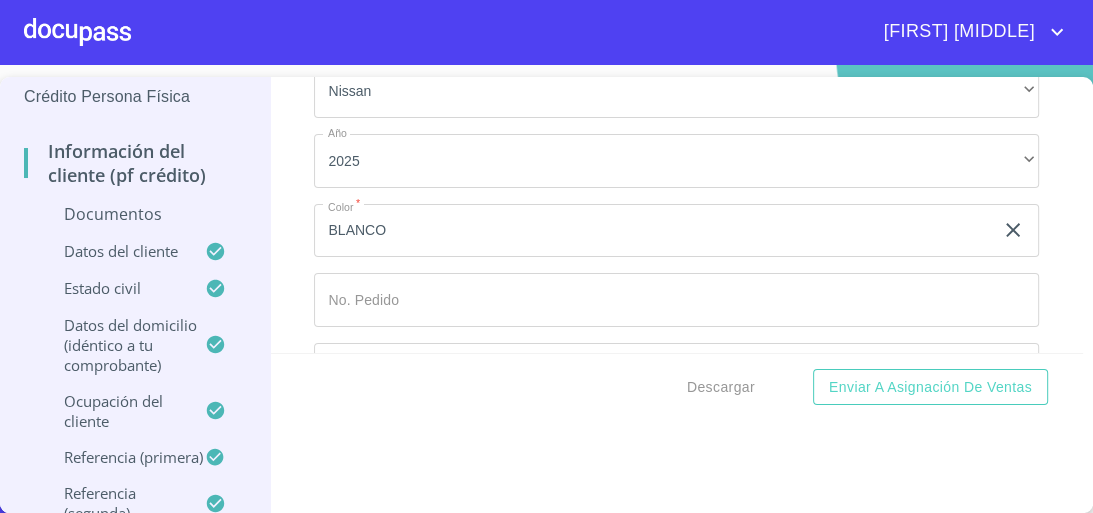scroll, scrollTop: 10955, scrollLeft: 0, axis: vertical 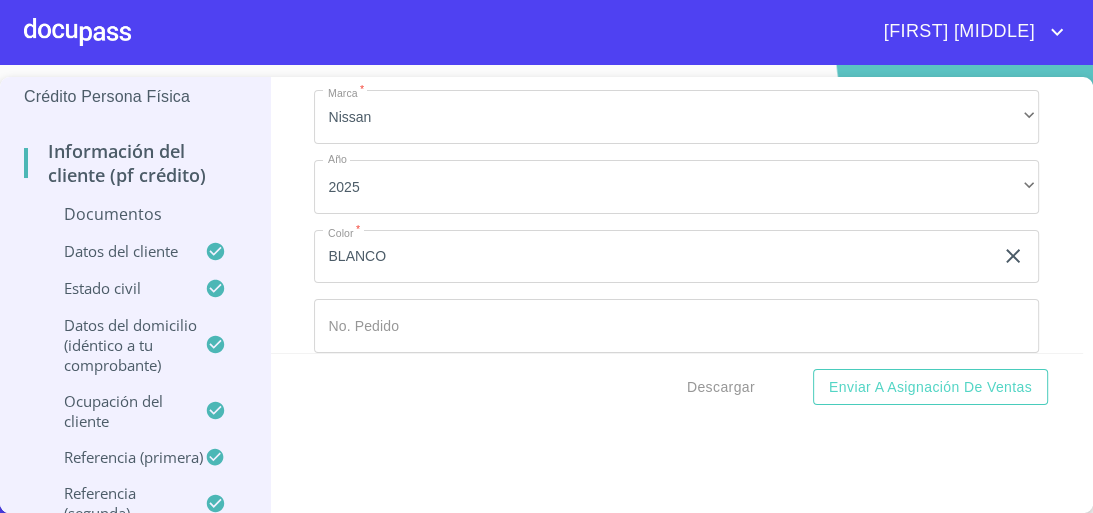 click on "Domicilio" at bounding box center [676, -670] 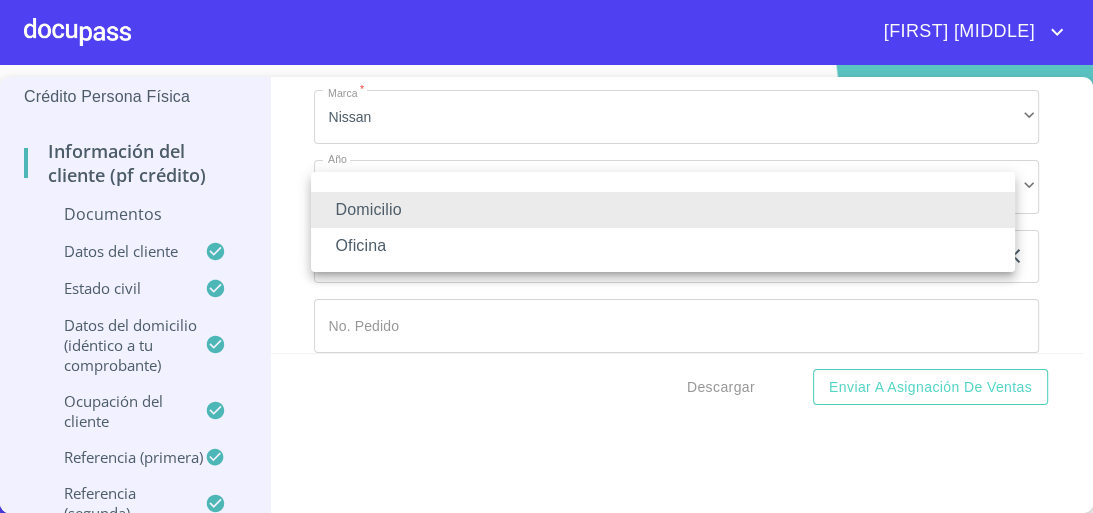 click on "Domicilio" at bounding box center (663, 210) 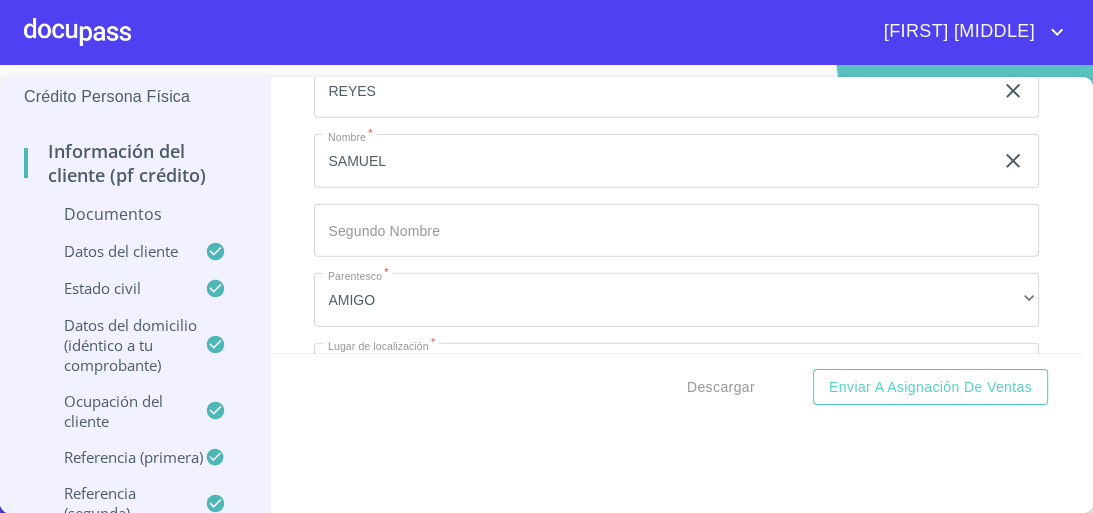 scroll, scrollTop: 9995, scrollLeft: 0, axis: vertical 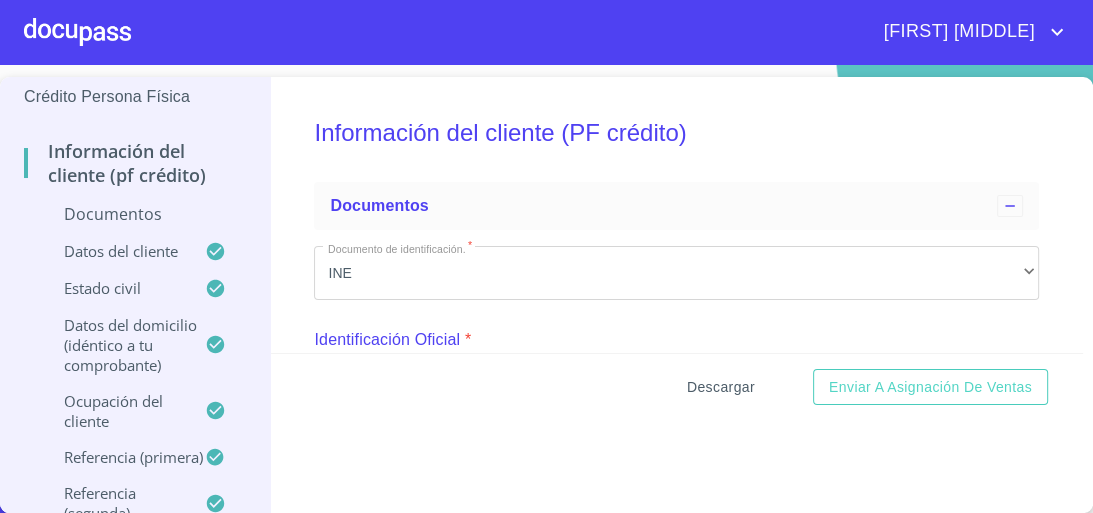 click on "Descargar" at bounding box center [721, 387] 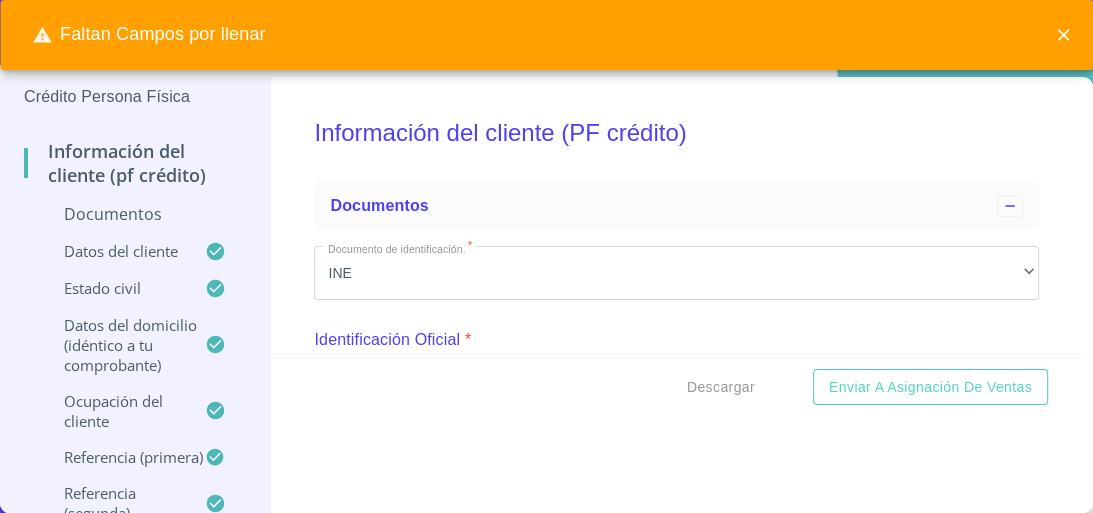 click on "Faltan Campos por llenar" at bounding box center (149, 35) 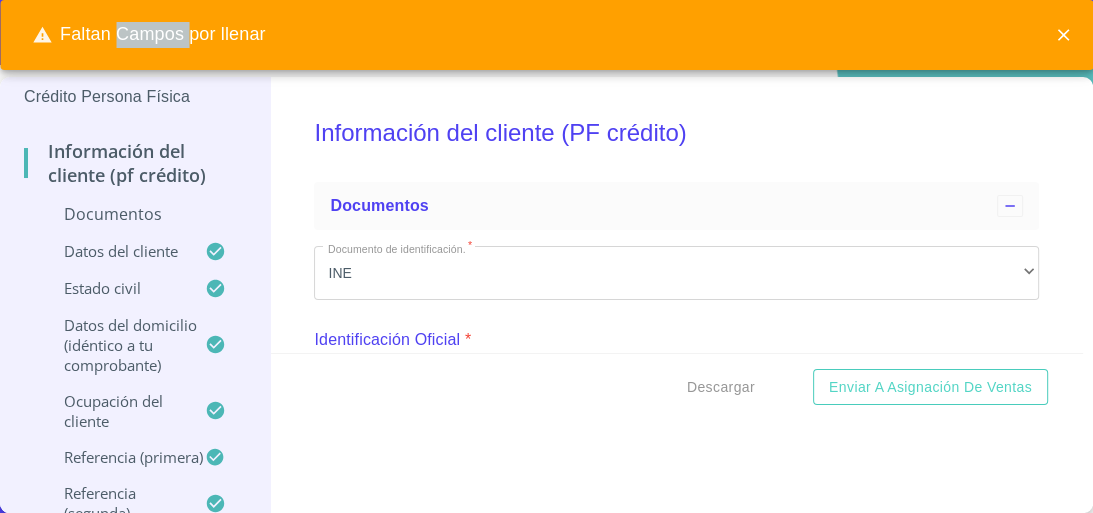 click on "Faltan Campos por llenar" at bounding box center (149, 35) 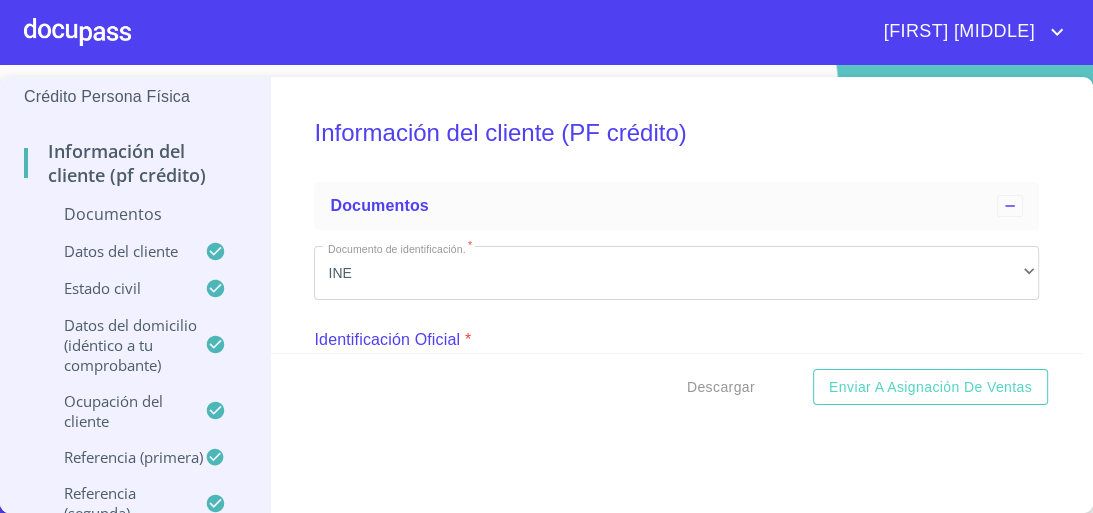 scroll, scrollTop: 0, scrollLeft: 0, axis: both 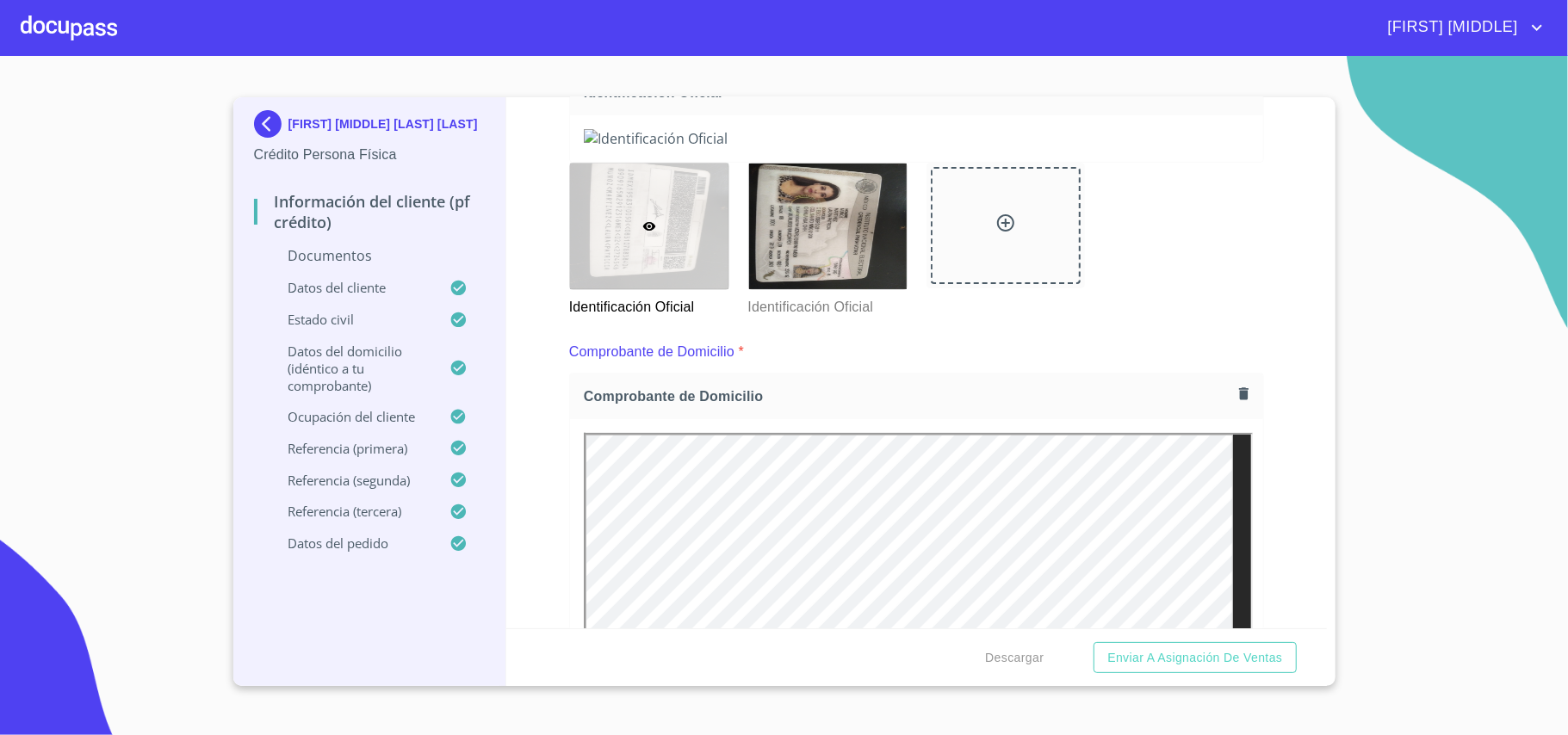 drag, startPoint x: 896, startPoint y: 1, endPoint x: 529, endPoint y: 476, distance: 600.2616 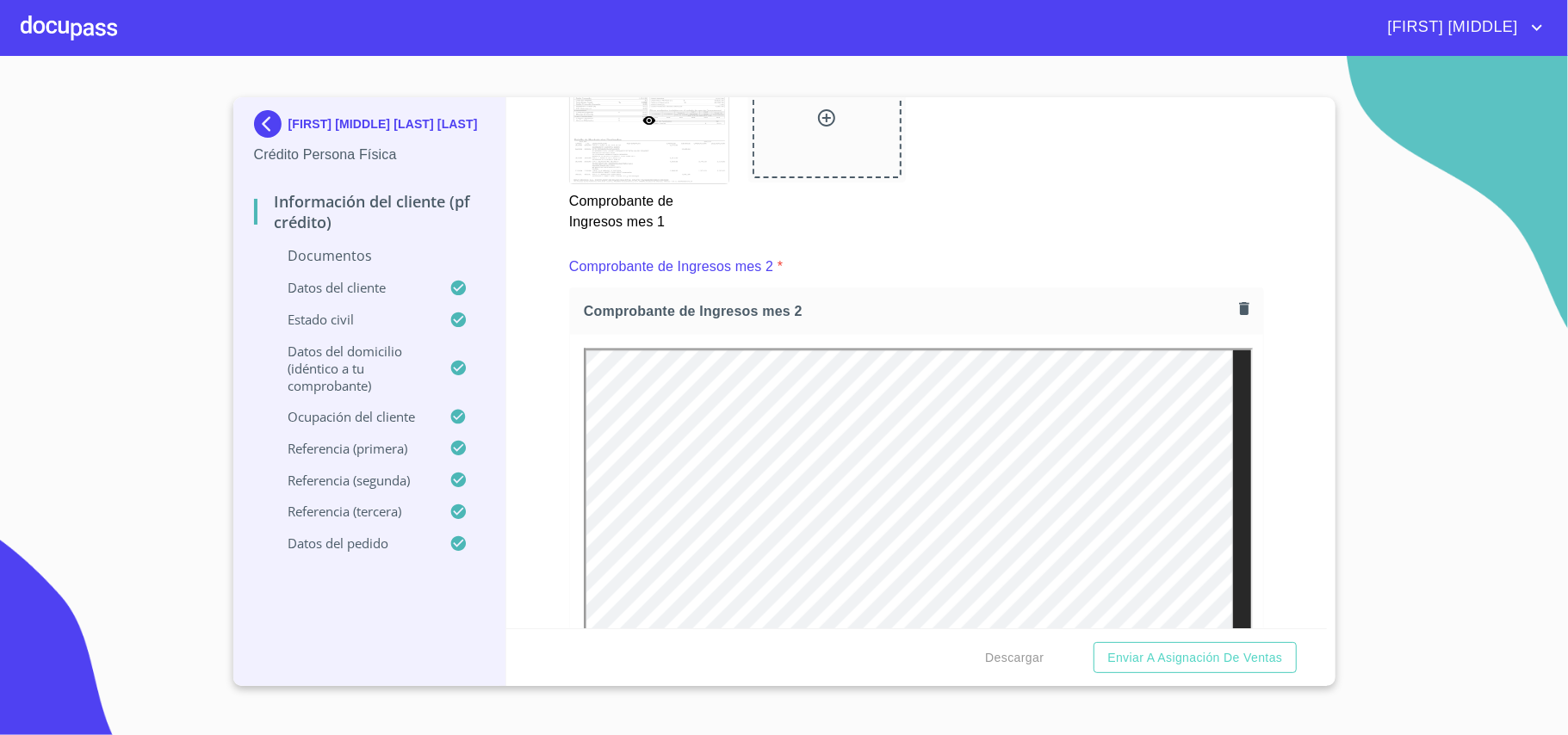 scroll, scrollTop: 1991, scrollLeft: 0, axis: vertical 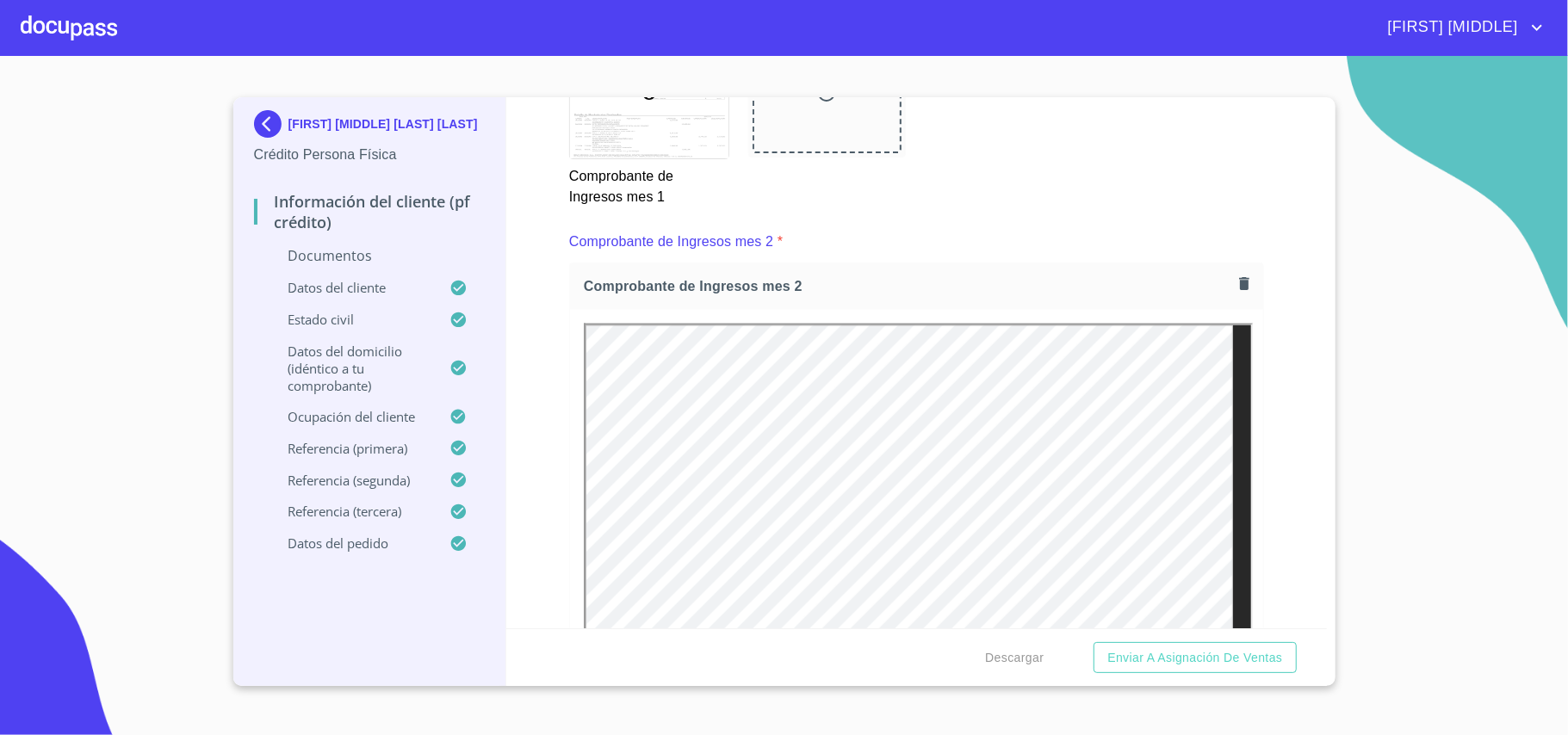 click on "Independiente/Dueño de negocio/Persona Moral" at bounding box center [916, -588] 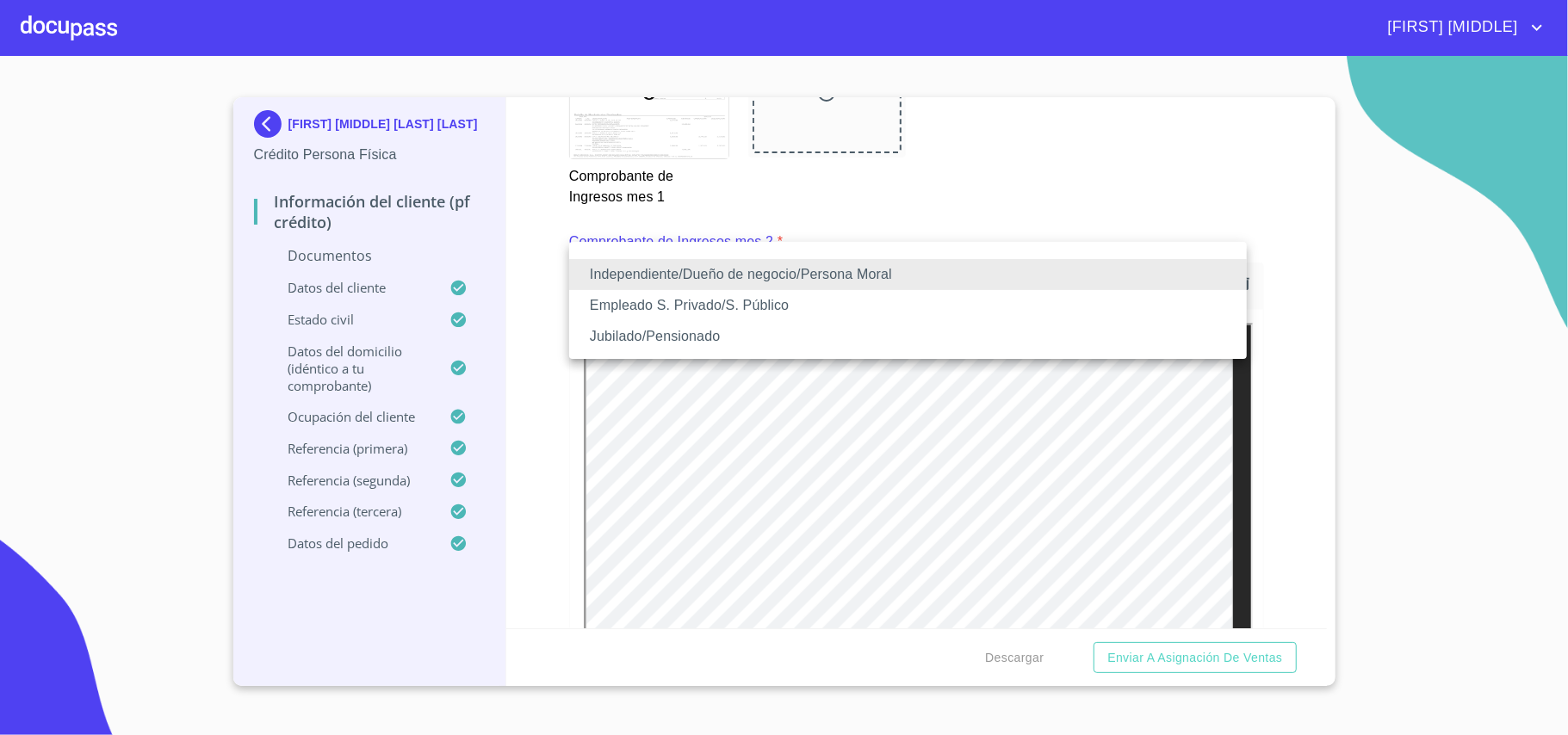 click on "Independiente/Dueño de negocio/Persona Moral" at bounding box center (908, 275) 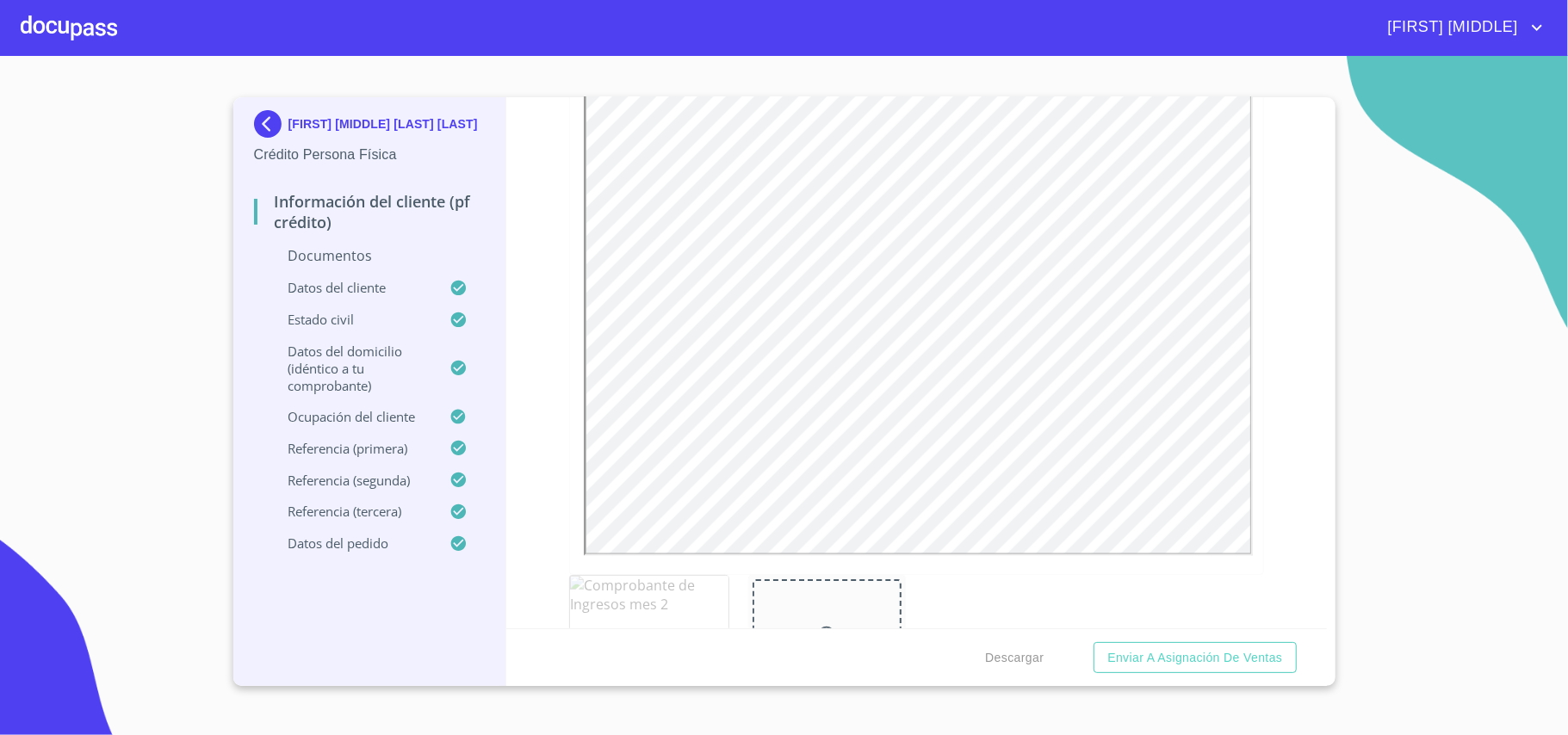 scroll, scrollTop: 2682, scrollLeft: 0, axis: vertical 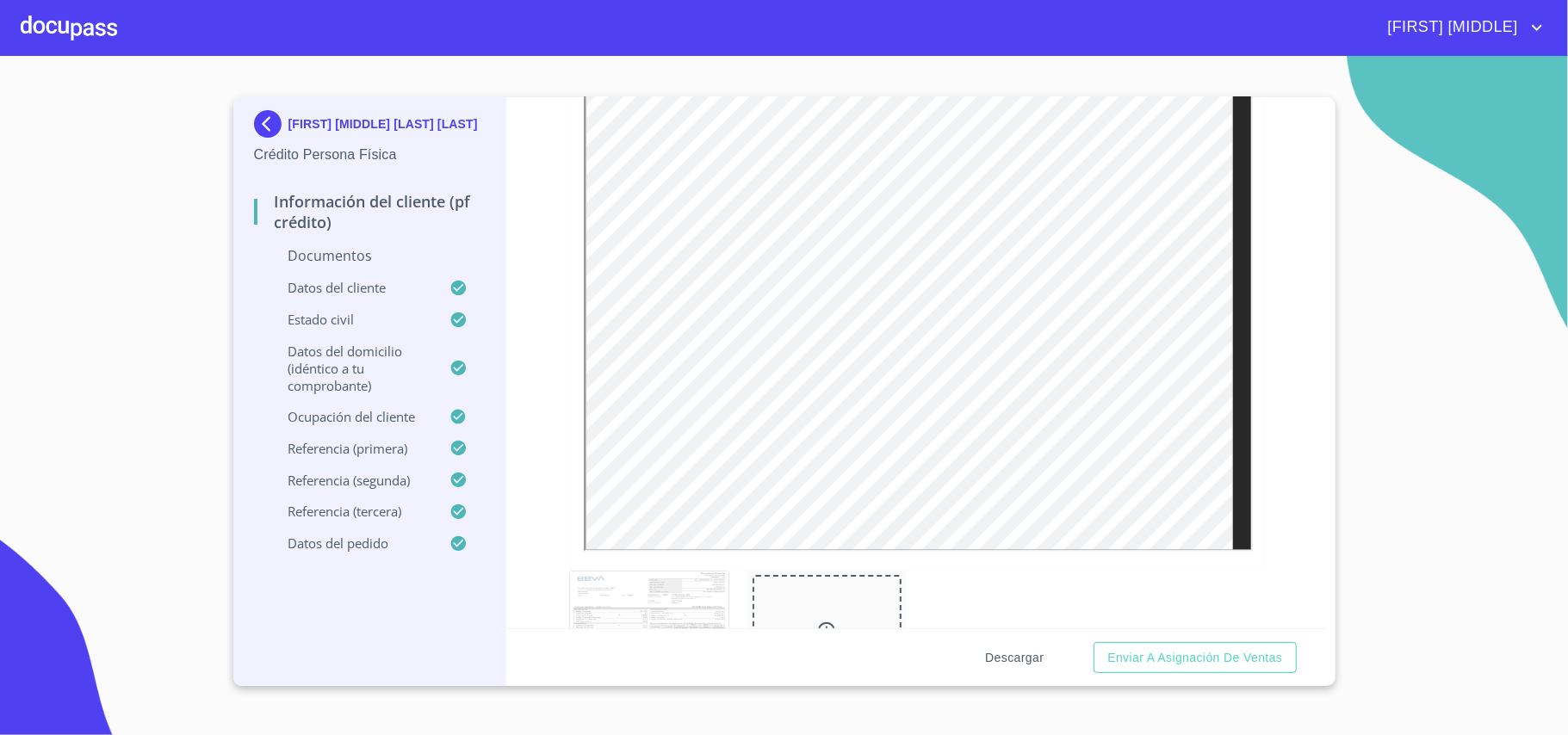 click on "Descargar" at bounding box center (1014, 658) 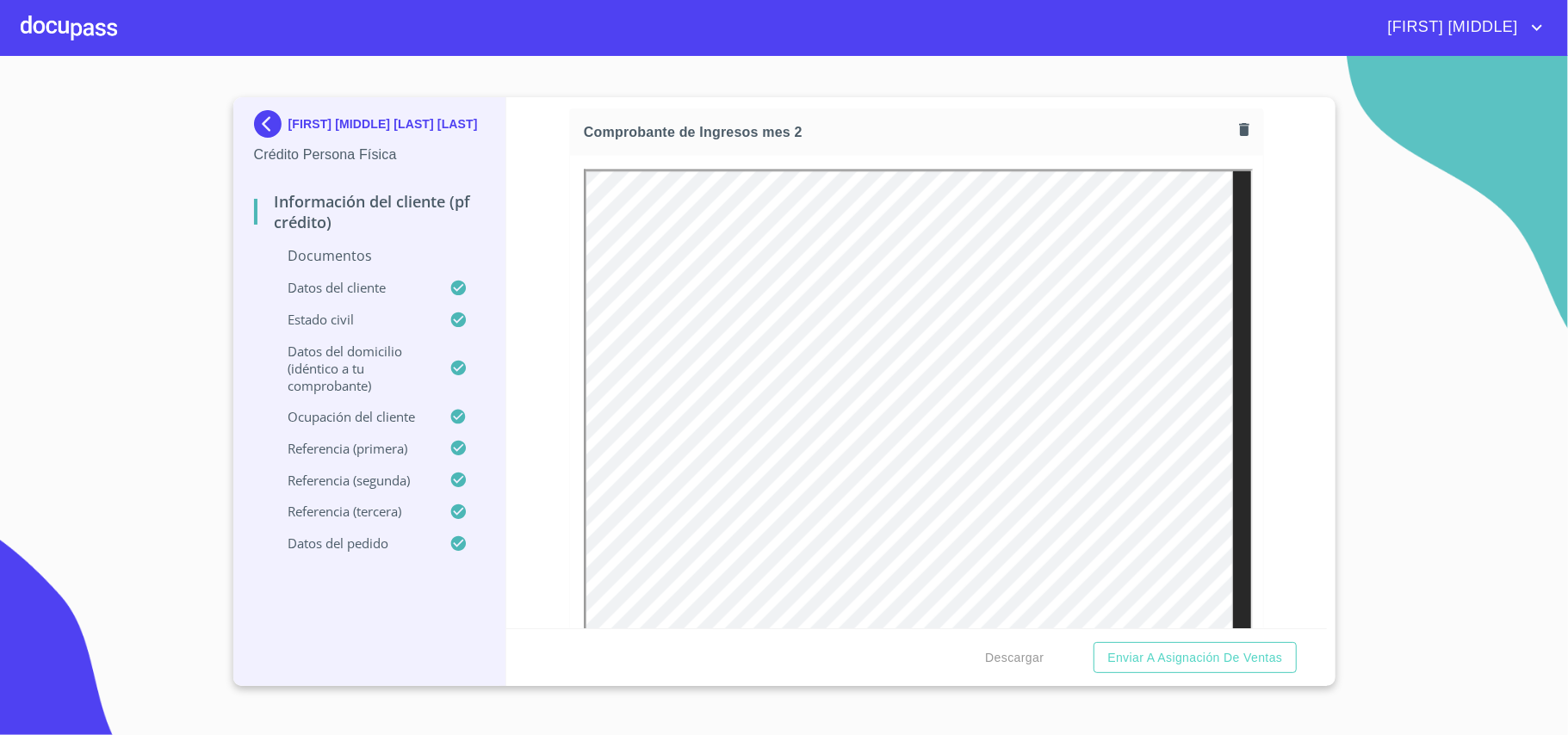 scroll, scrollTop: 2041, scrollLeft: 0, axis: vertical 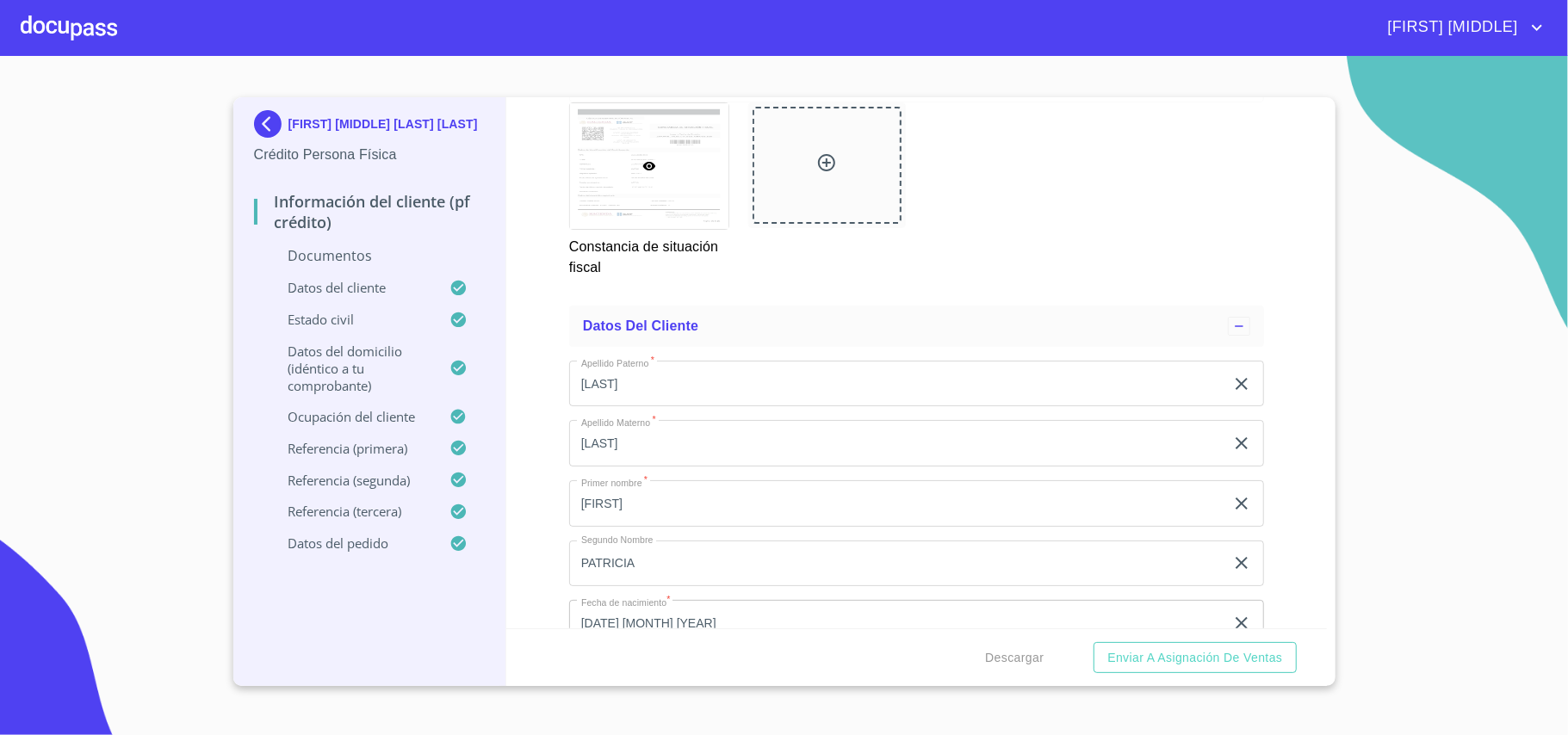 click 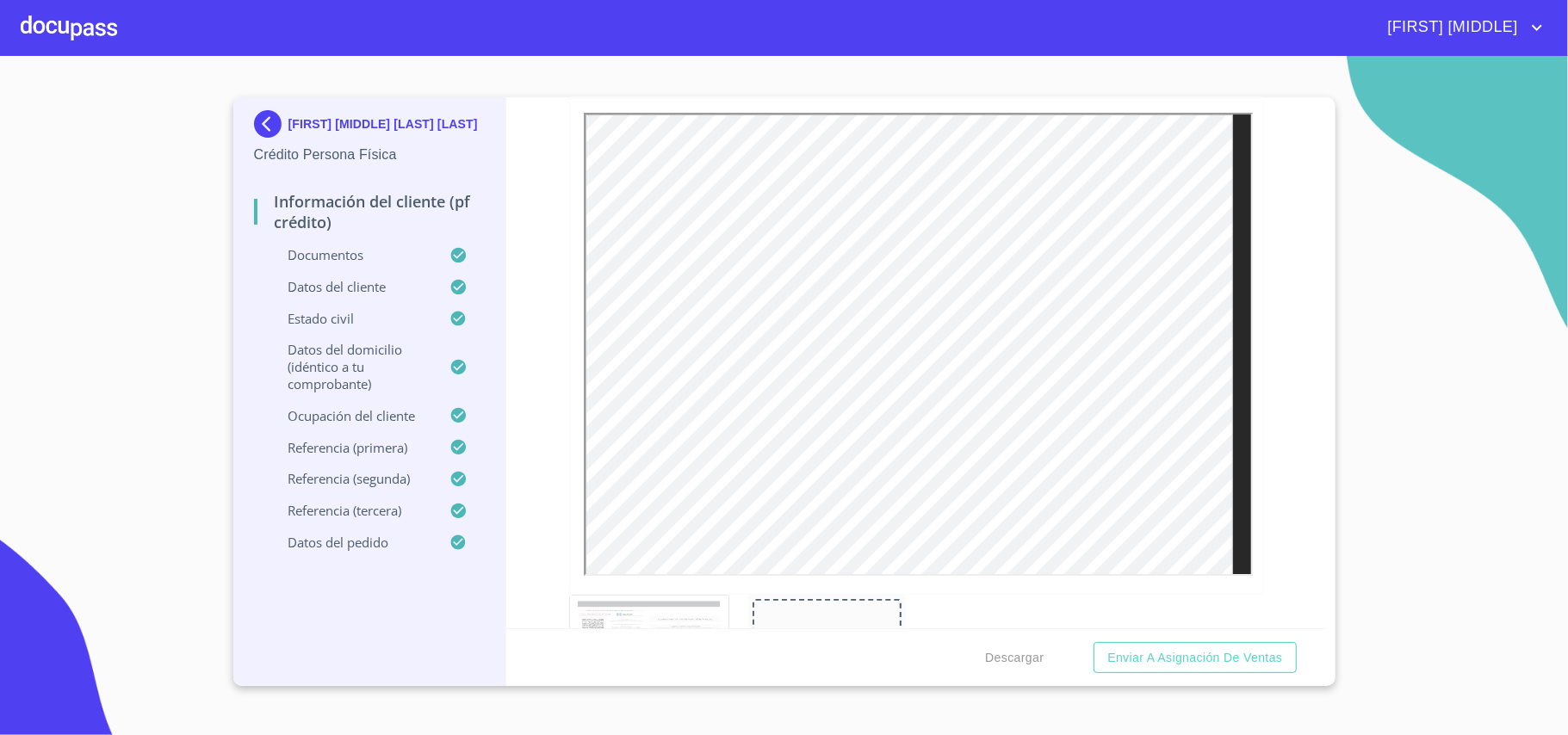 scroll, scrollTop: 0, scrollLeft: 0, axis: both 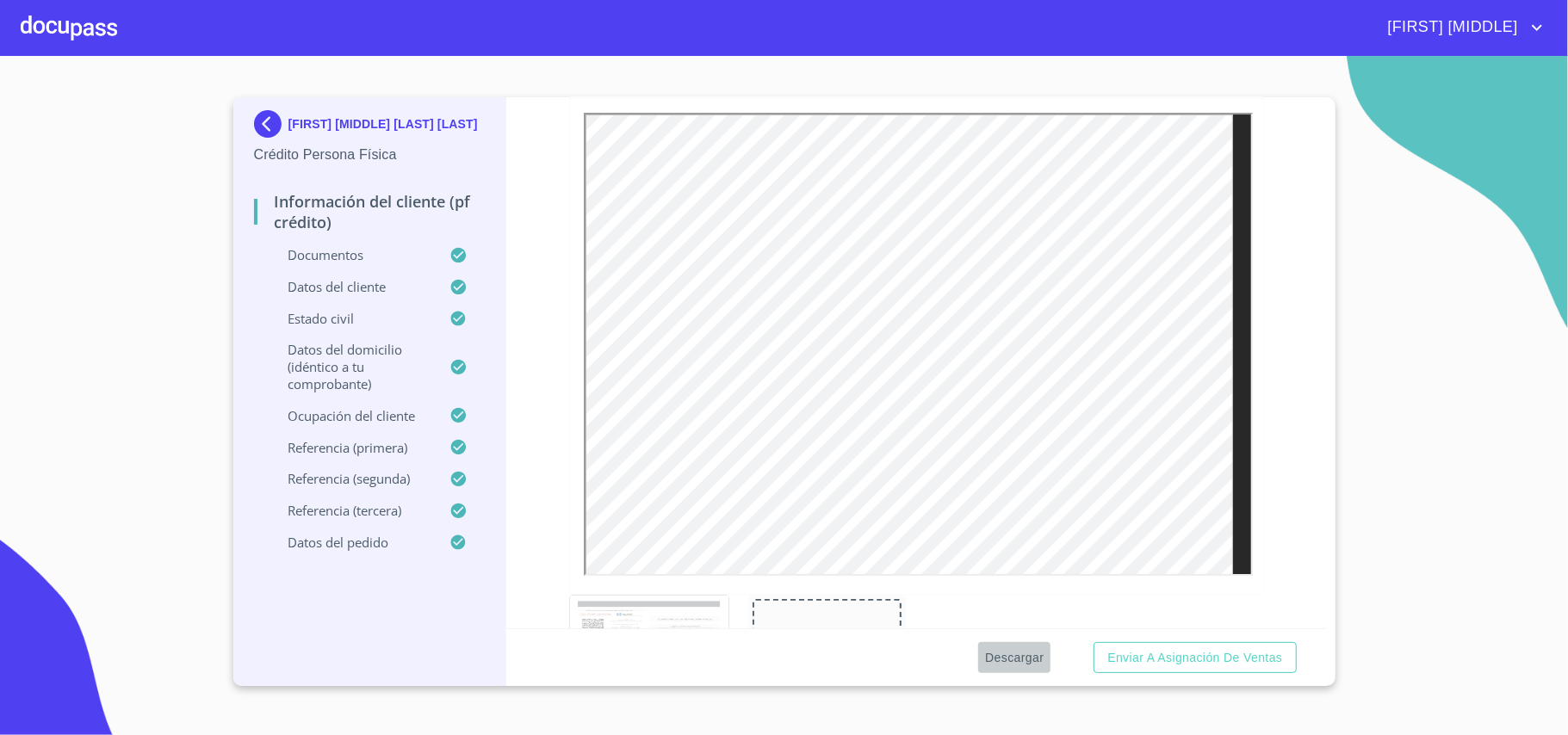click on "Descargar" at bounding box center [1014, 658] 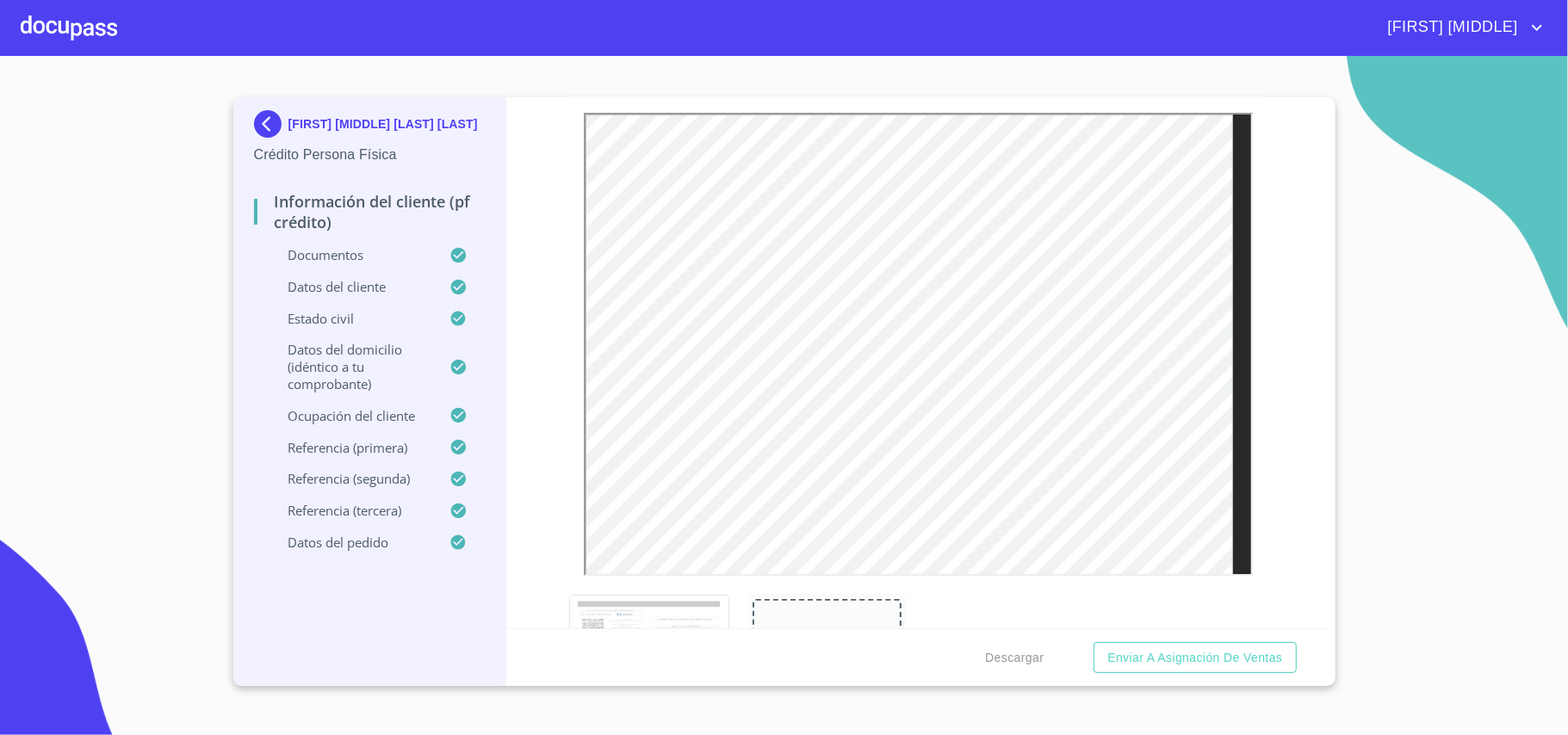 click on "LAURA PATRICIA MUÑOZ MARTINEZ Crédito Persona Física Información del cliente (PF crédito) Documentos Datos del cliente Estado Civil Datos del domicilio (idéntico a tu comprobante) Ocupación del Cliente Referencia (primera) Referencia (segunda) Referencia (tercera) Datos del pedido Información del cliente (PF crédito)   Documentos Documento de identificación.   * INE ​ Identificación Oficial * Identificación Oficial Identificación Oficial Identificación Oficial Comprobante de Domicilio * Comprobante de Domicilio Comprobante de Domicilio Fuente de ingresos   * Independiente/Dueño de negocio/Persona Moral ​ Comprobante de Ingresos mes 1 * Comprobante de Ingresos mes 1 Comprobante de Ingresos mes 1 Comprobante de Ingresos mes 2 * Comprobante de Ingresos mes 2 Comprobante de Ingresos mes 2 Comprobante de Ingresos mes 3 * Comprobante de Ingresos mes 3 Comprobante de Ingresos mes 3 CURP * CURP CURP Constancia de situación fiscal Constancia de situación fiscal Constancia de situación fiscal" at bounding box center [784, 395] 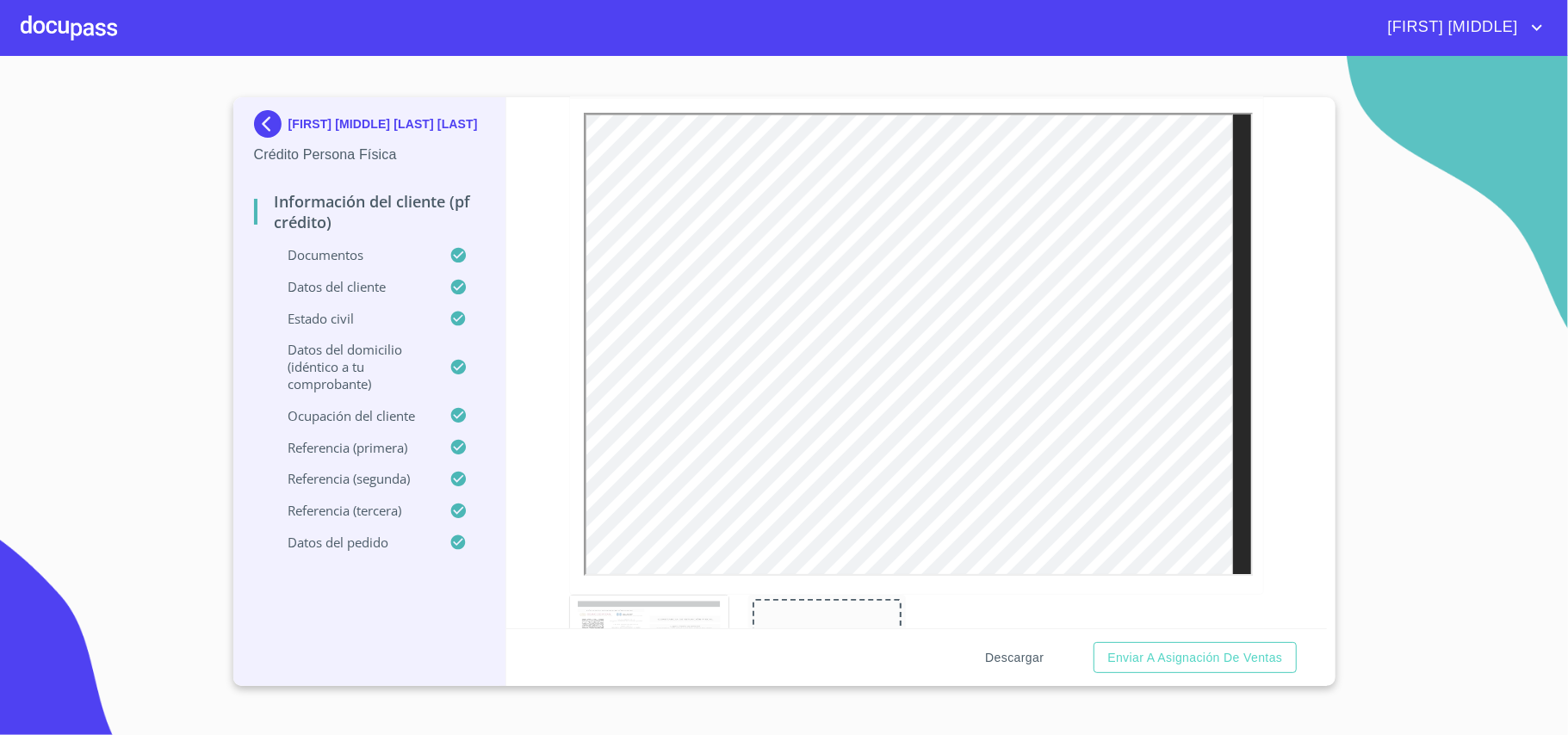 click on "Descargar" at bounding box center (1014, 658) 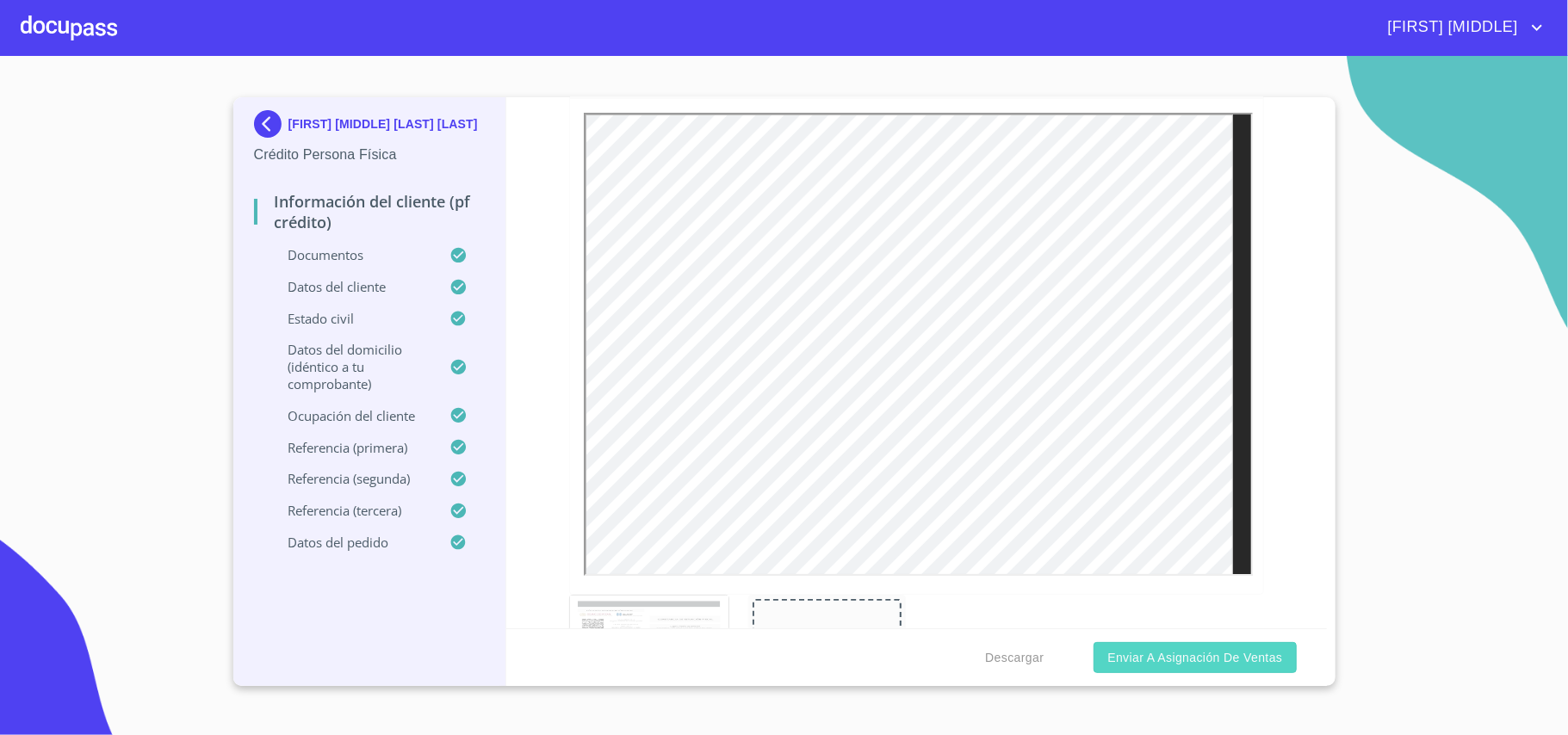 click on "Enviar a Asignación de Ventas" at bounding box center [1194, 658] 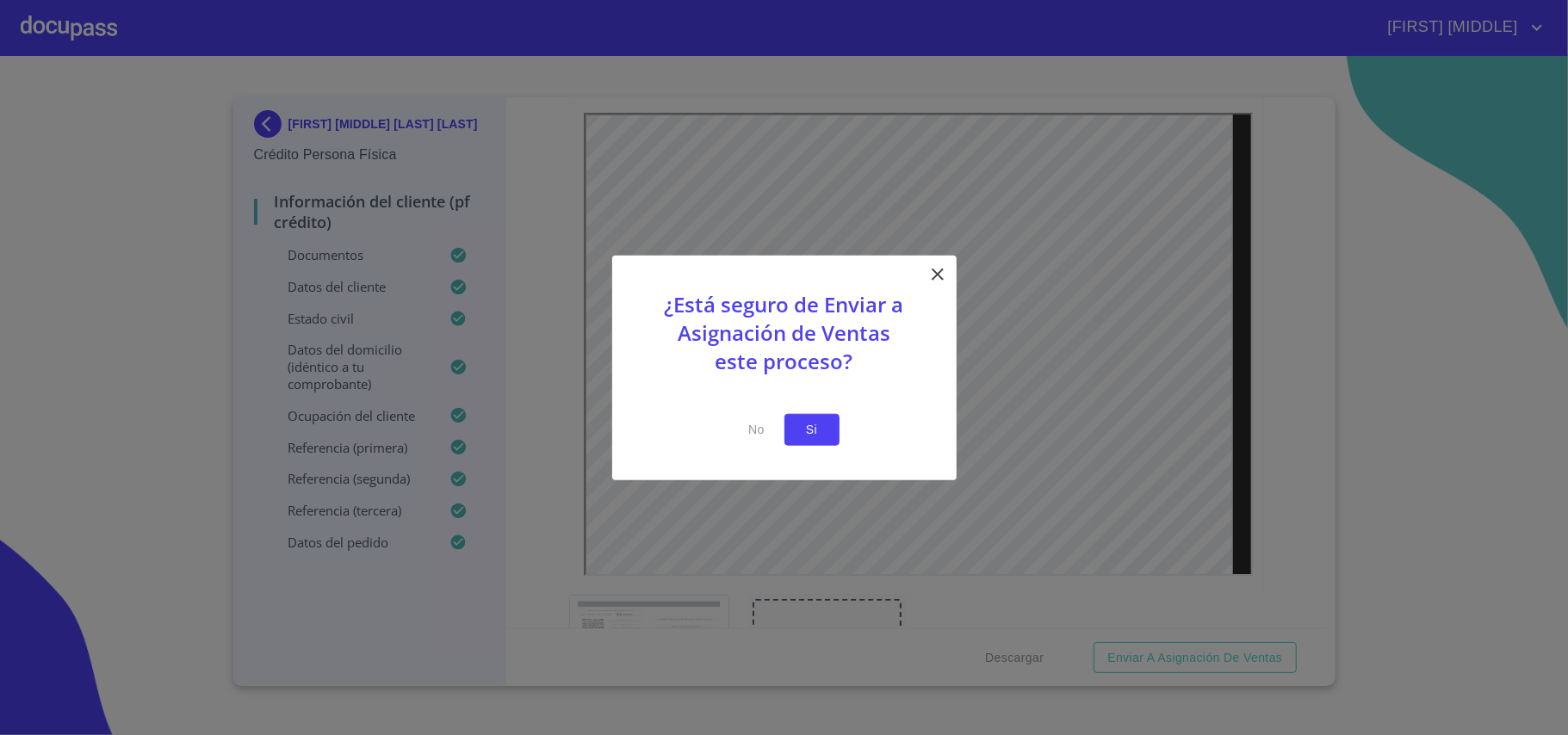 click on "Si" at bounding box center (812, 429) 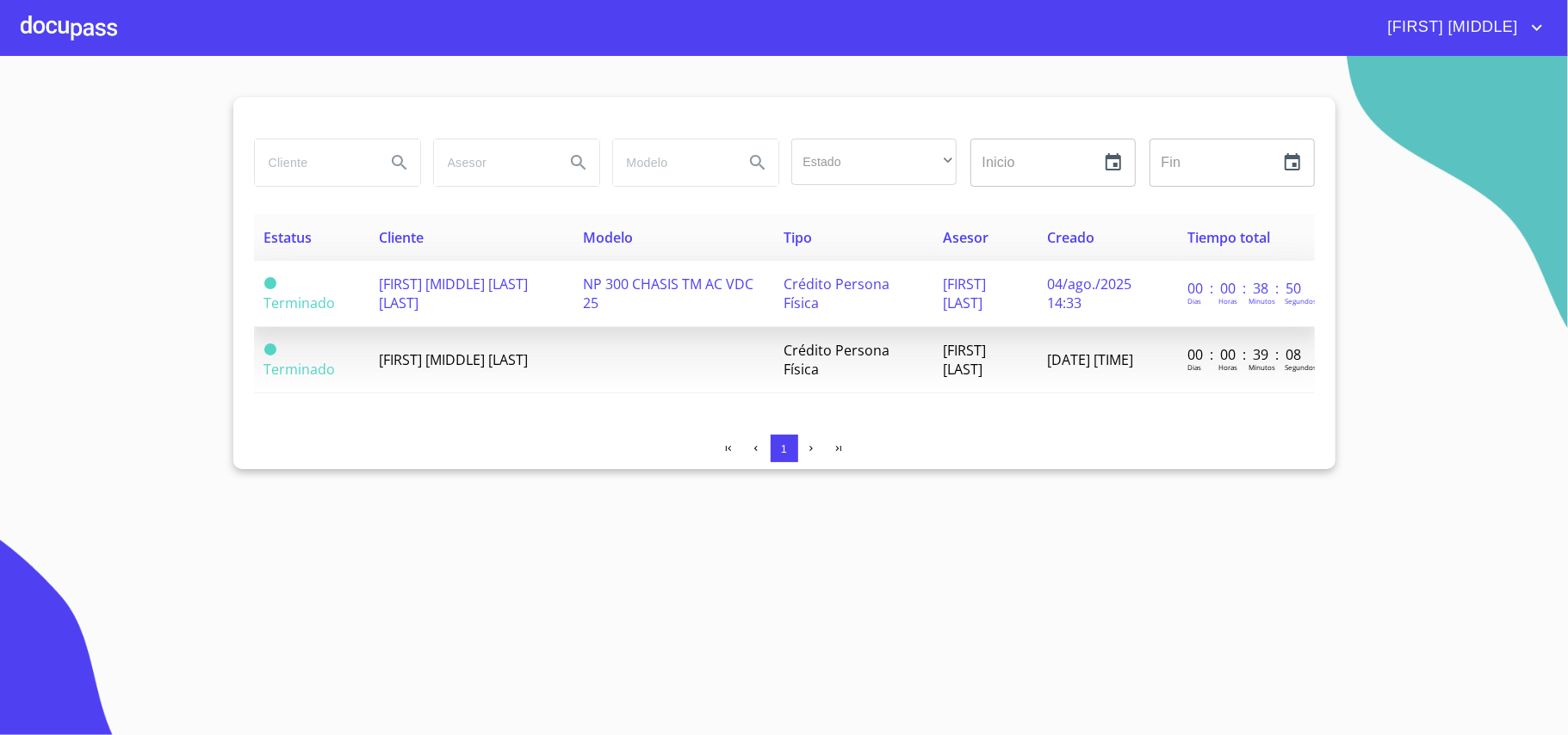 click on "[FIRST] [MIDDLE] [LAST] [LAST]" at bounding box center (454, 293) 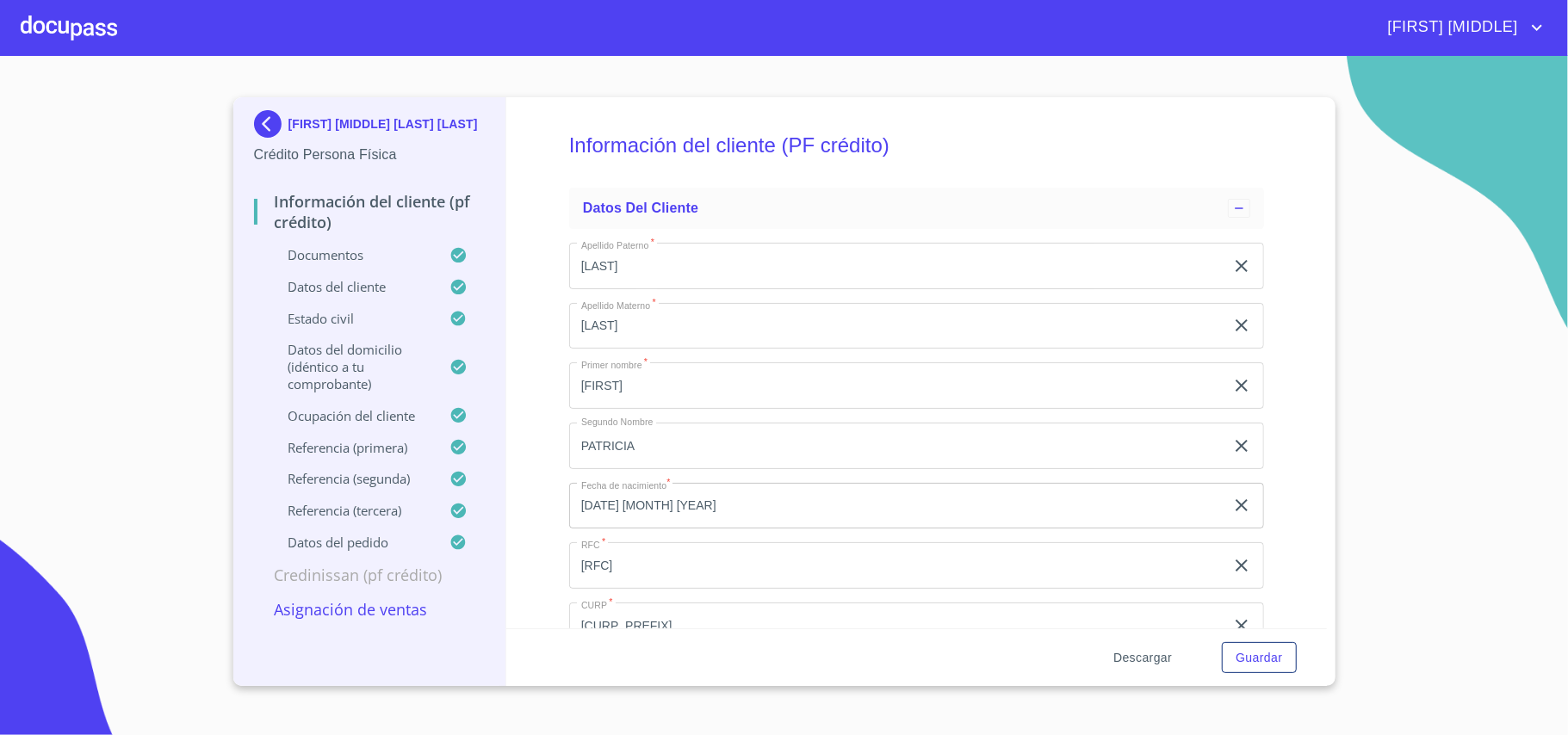 click on "Descargar" at bounding box center [1143, 658] 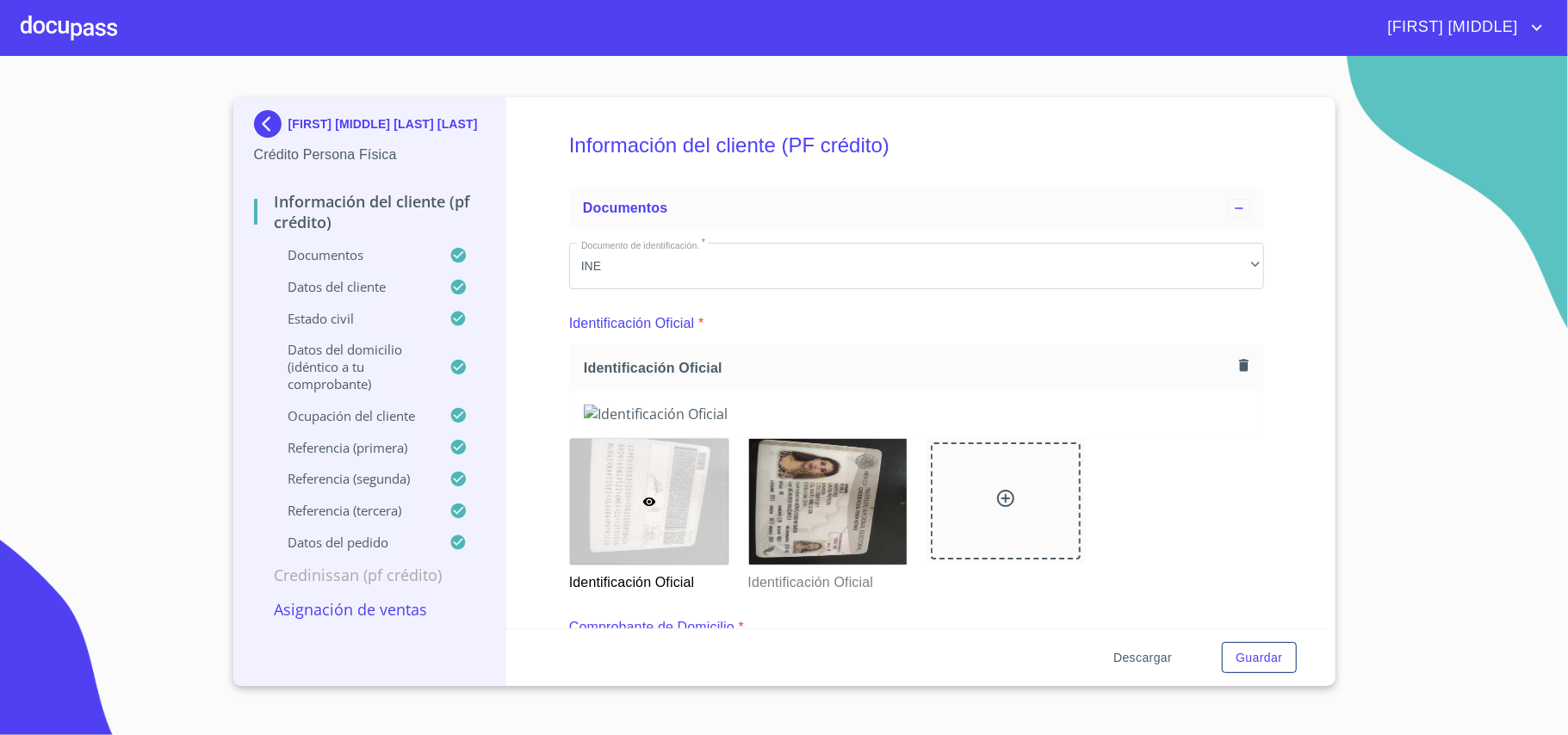 scroll, scrollTop: 0, scrollLeft: 0, axis: both 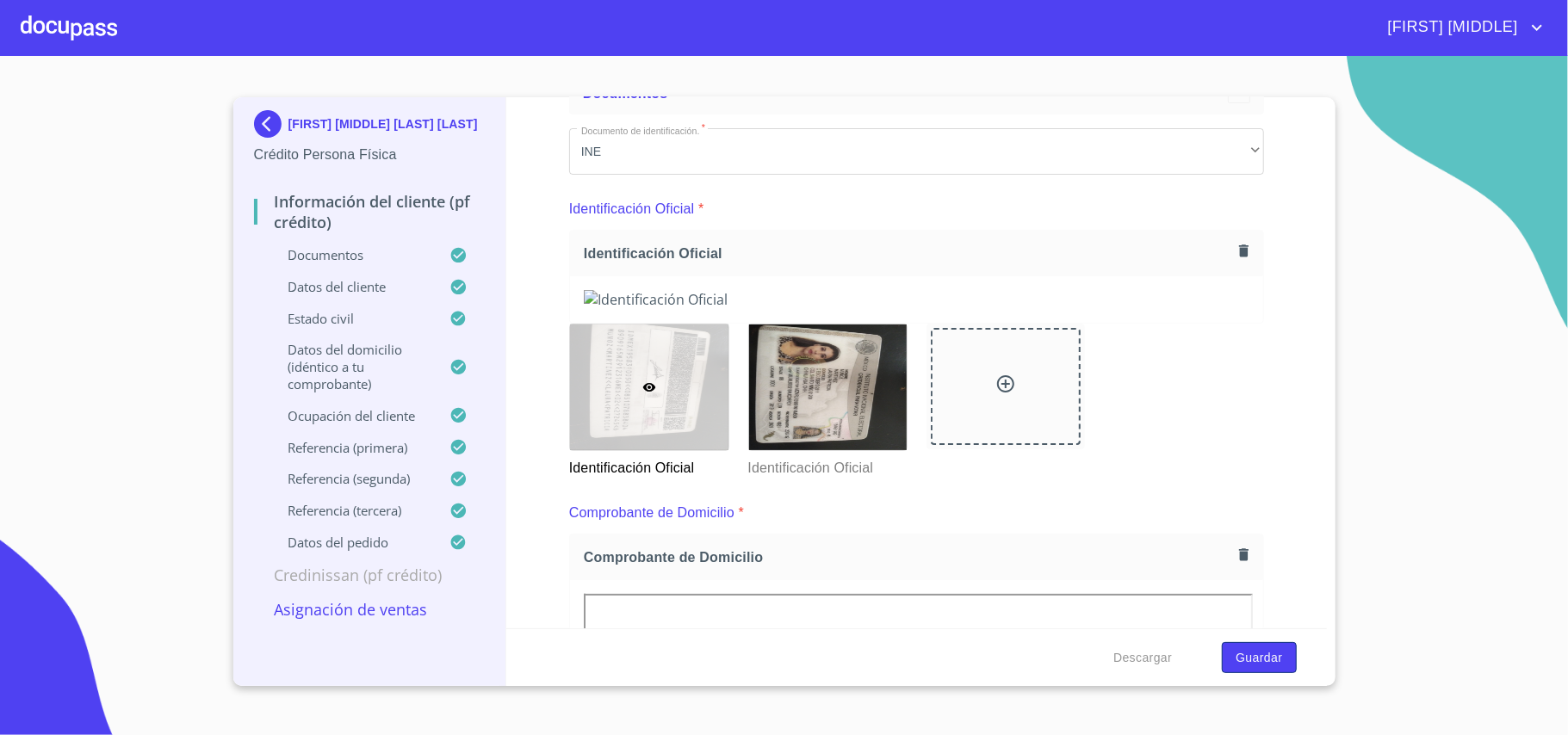 click on "Guardar" at bounding box center [1259, 658] 